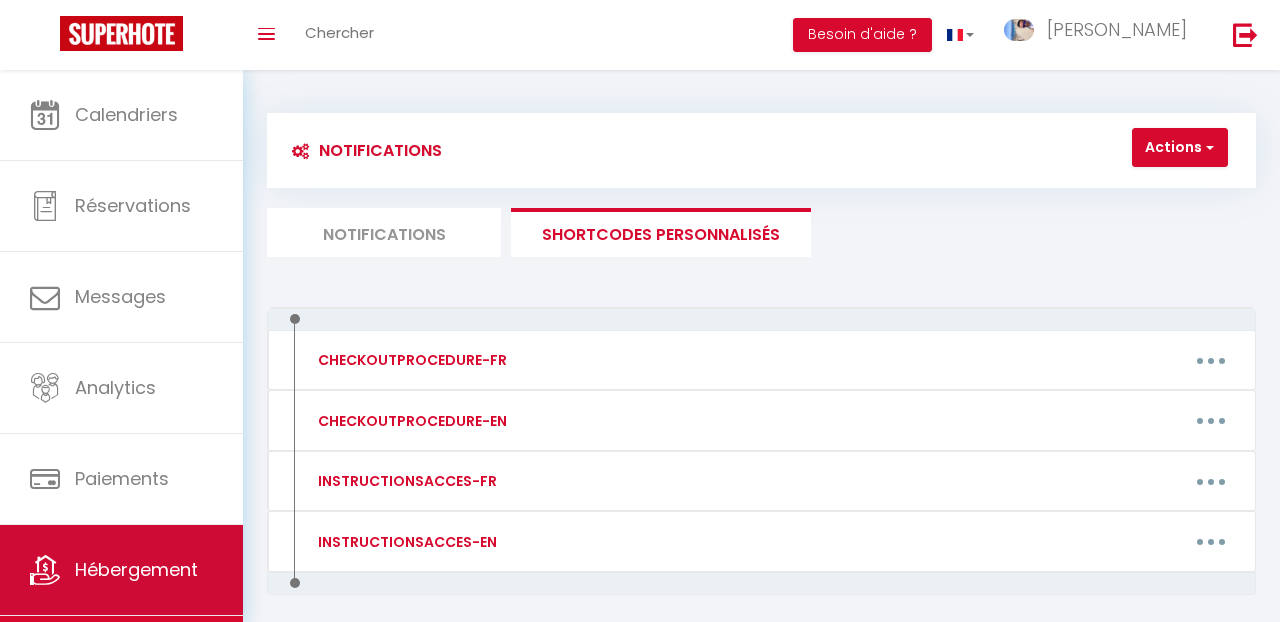 scroll, scrollTop: 78, scrollLeft: 0, axis: vertical 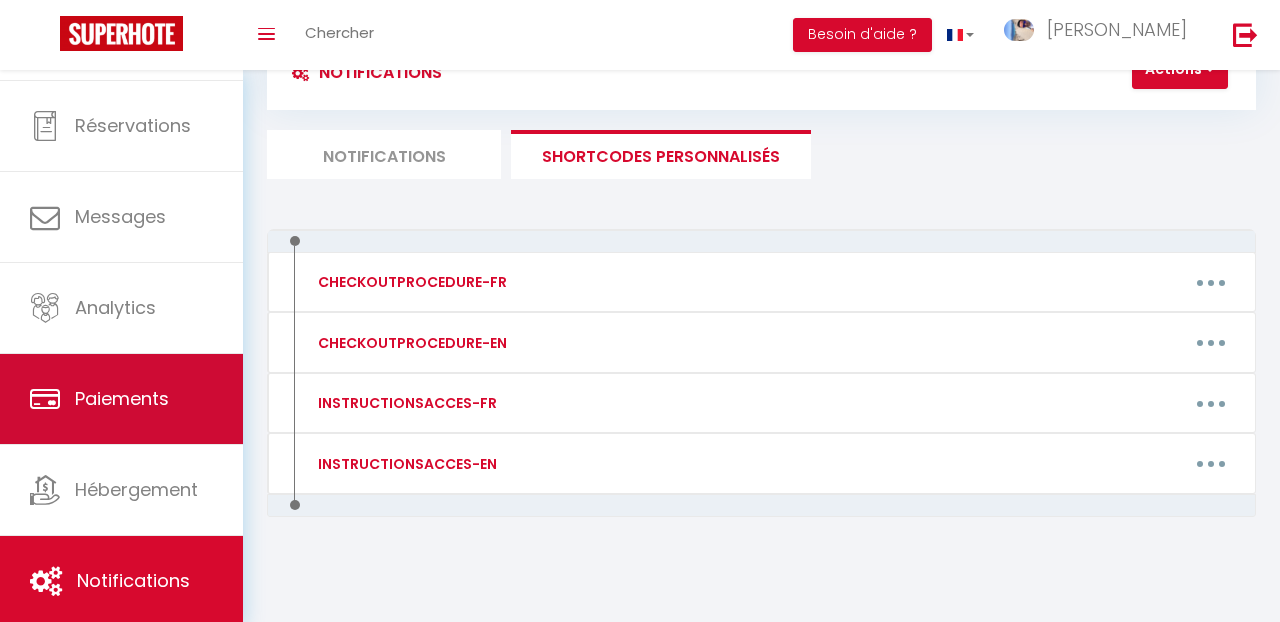 click on "Paiements" at bounding box center (121, 399) 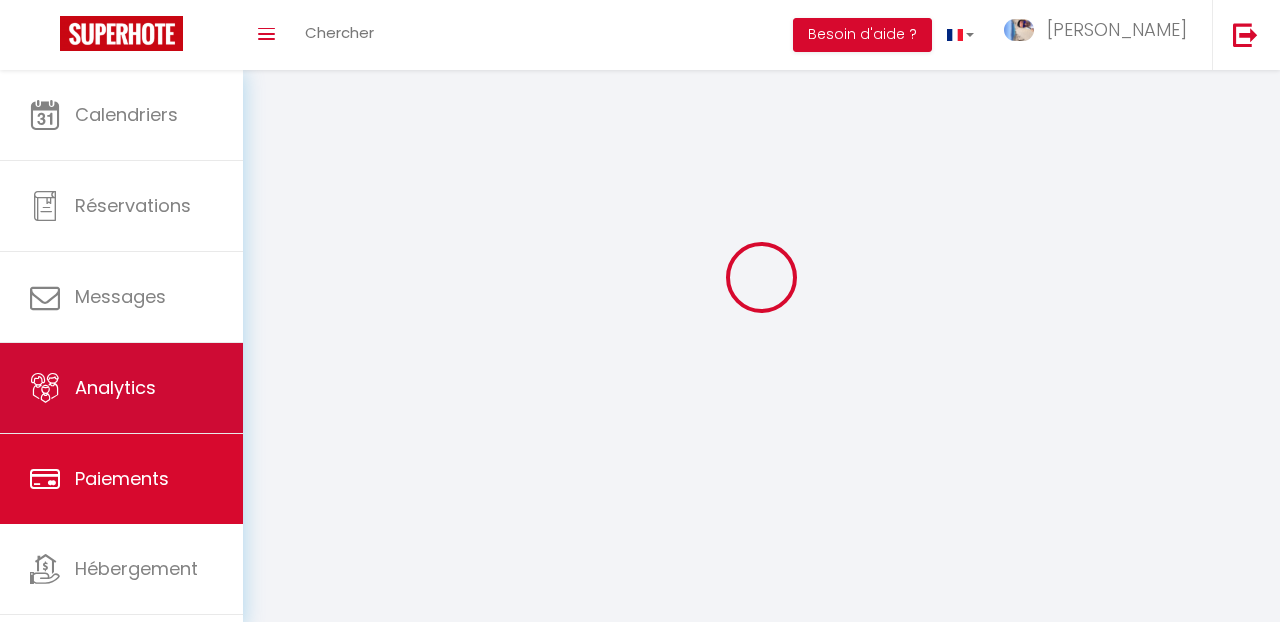 select on "2" 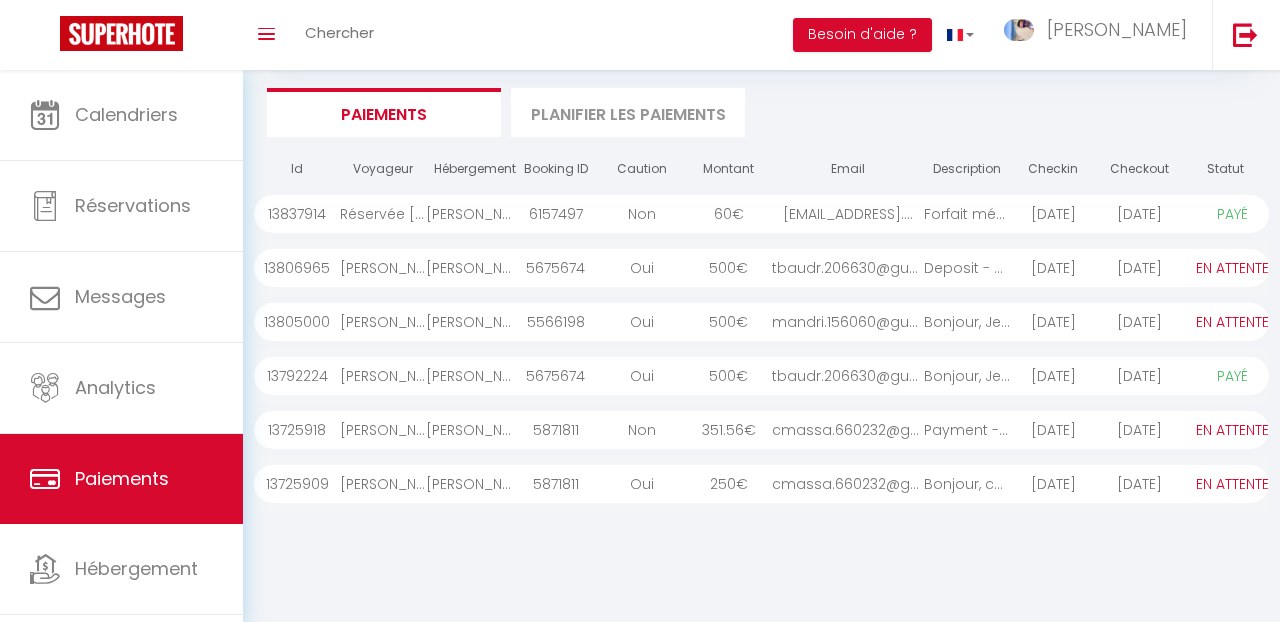 scroll, scrollTop: 152, scrollLeft: 0, axis: vertical 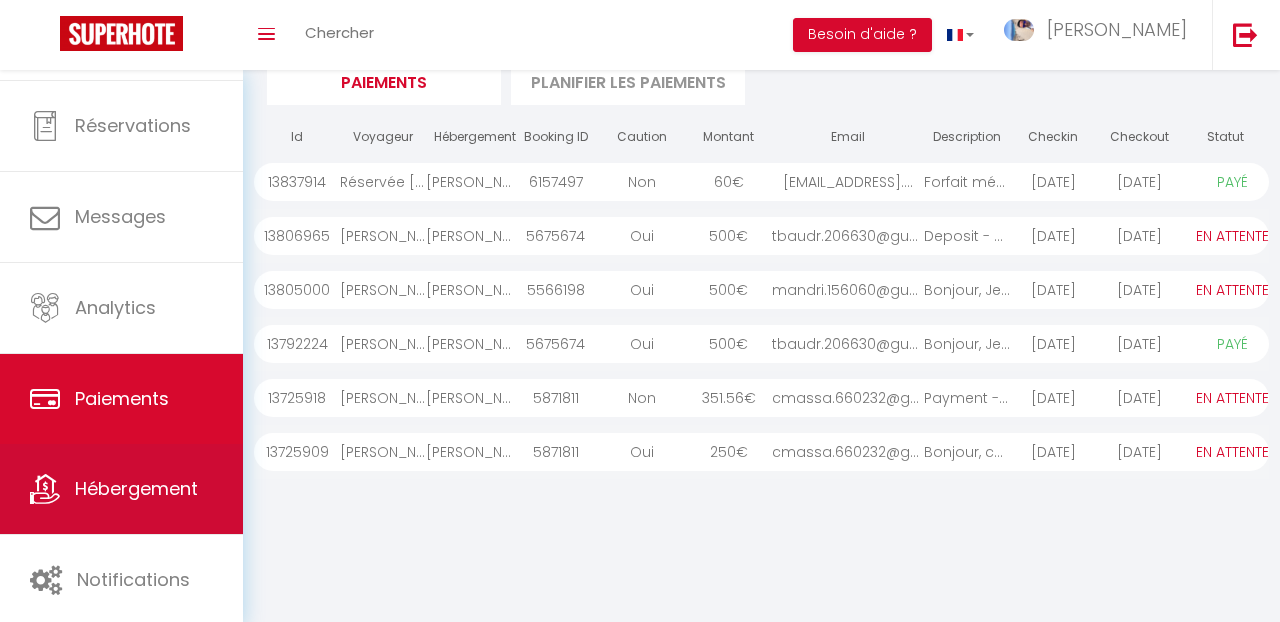 click on "Hébergement" at bounding box center [121, 489] 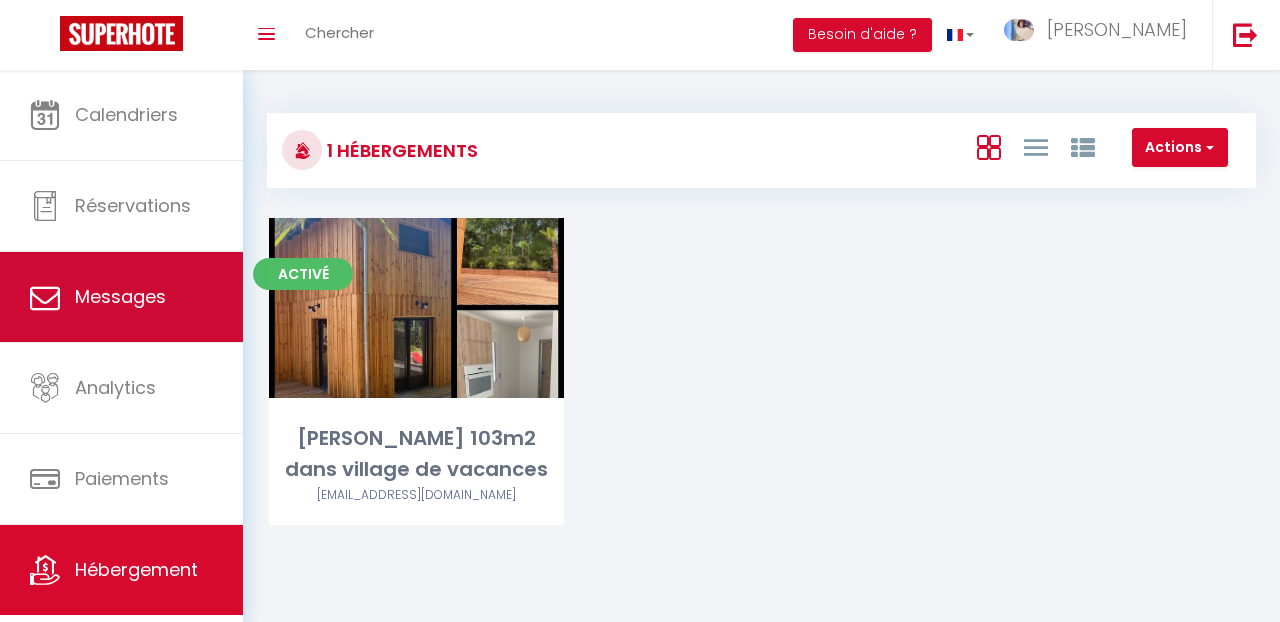 scroll, scrollTop: 0, scrollLeft: 0, axis: both 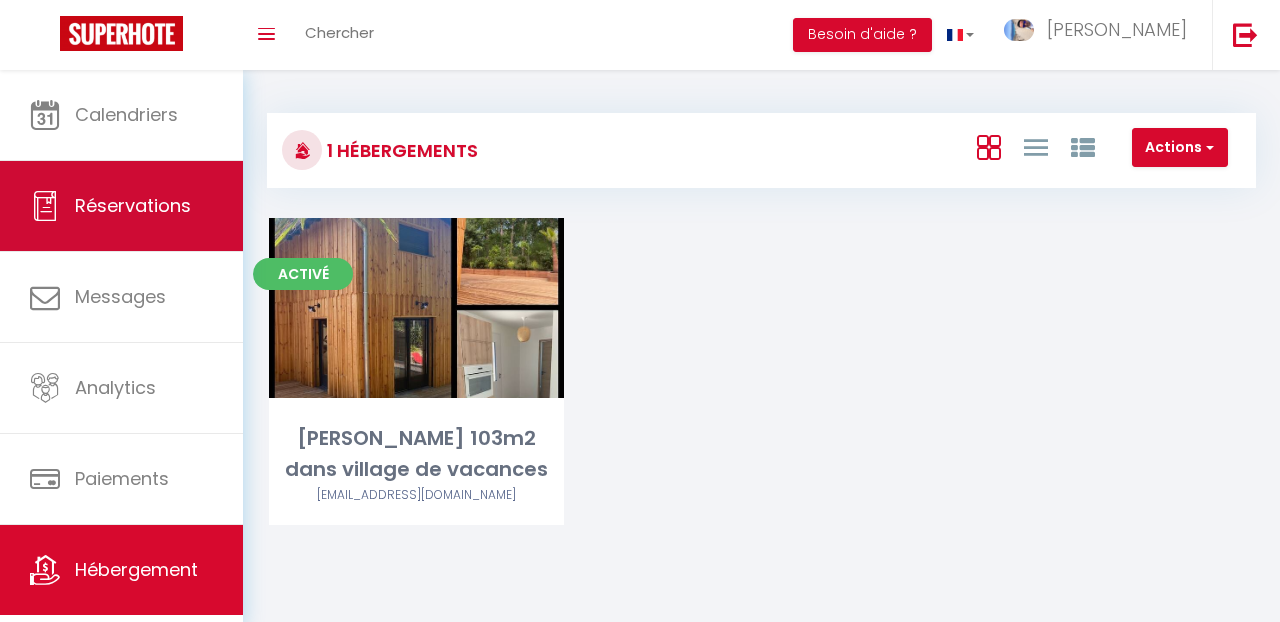 click on "Réservations" at bounding box center [133, 205] 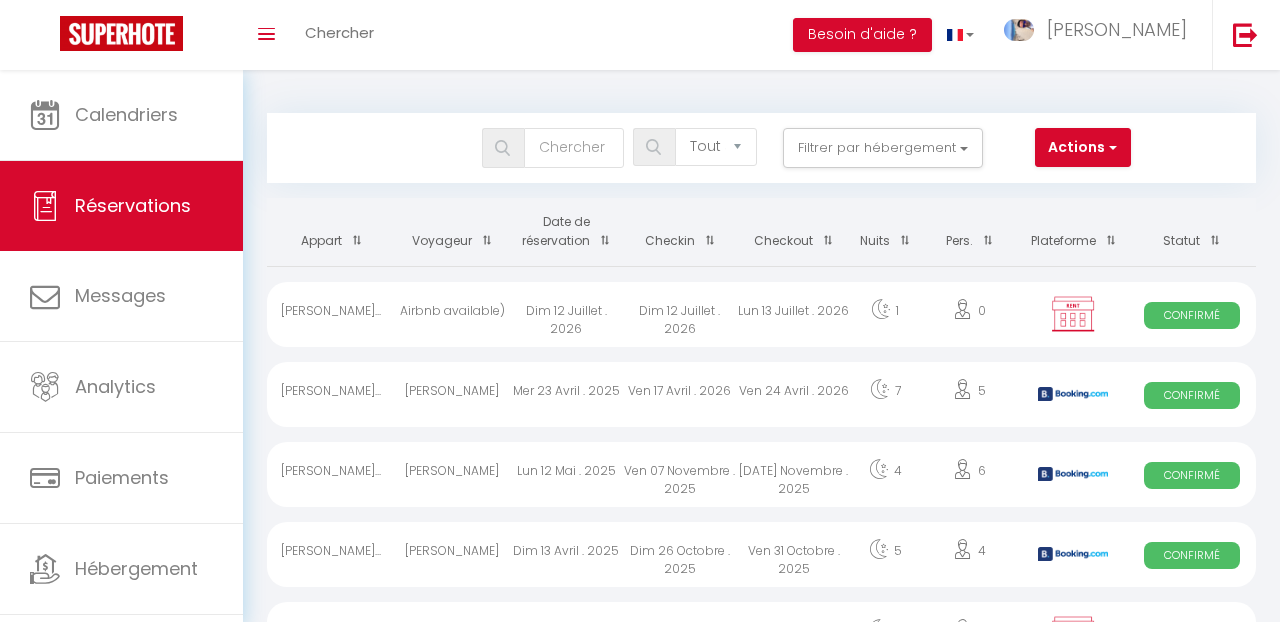 click on "Checkin" at bounding box center (680, 232) 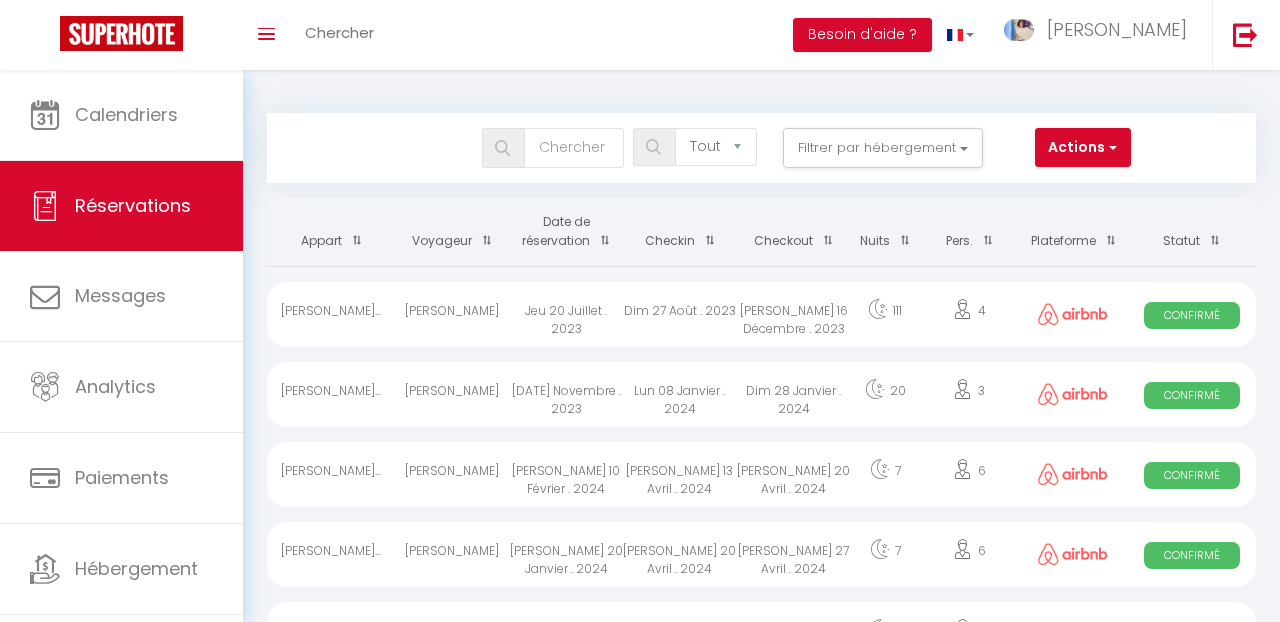 click at bounding box center (705, 240) 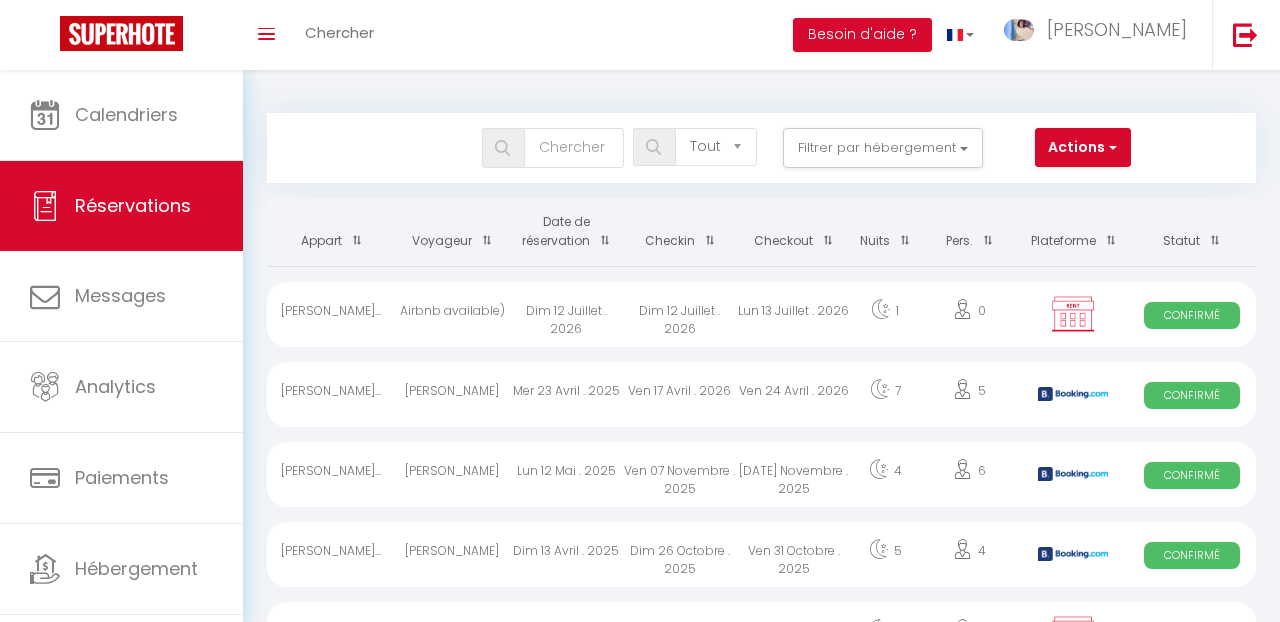click at bounding box center (705, 240) 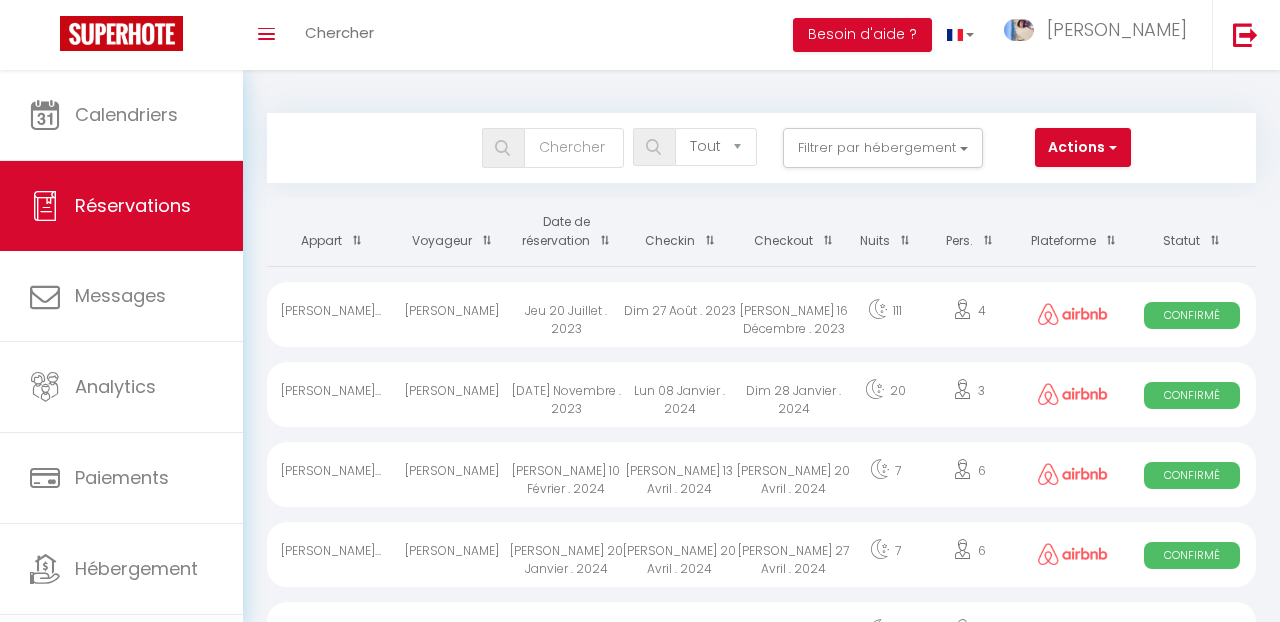 click on "Checkin" at bounding box center (680, 232) 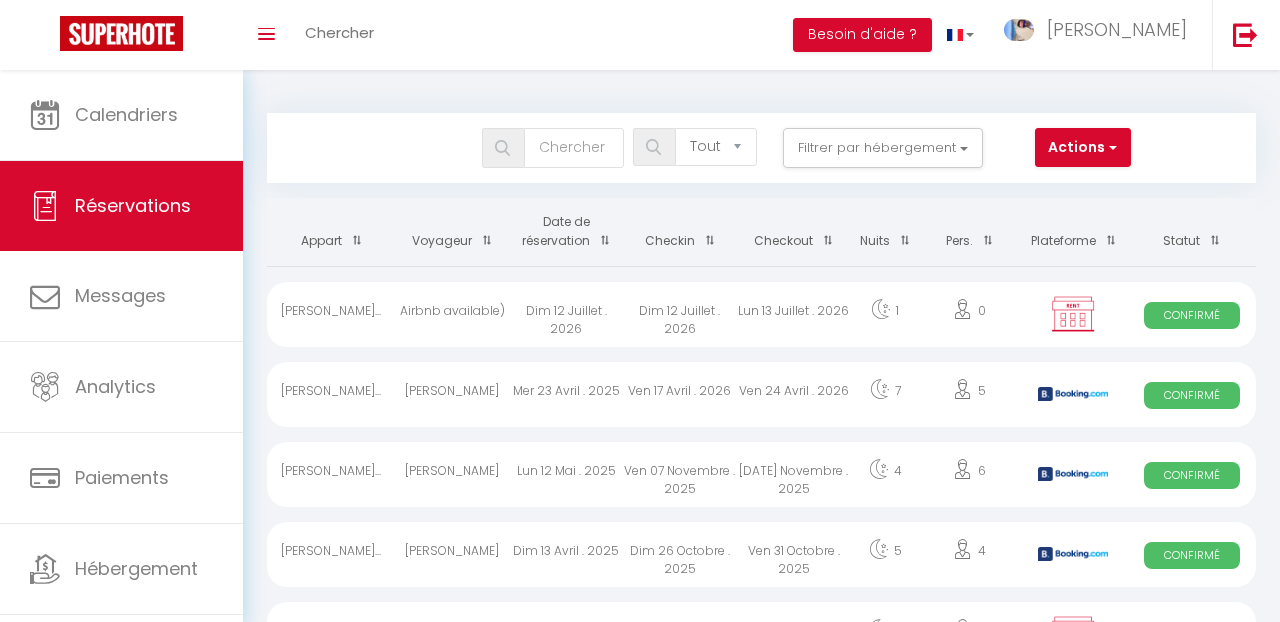 click on "Checkin" at bounding box center [680, 232] 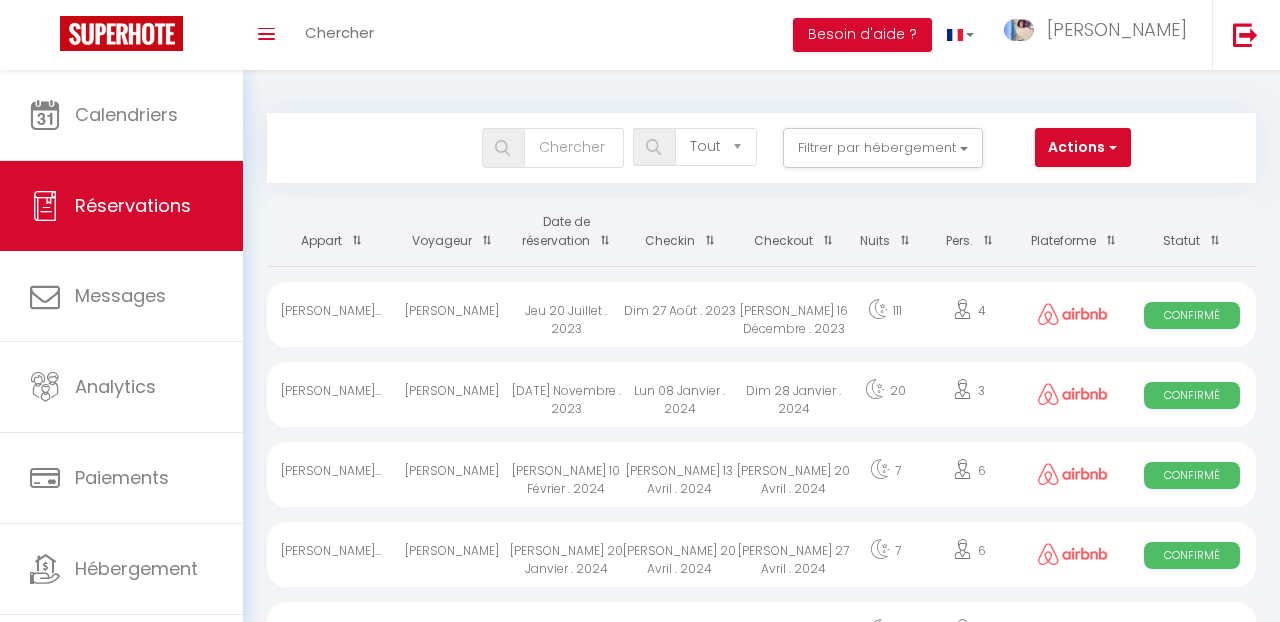 scroll, scrollTop: 0, scrollLeft: 0, axis: both 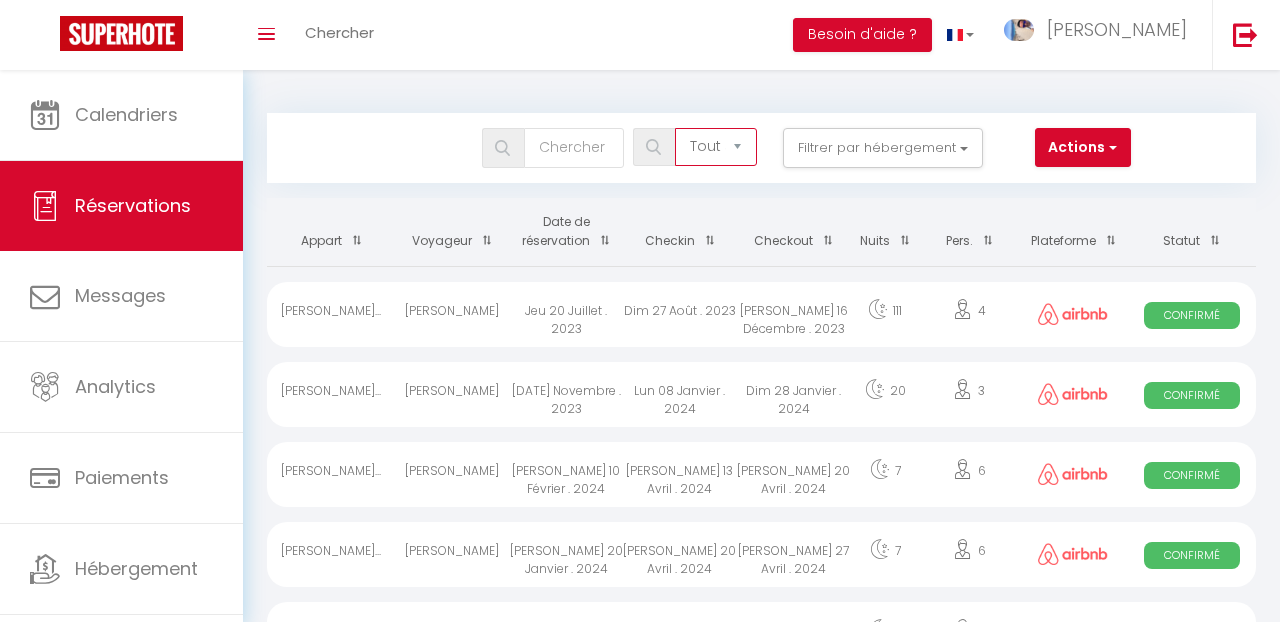 select on "confirmed" 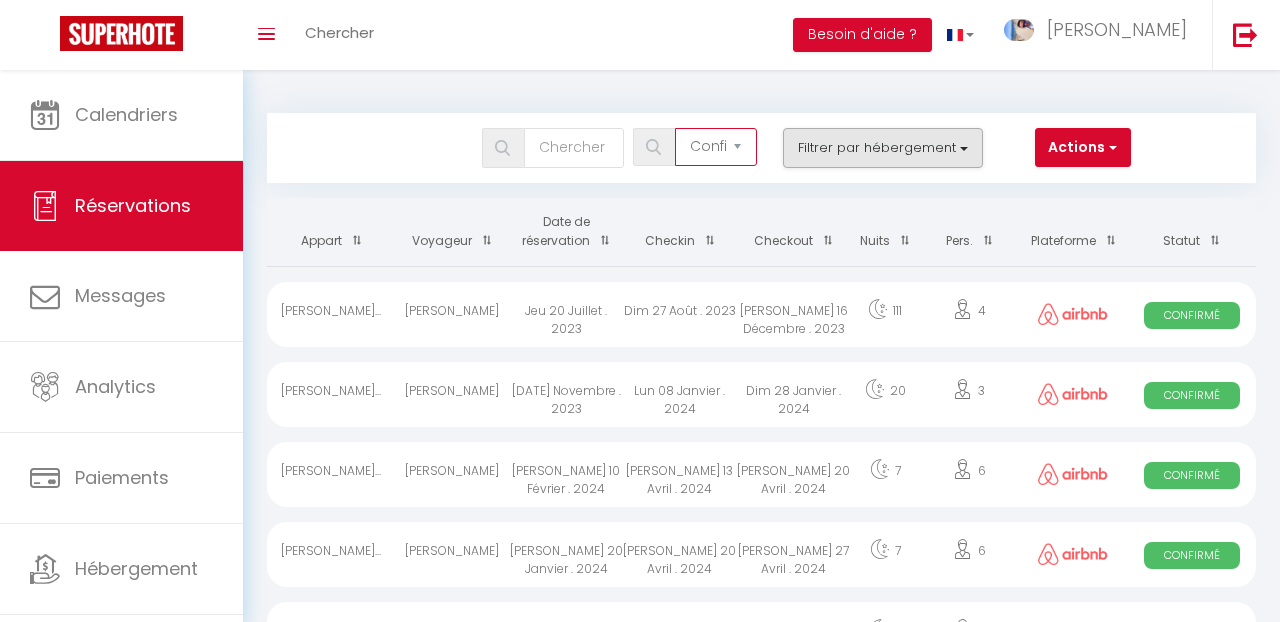 click on "Filtrer par hébergement" at bounding box center [883, 148] 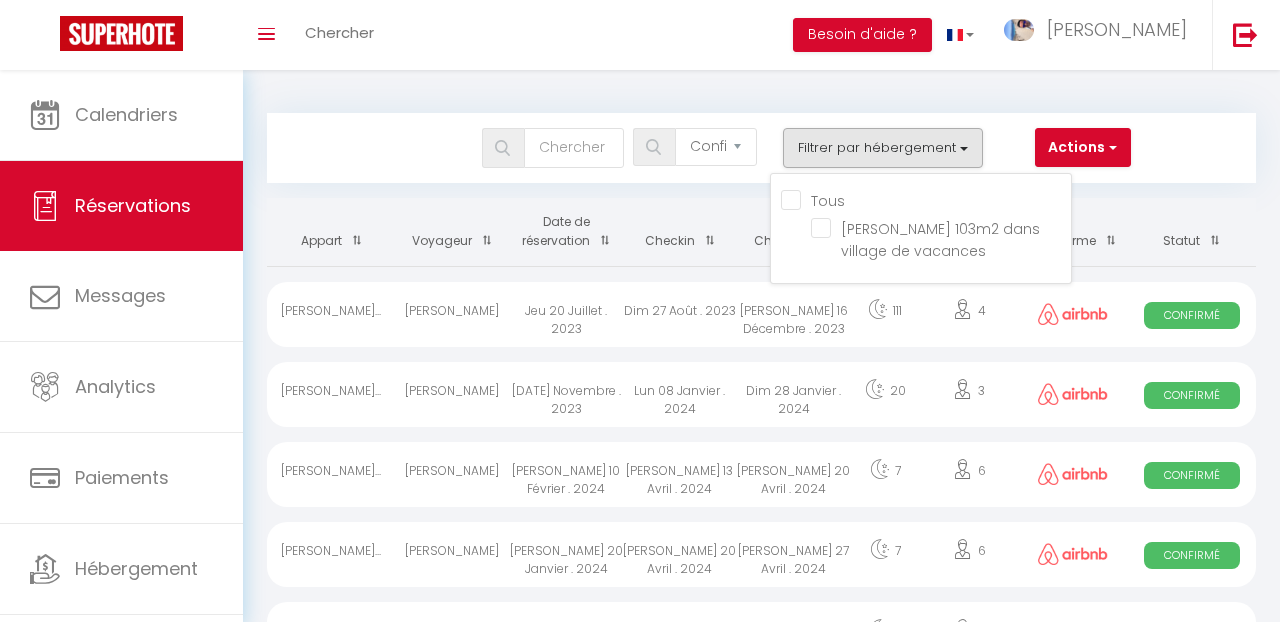 click on "Tous
Khelus · Chalet 103m2 dans village de vacances" at bounding box center (926, 228) 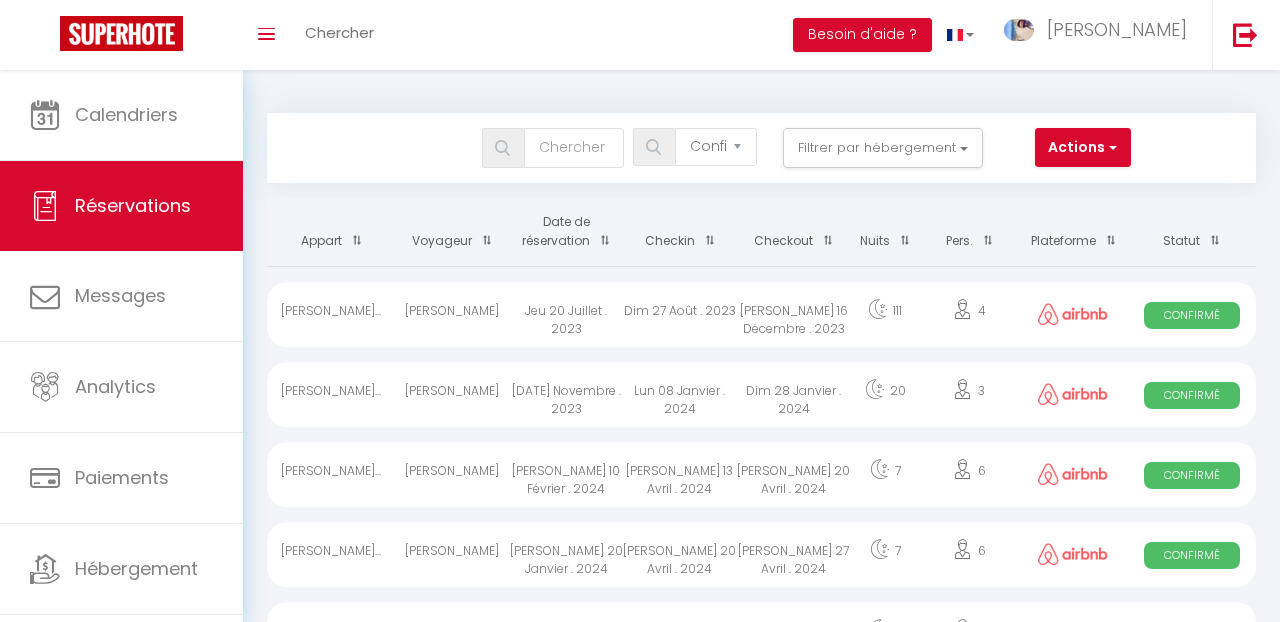 click on "Actions" at bounding box center (1083, 148) 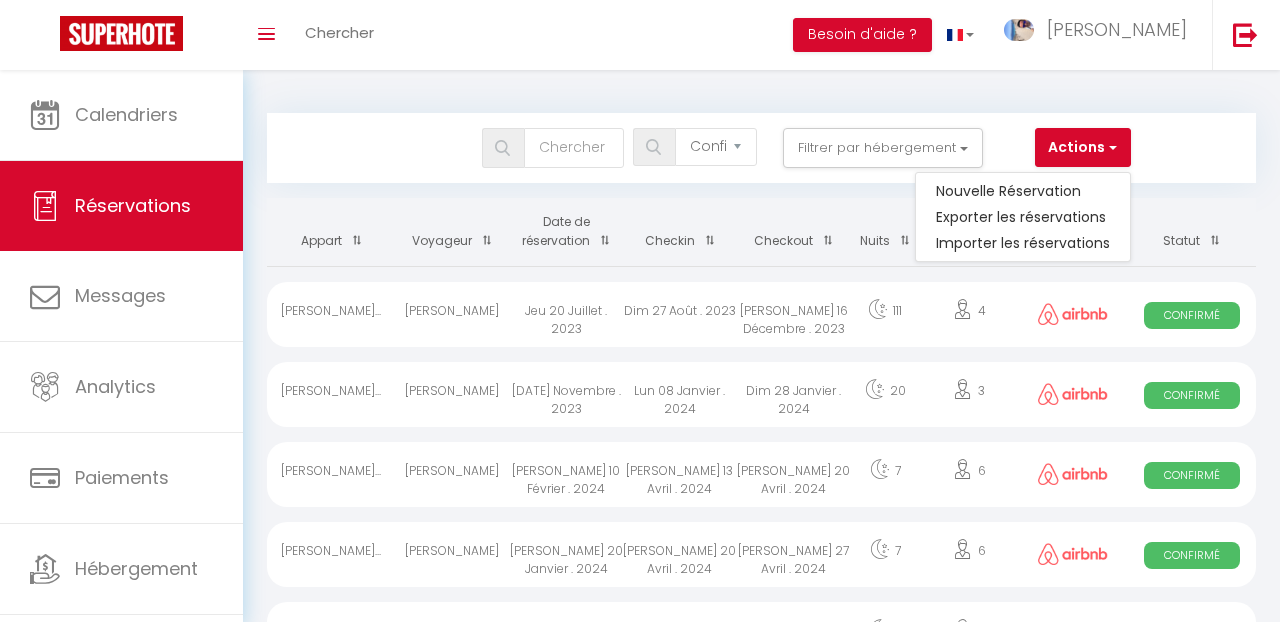 click on "Tous les statuts   Annulé   Confirmé   Non Confirmé   Tout sauf annulé   No Show   Request
Filtrer par hébergement
Tous
Khelus · Chalet 103m2 dans village de vacances
Actions
Nouvelle Réservation   Exporter les réservations   Importer les réservations" at bounding box center [720, 148] 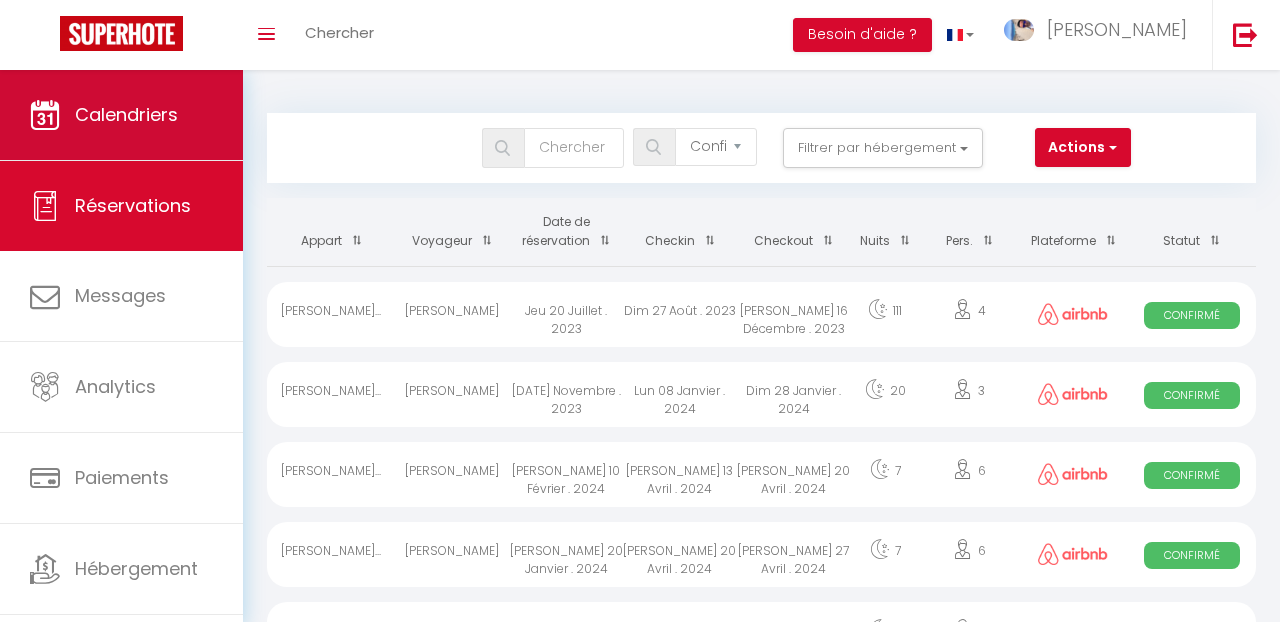 click on "Calendriers" at bounding box center [126, 114] 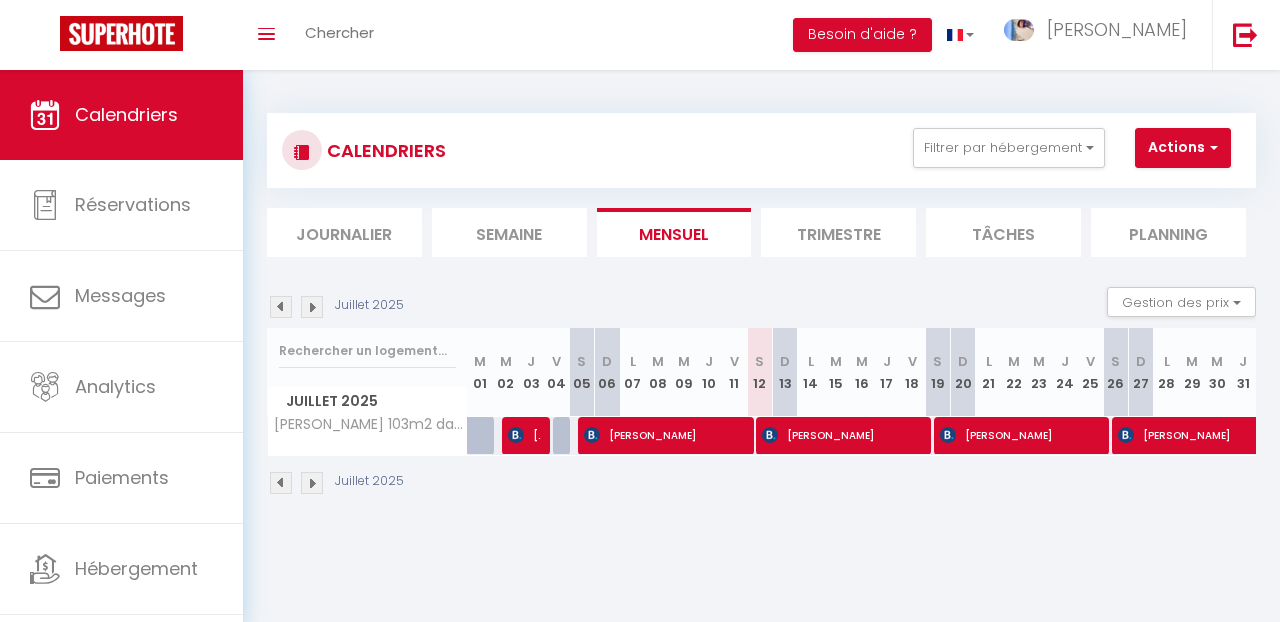 click on "[PERSON_NAME]" at bounding box center (841, 435) 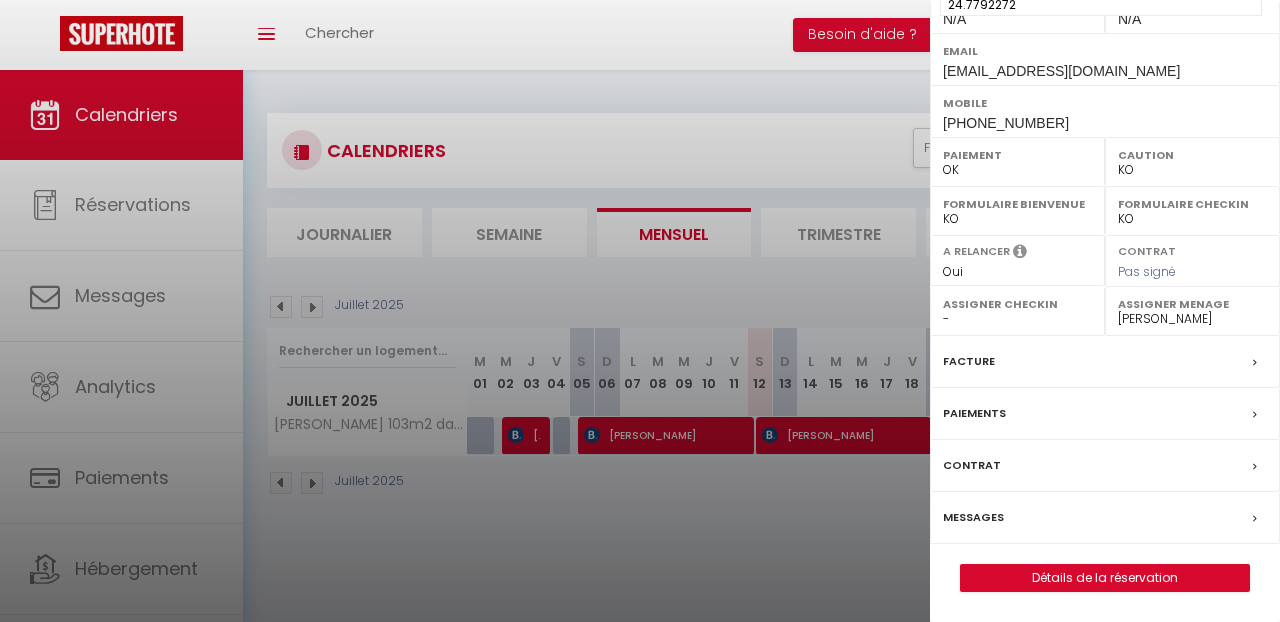 scroll, scrollTop: 351, scrollLeft: 0, axis: vertical 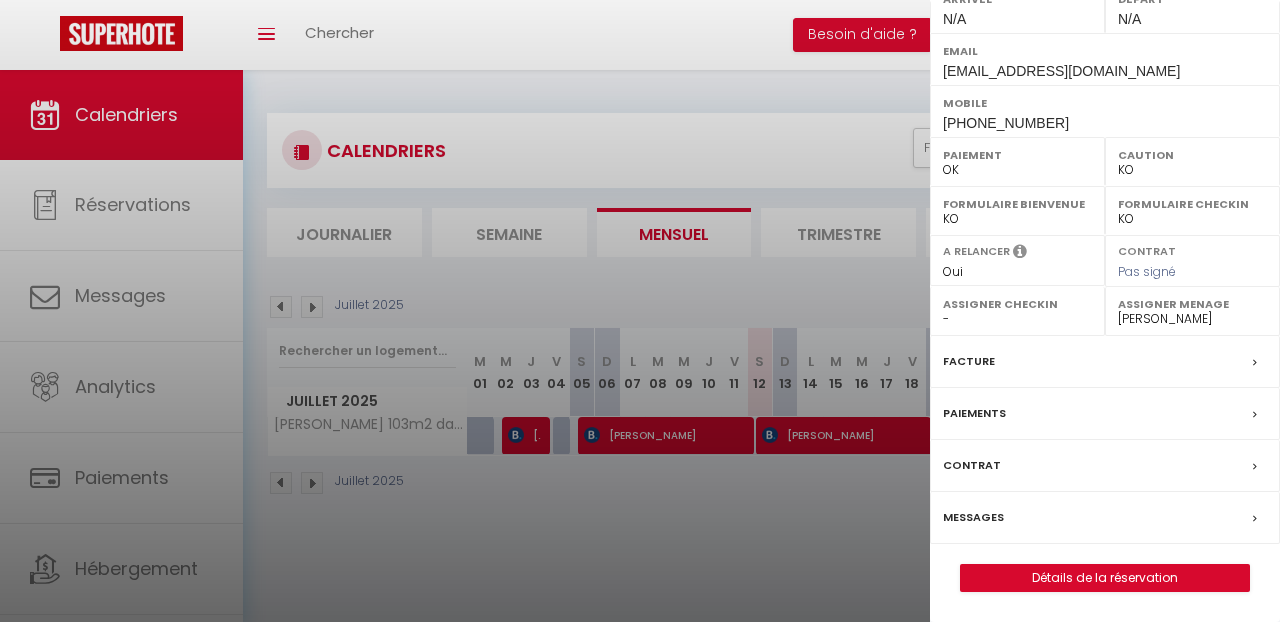 click on "Paiements" at bounding box center (974, 413) 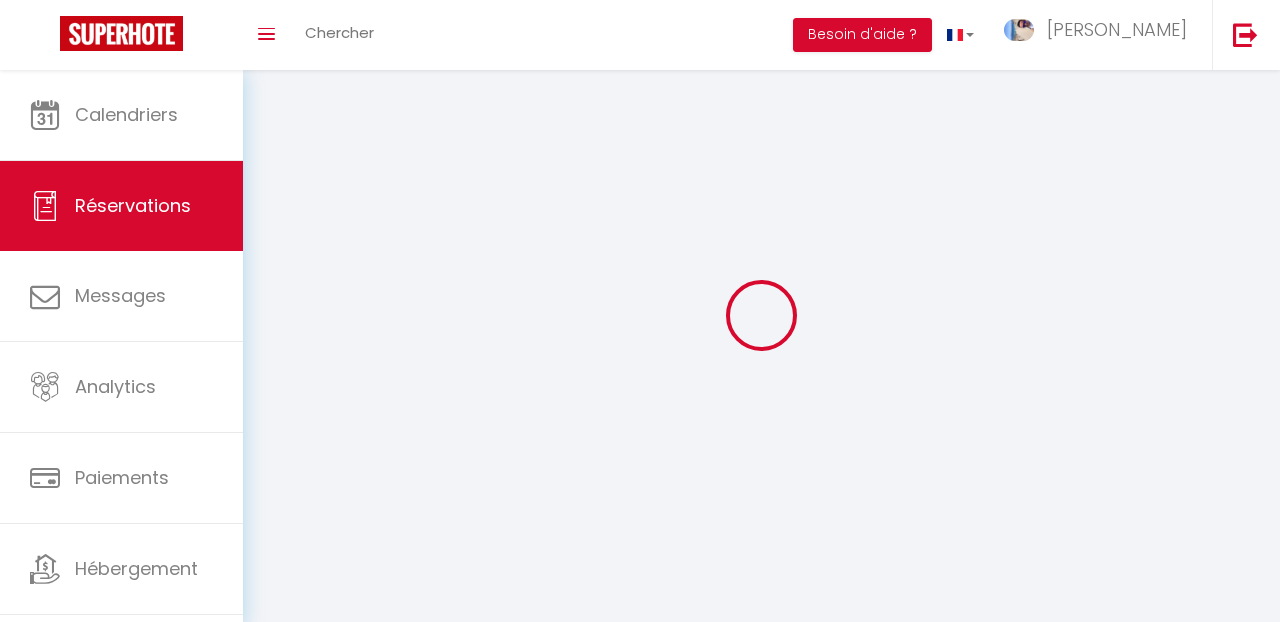 select on "0" 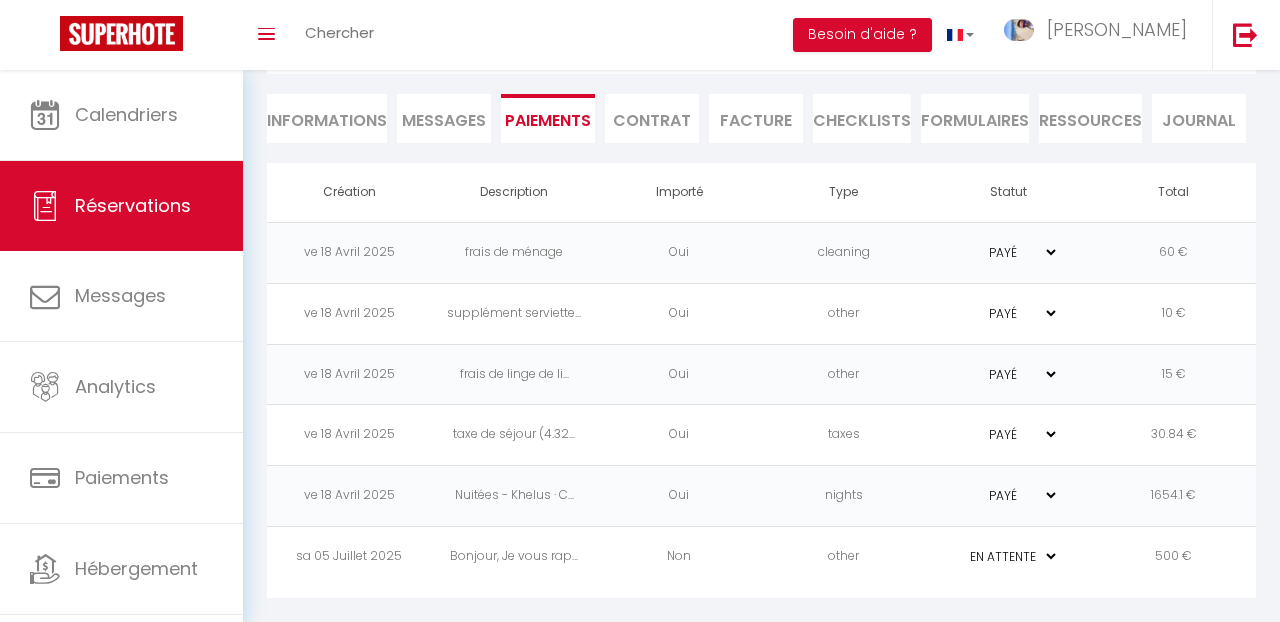 scroll, scrollTop: 174, scrollLeft: 0, axis: vertical 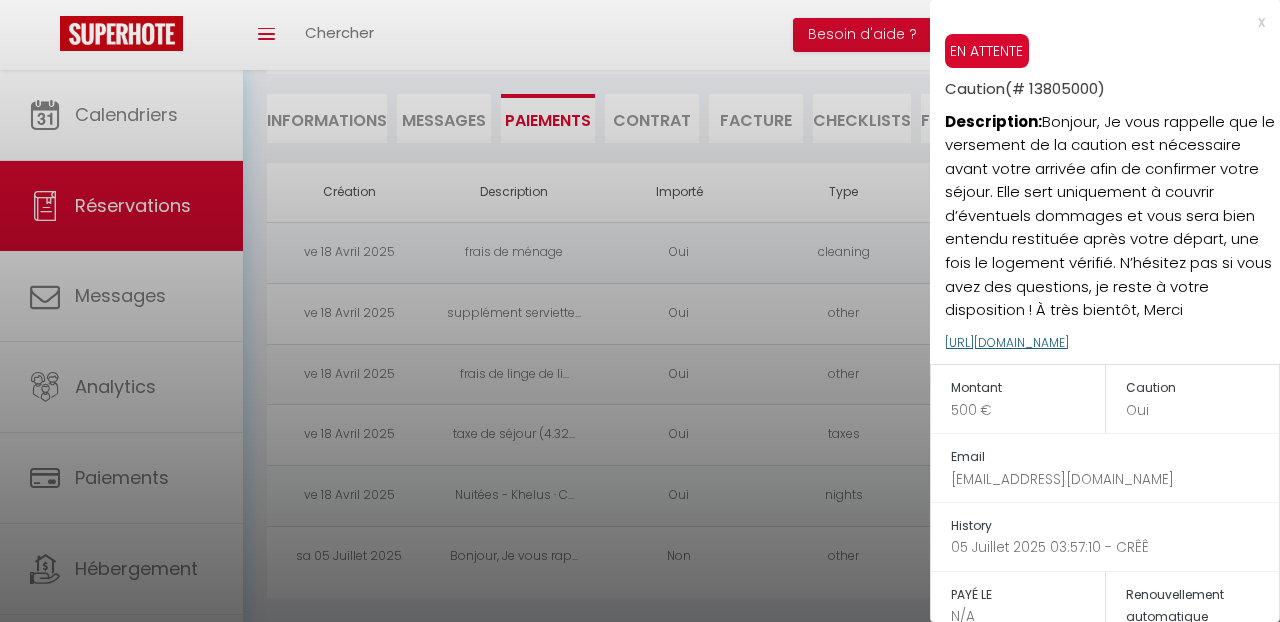 click on "https://superhote.com/applink/p/JqsYh1Kn" at bounding box center [1007, 342] 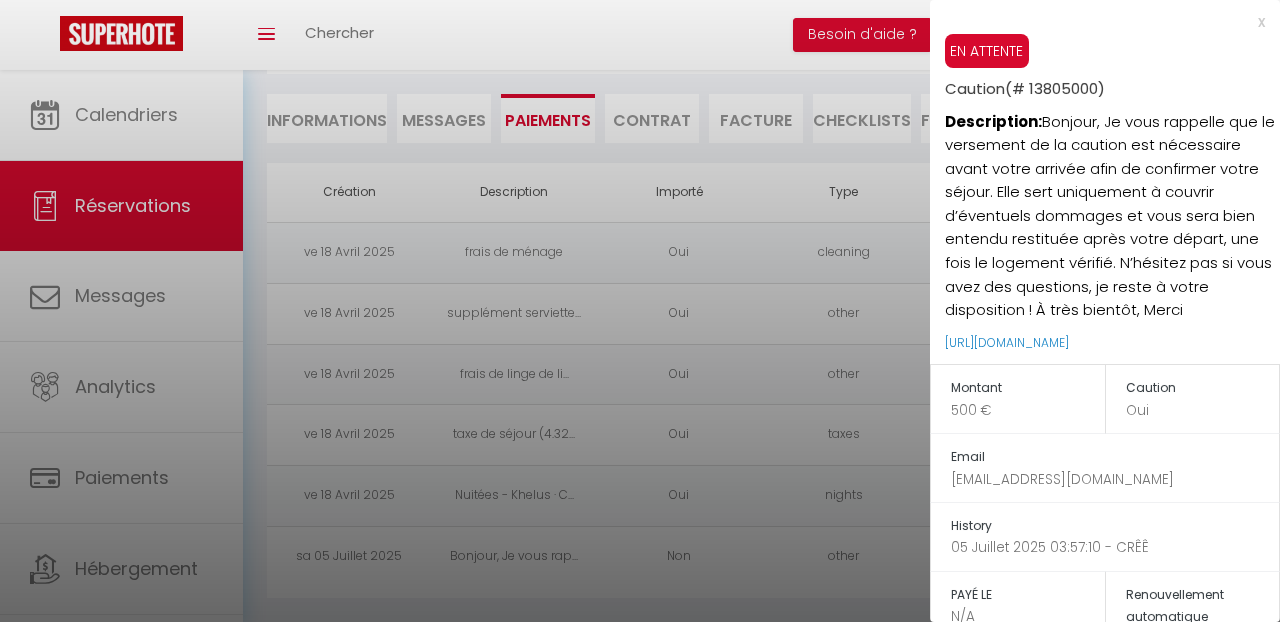 scroll, scrollTop: 0, scrollLeft: 0, axis: both 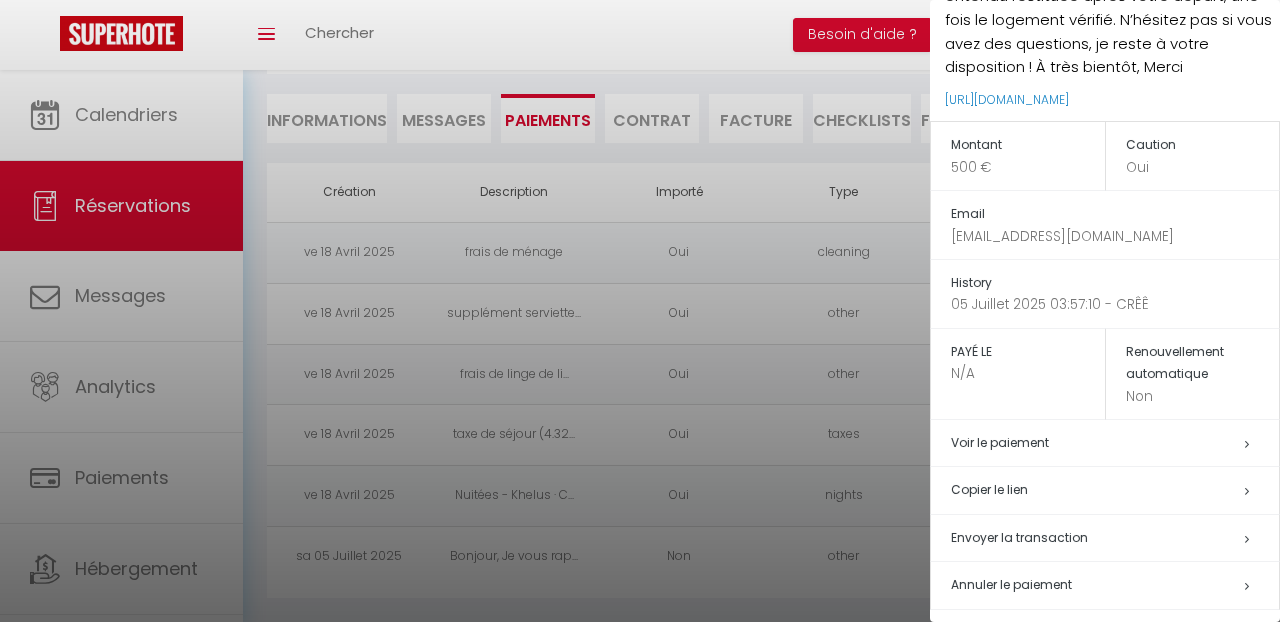 click on "Annuler le paiement" at bounding box center [1011, 584] 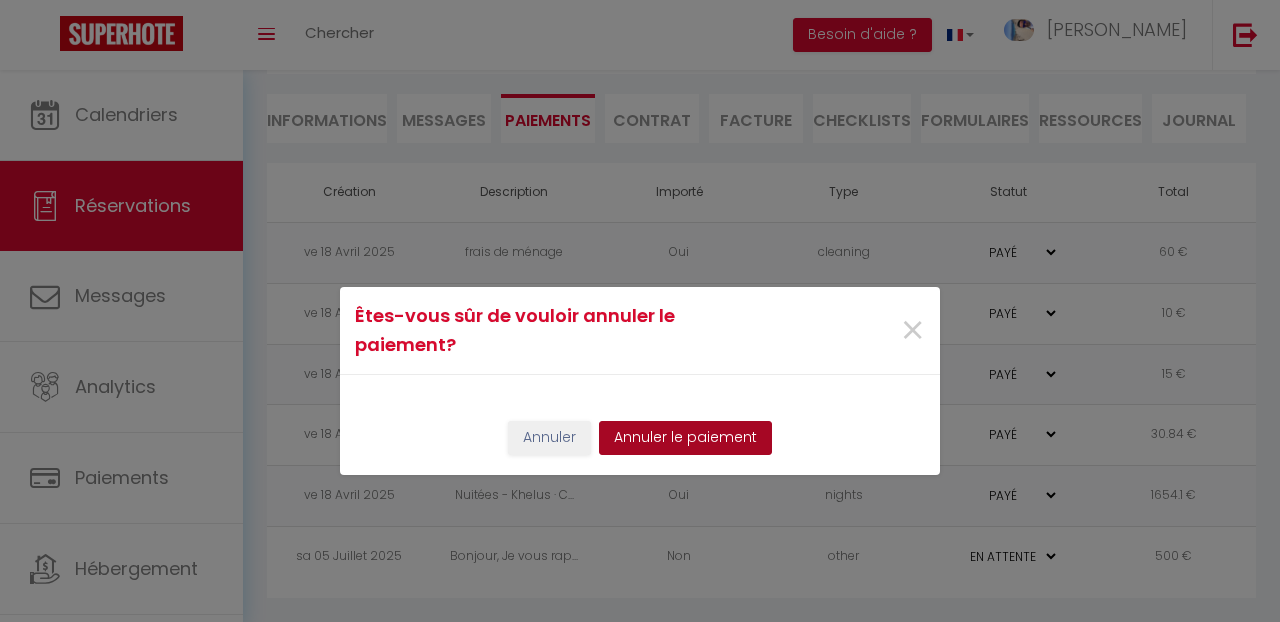 click on "Annuler le paiement" at bounding box center (685, 438) 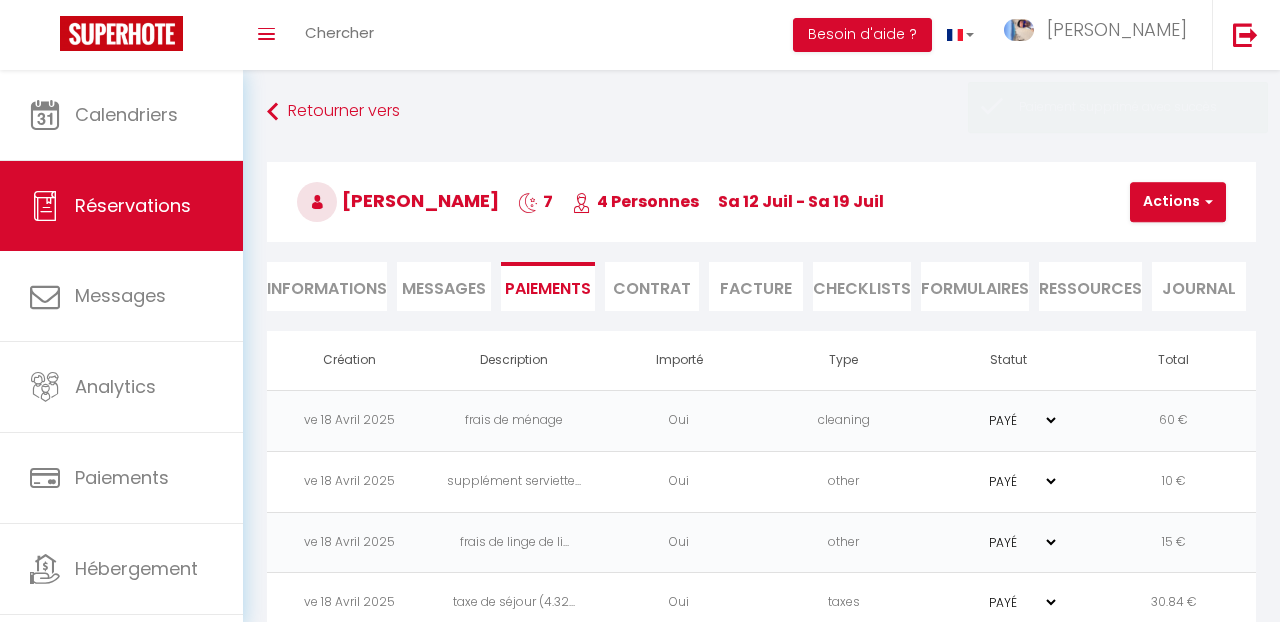 scroll, scrollTop: 0, scrollLeft: 0, axis: both 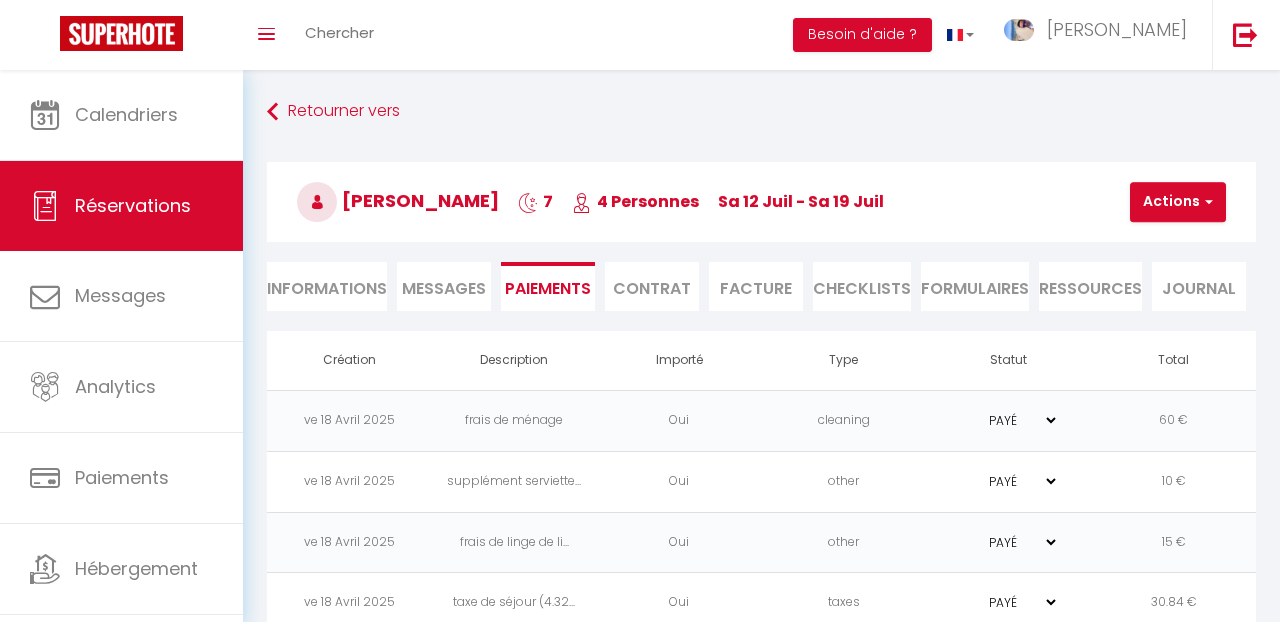 click on "Actions" at bounding box center [1178, 202] 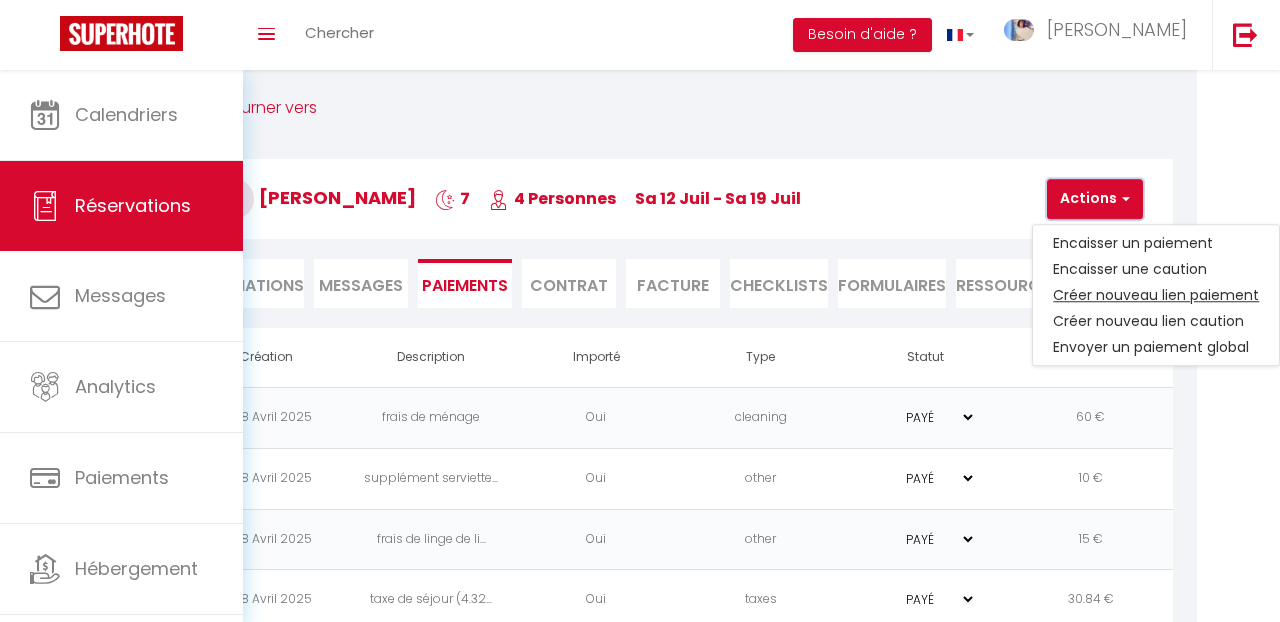 scroll, scrollTop: 3, scrollLeft: 82, axis: both 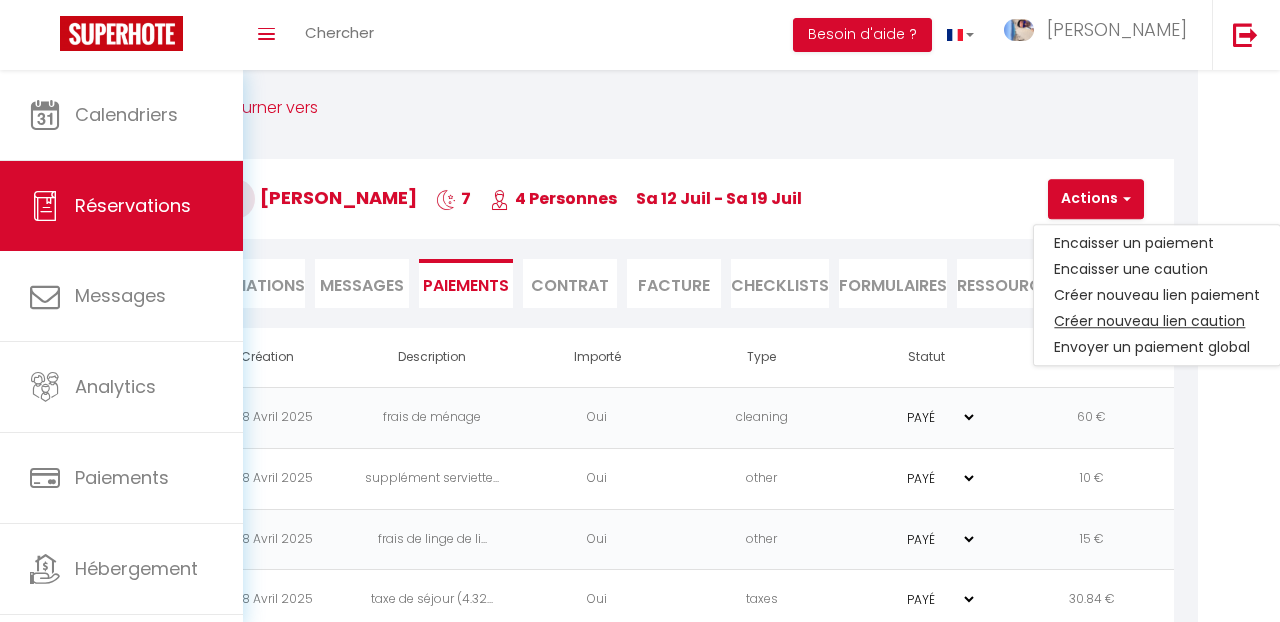 click on "Créer nouveau lien caution" at bounding box center (1157, 321) 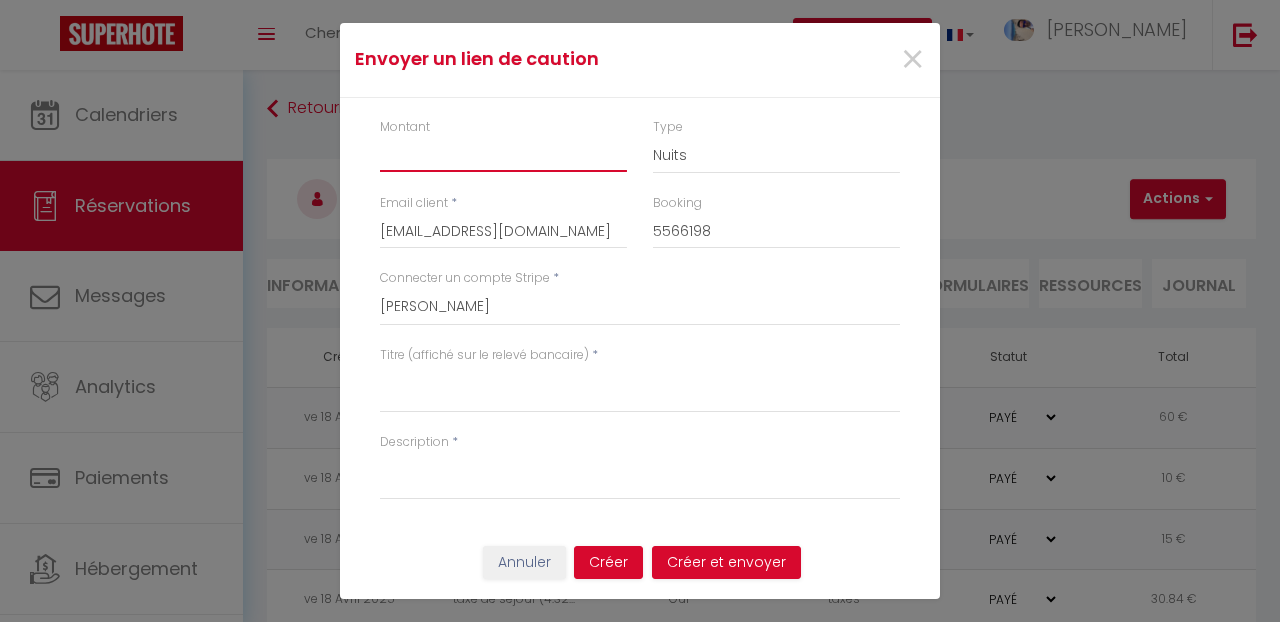 click on "Montant" at bounding box center (503, 154) 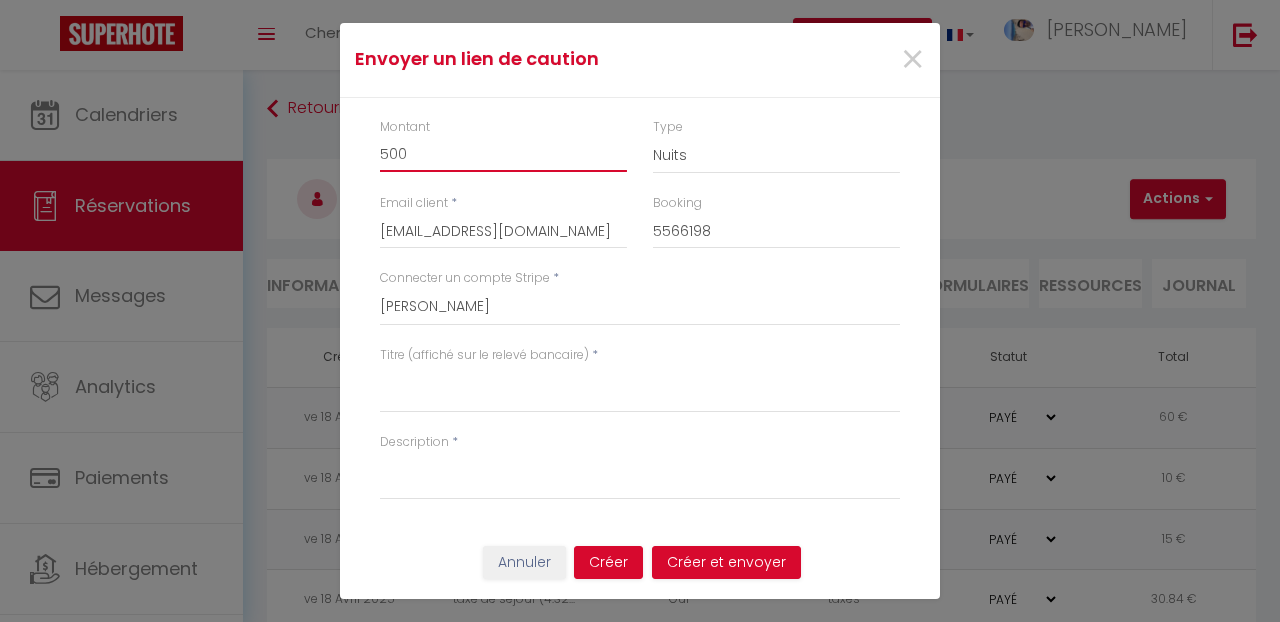 type on "500" 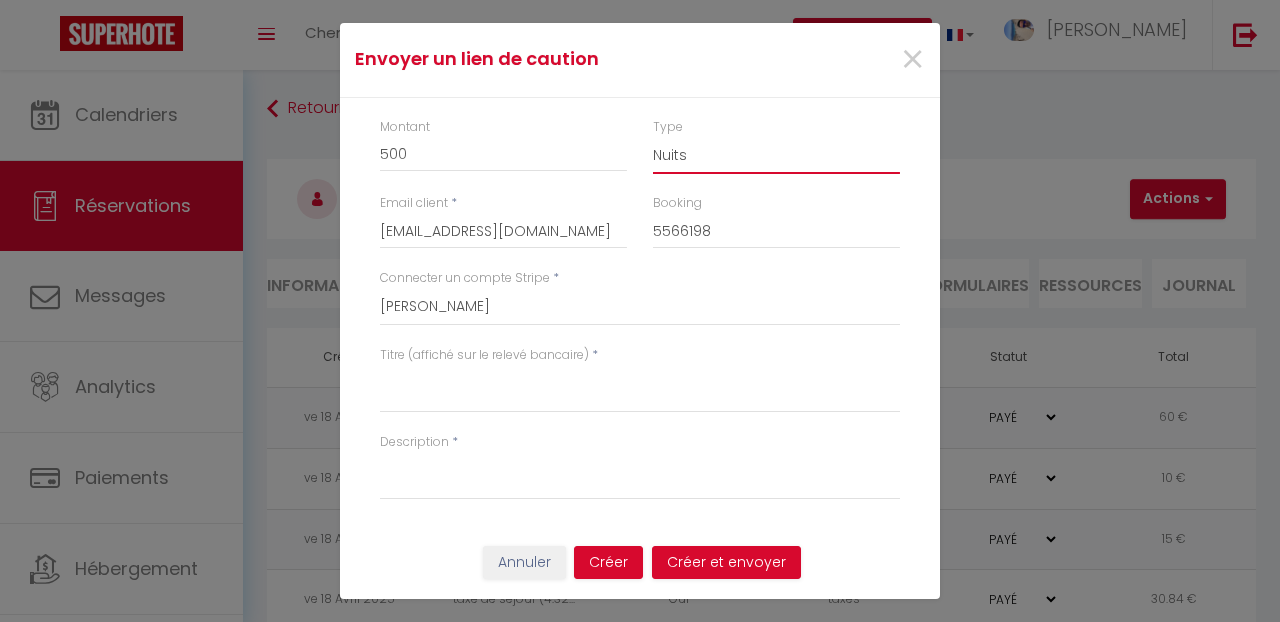 select on "other" 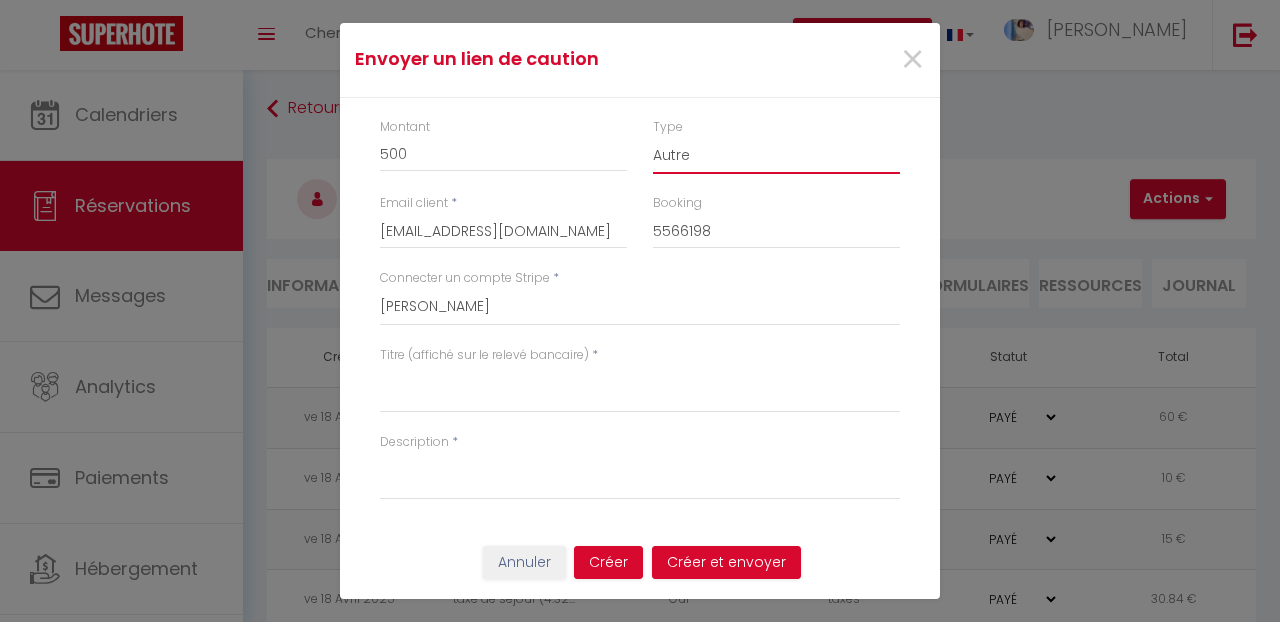 click on "Titre (affiché sur le relevé bancaire)" at bounding box center [640, 389] 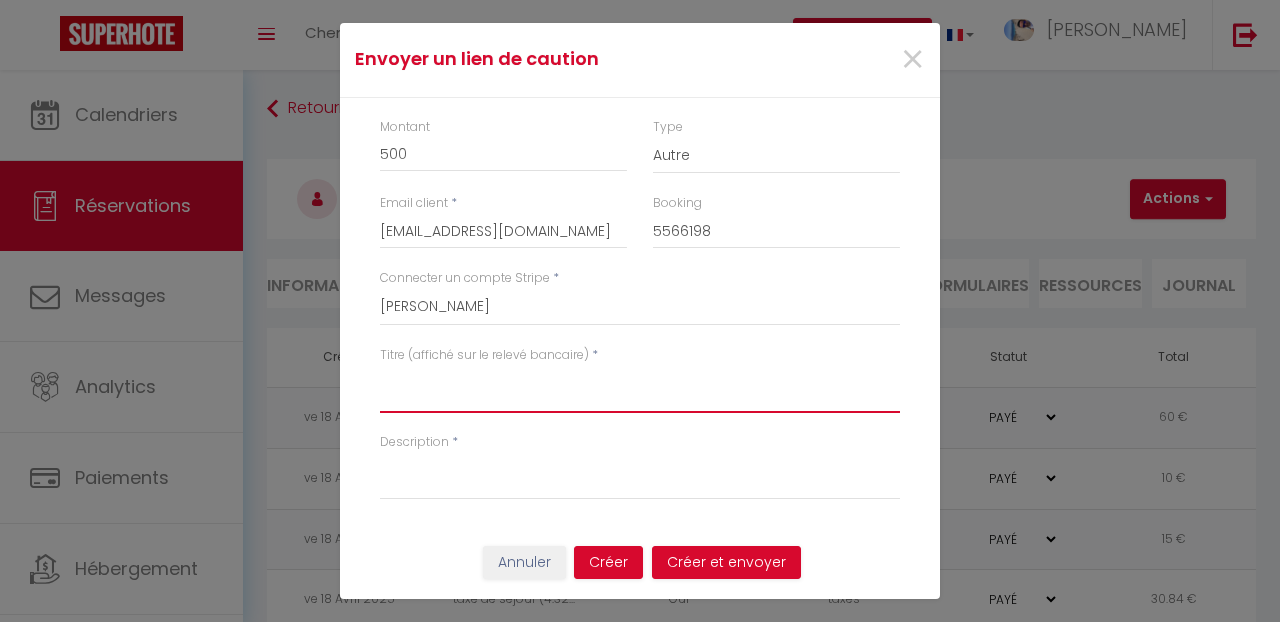 click on "Titre (affiché sur le relevé bancaire)" at bounding box center [640, 389] 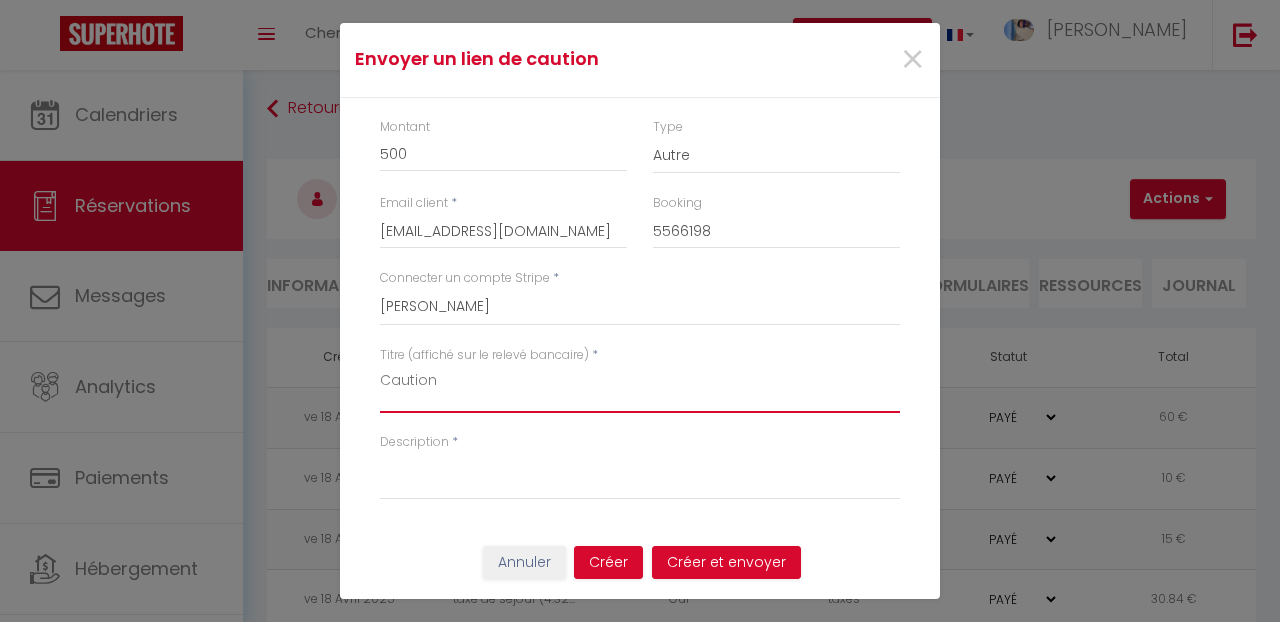 type on "Caution" 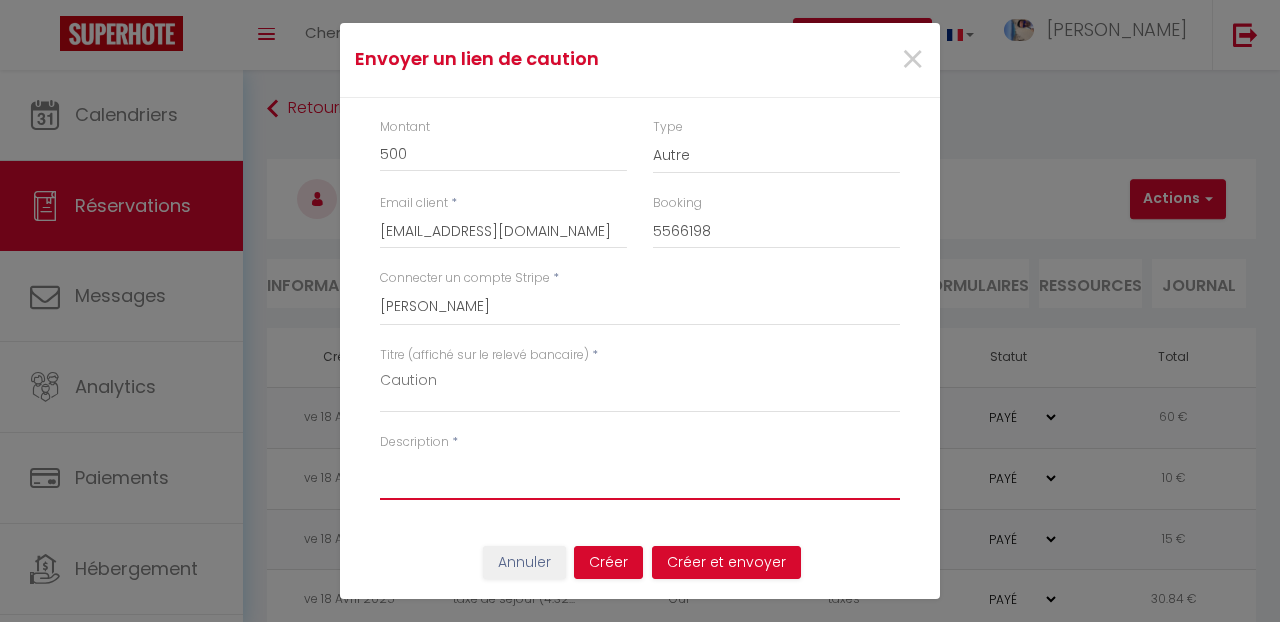 click on "Description" at bounding box center (640, 476) 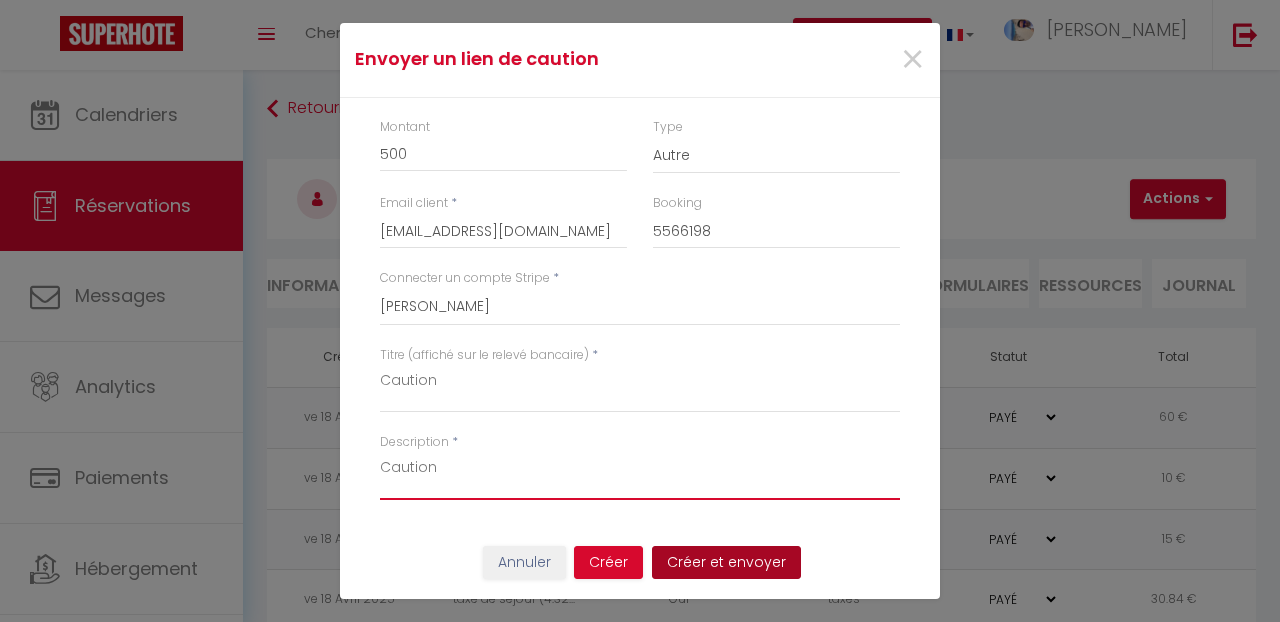 type on "Caution" 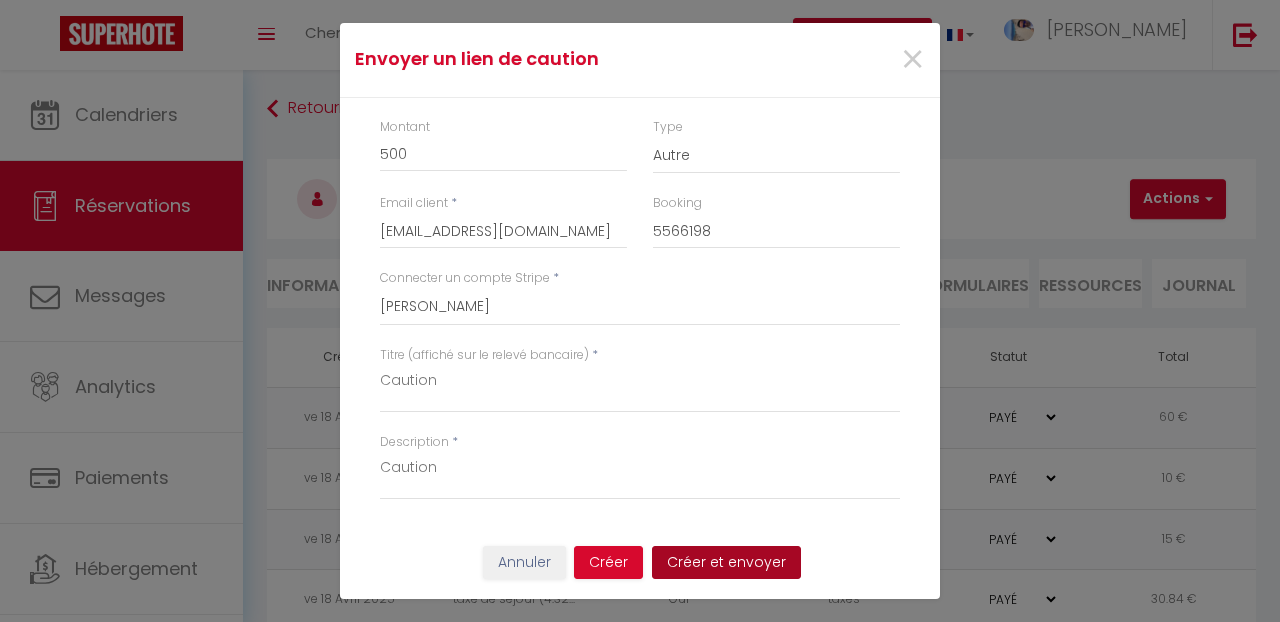 click on "Créer et envoyer" at bounding box center (726, 563) 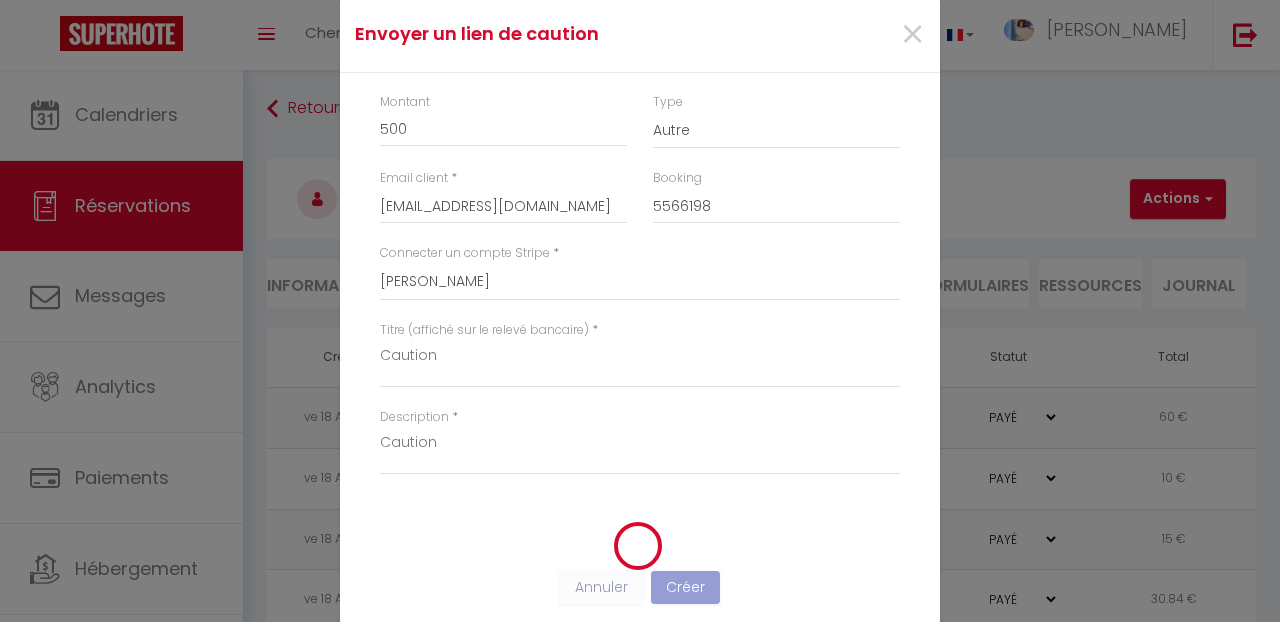 click on "Envoyer un lien de caution   ×         Montant   500   Type   Nuits   Frais de ménage   Taxe de séjour   Autre     Email client   *   [EMAIL_ADDRESS][DOMAIN_NAME]   Booking   5566198
Connecter un compte Stripe
*   [PERSON_NAME]   Titre (affiché sur le relevé bancaire)   *   Caution   Description   *   Caution     Annuler
Créer   Créer et envoyer" at bounding box center (640, 311) 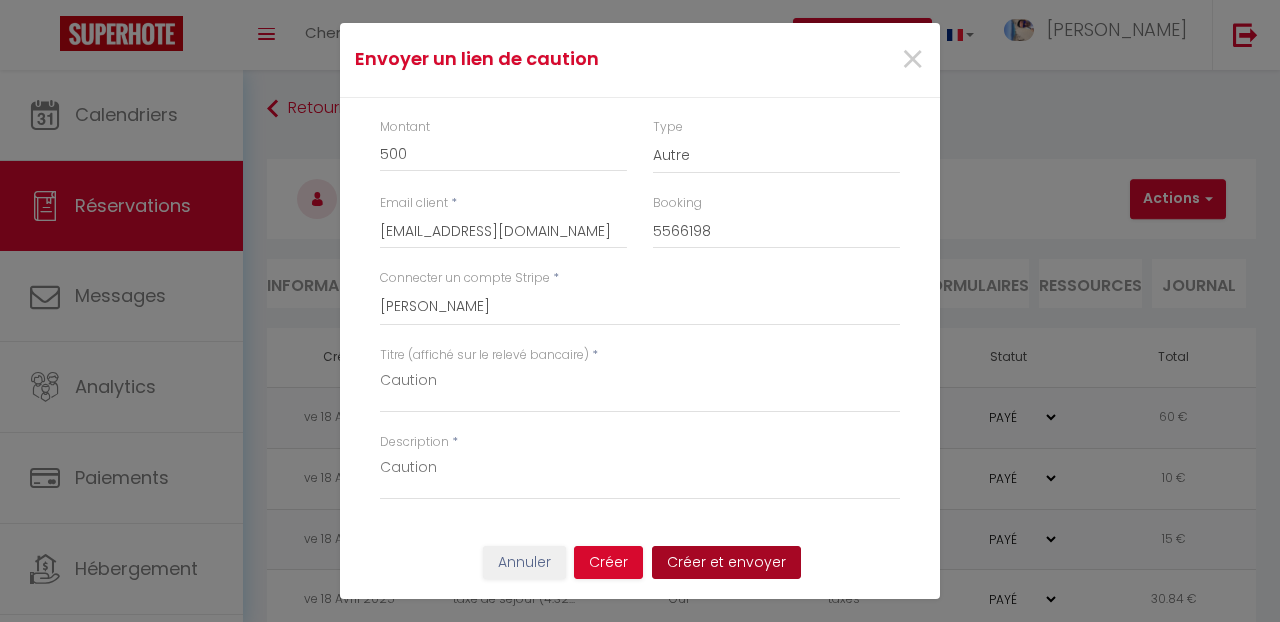 click on "Créer et envoyer" at bounding box center [726, 563] 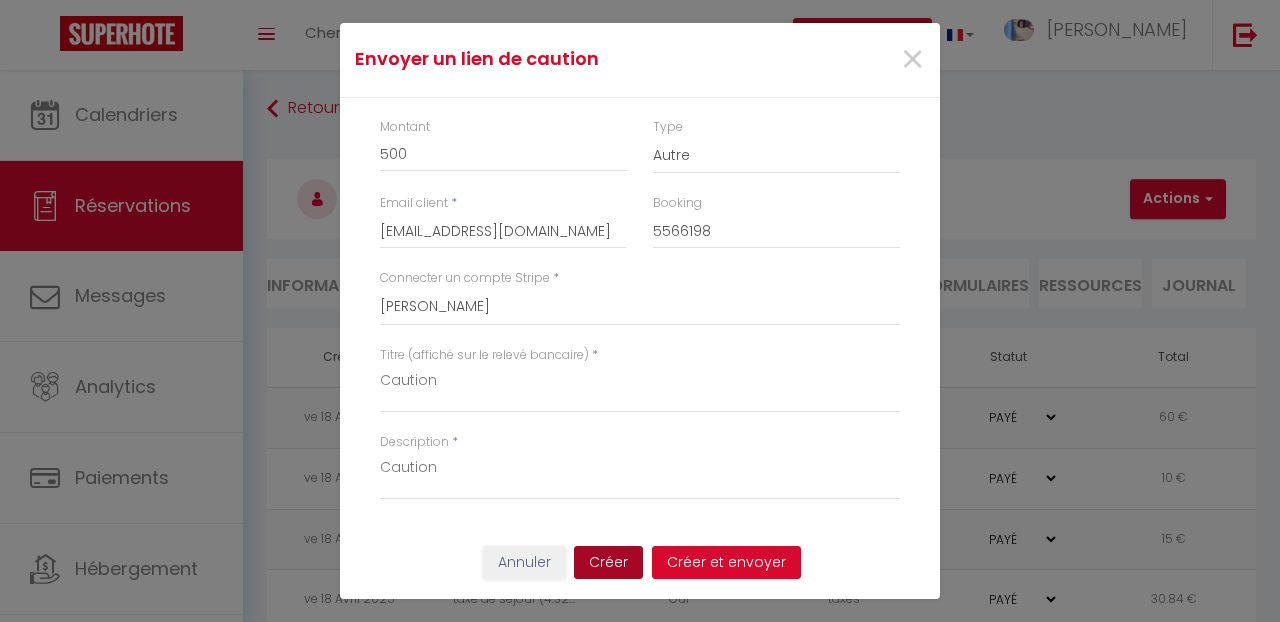 click on "Créer" at bounding box center [608, 563] 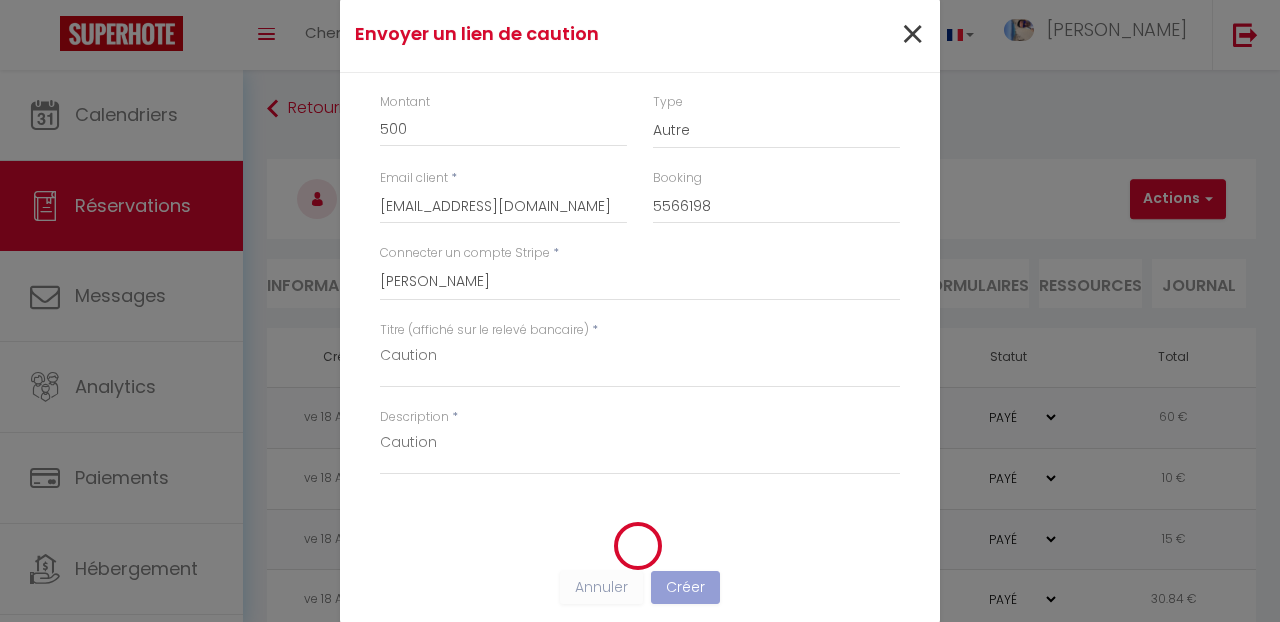 click on "×" at bounding box center [912, 35] 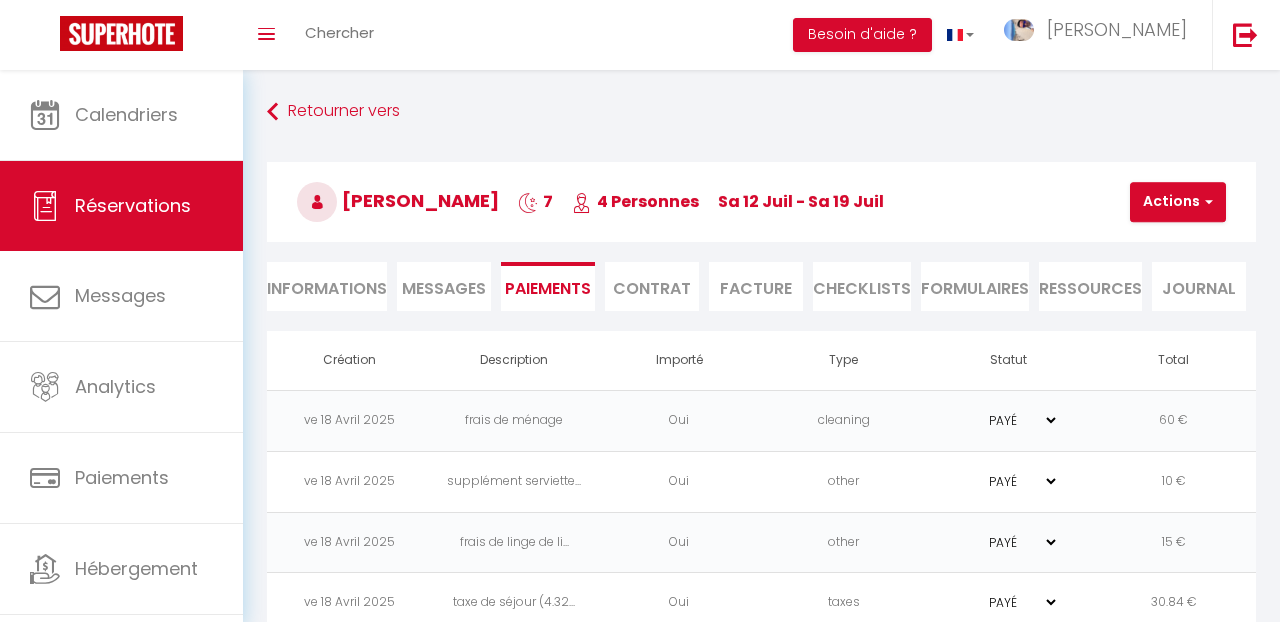 scroll, scrollTop: 0, scrollLeft: 0, axis: both 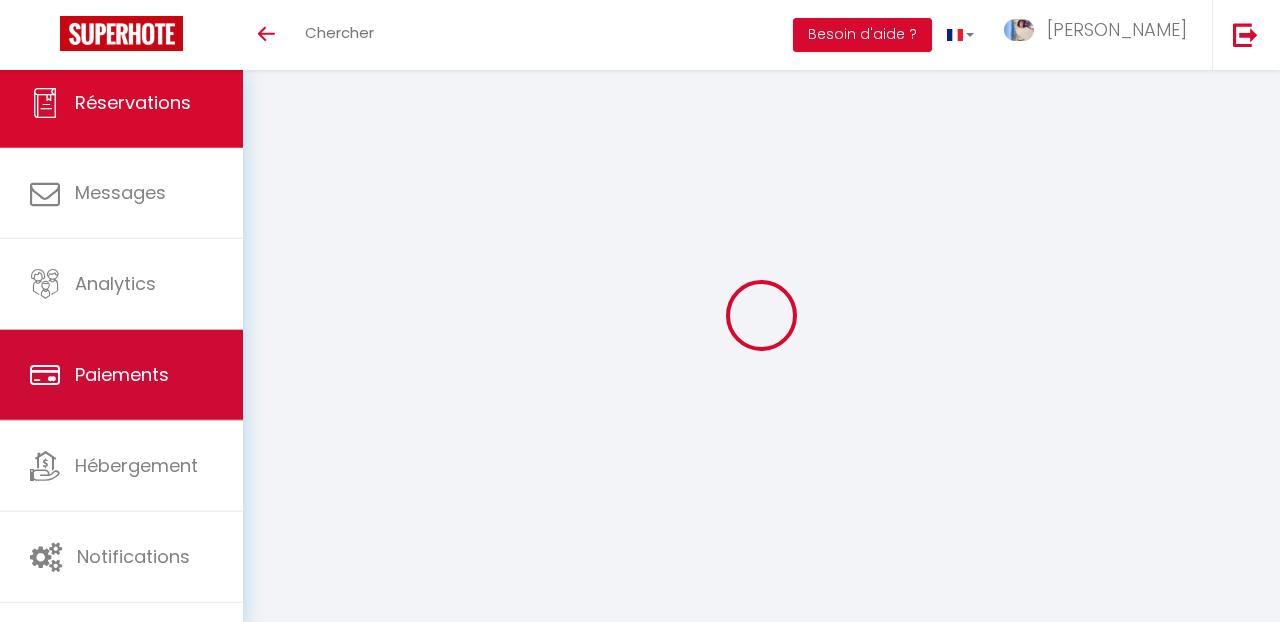 click on "Paiements" at bounding box center [122, 374] 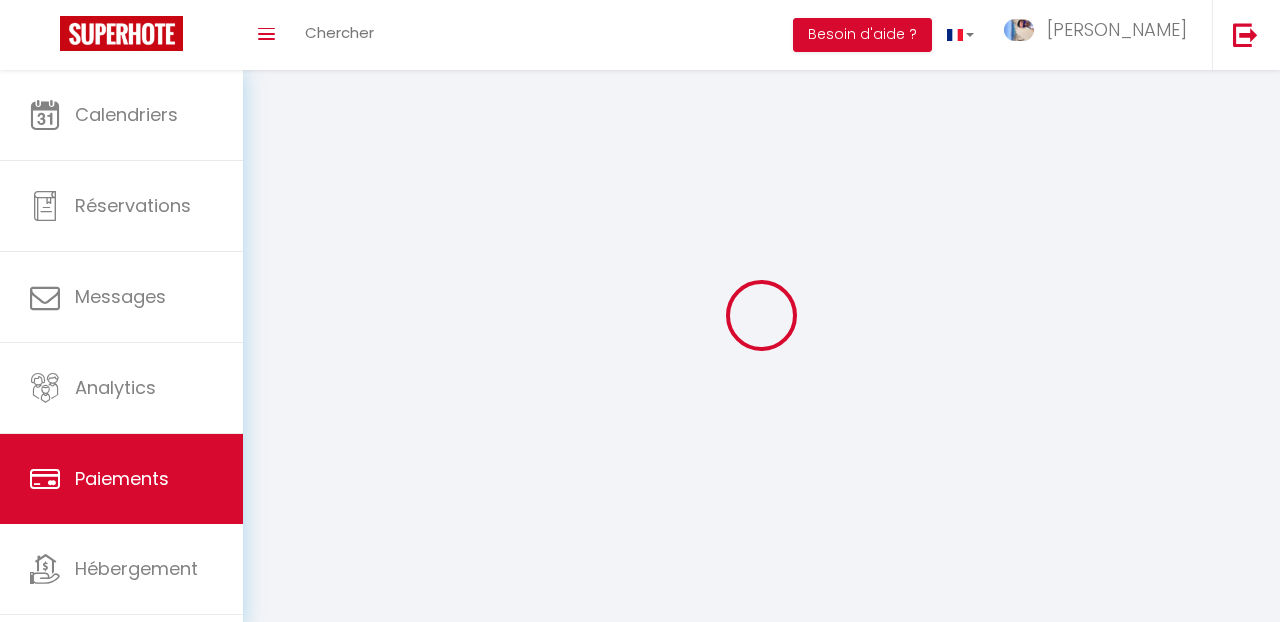 select on "2" 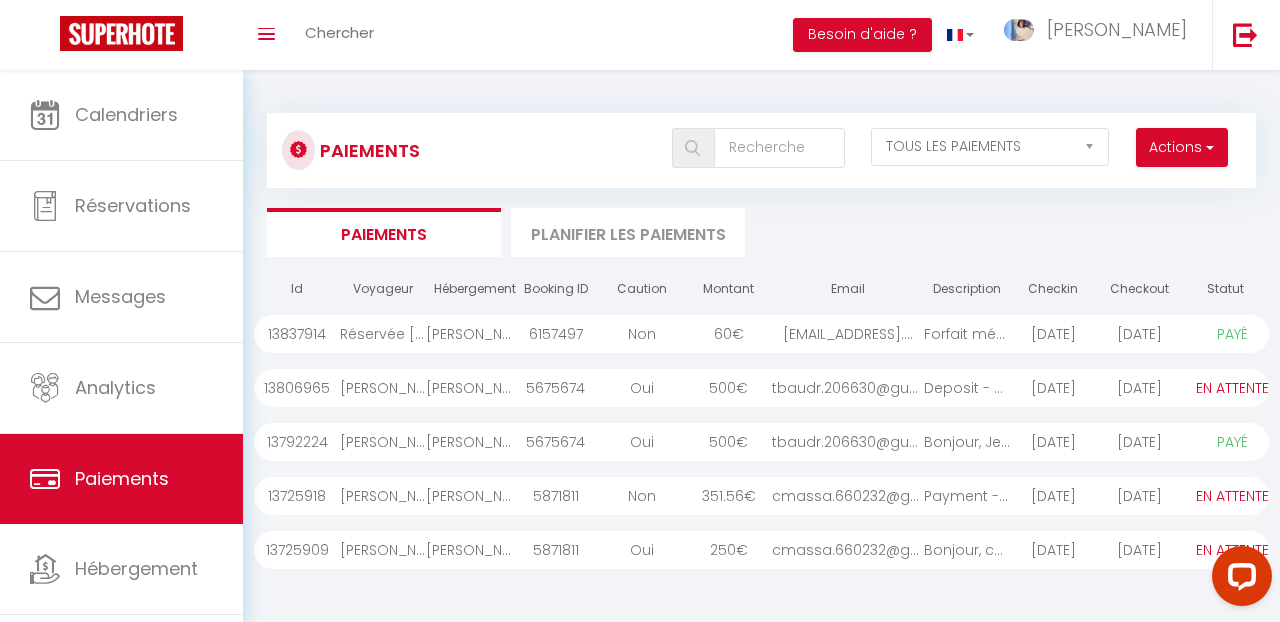 scroll, scrollTop: 0, scrollLeft: 0, axis: both 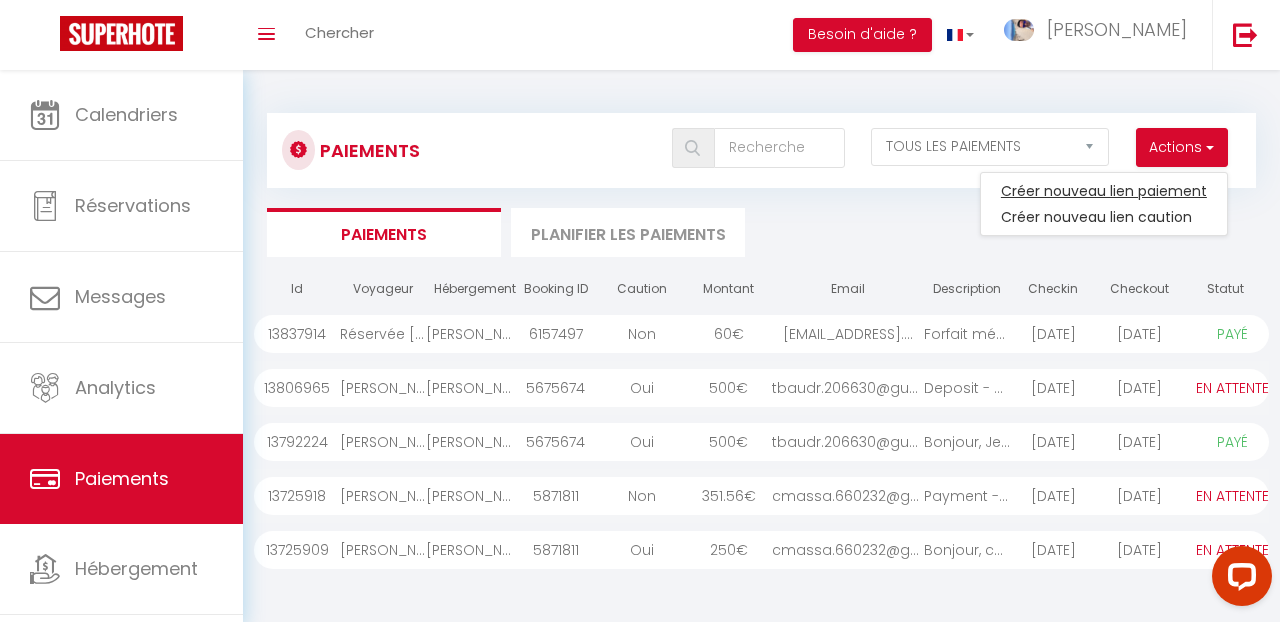 click on "Créer nouveau lien paiement" at bounding box center (1104, 191) 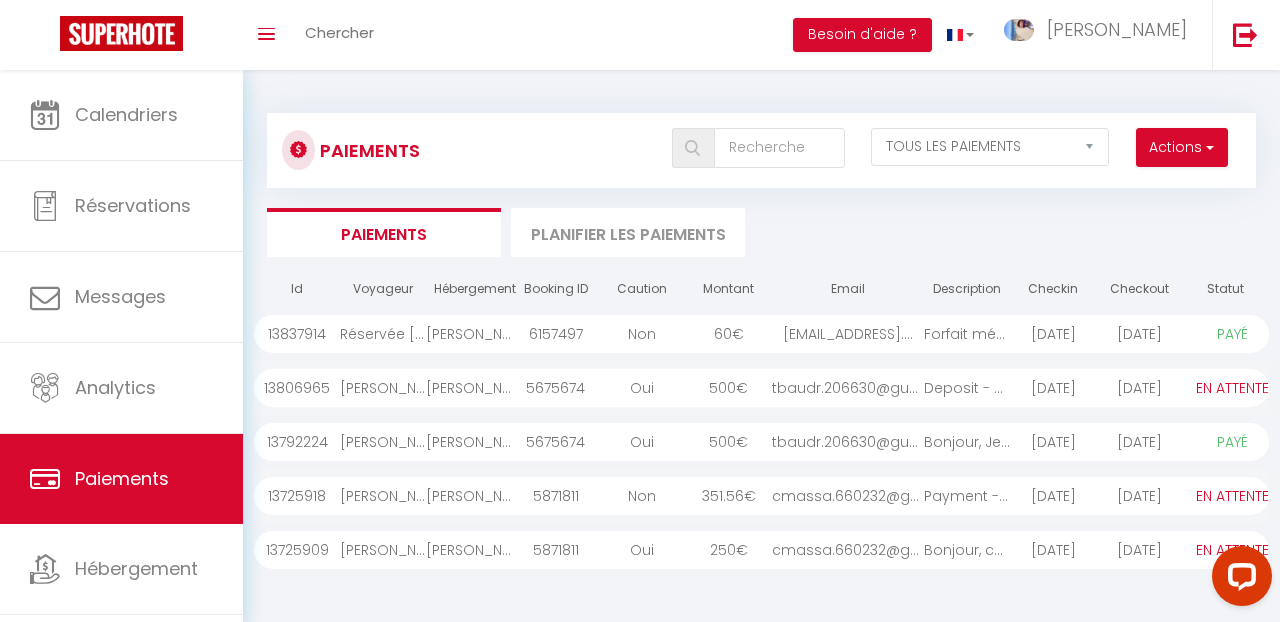 select 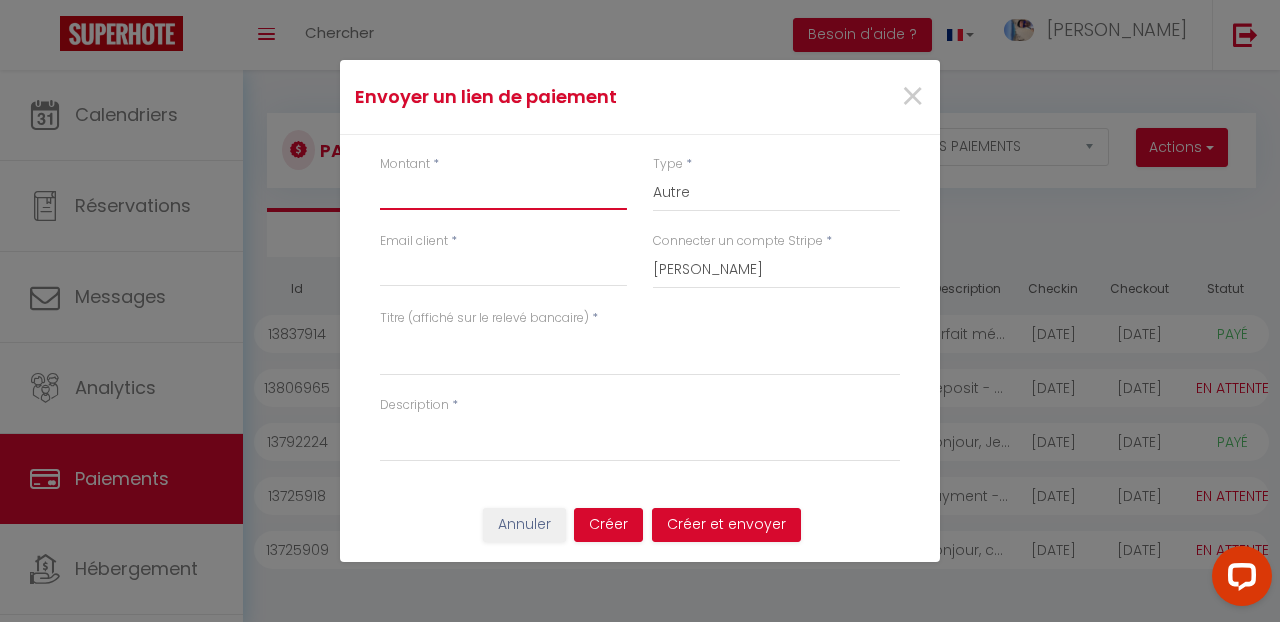 click on "Montant" at bounding box center [503, 192] 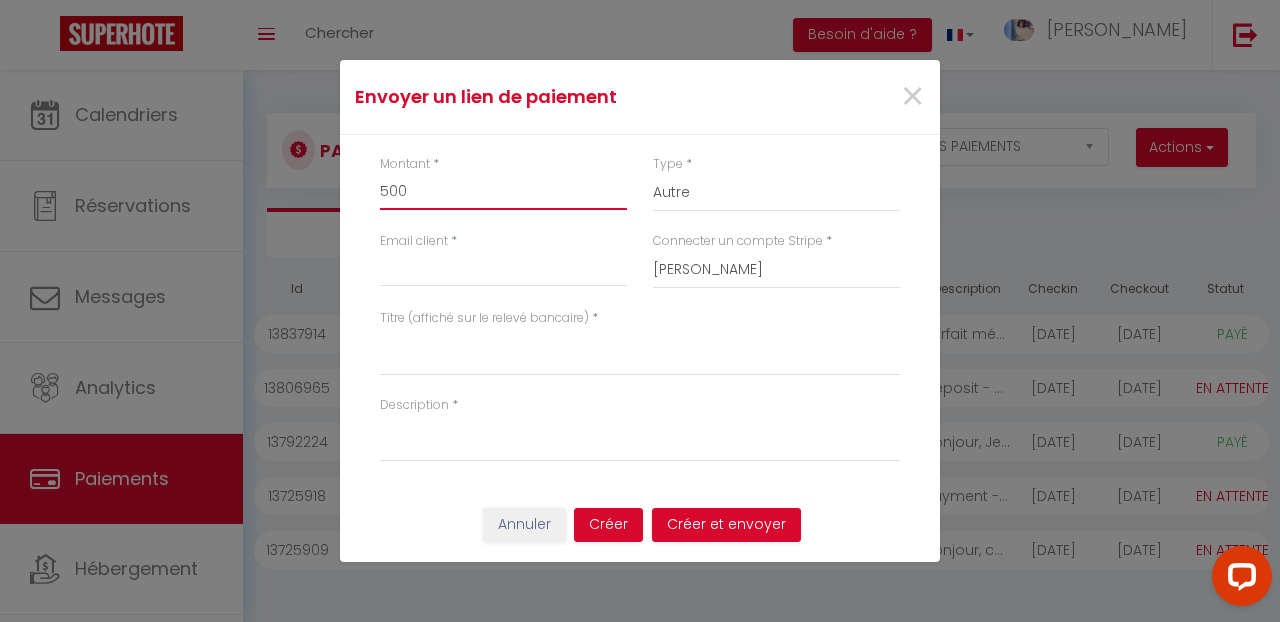type on "500" 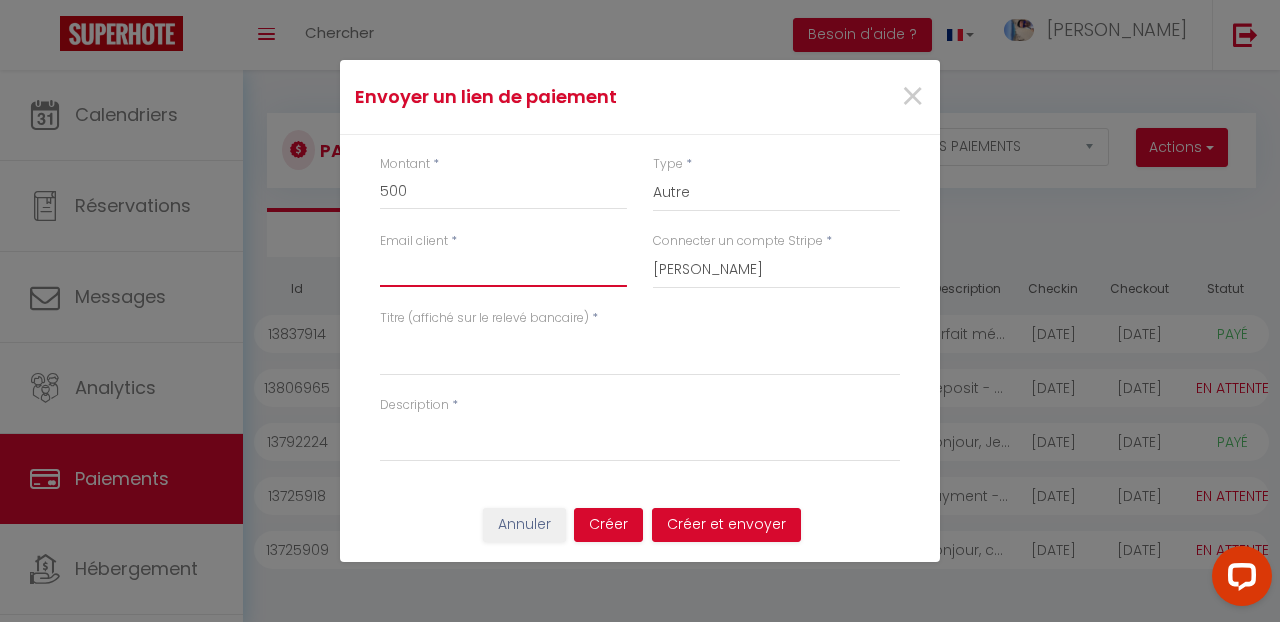 click on "Email client" at bounding box center [503, 269] 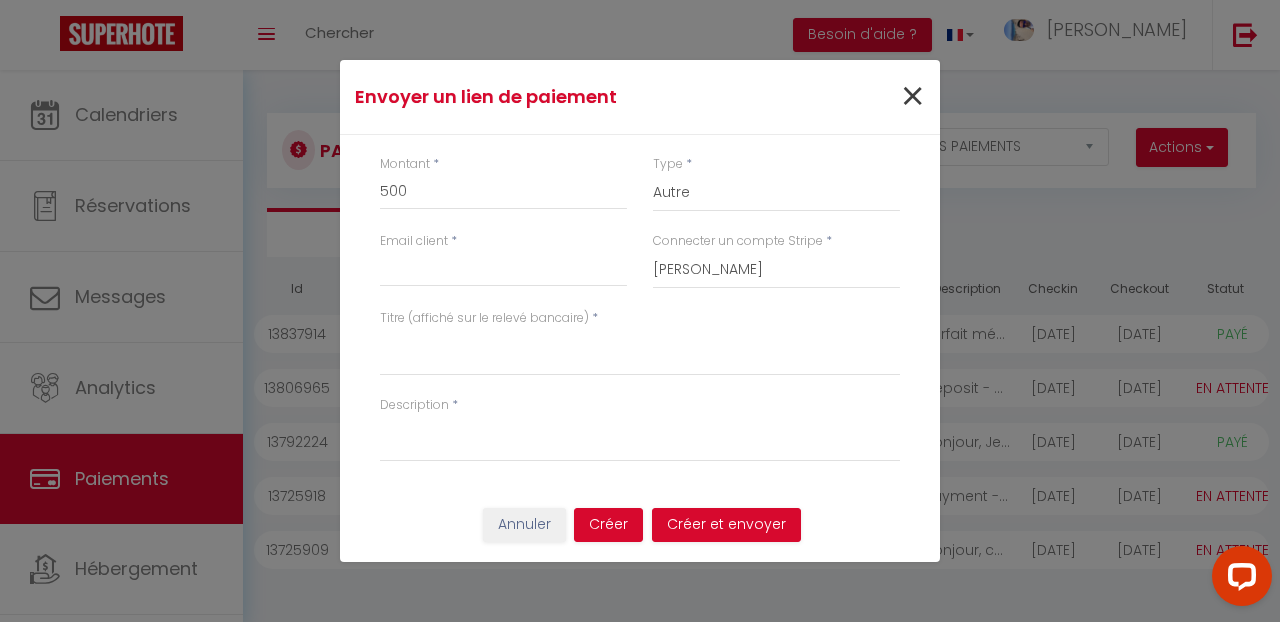 click on "×" at bounding box center (912, 97) 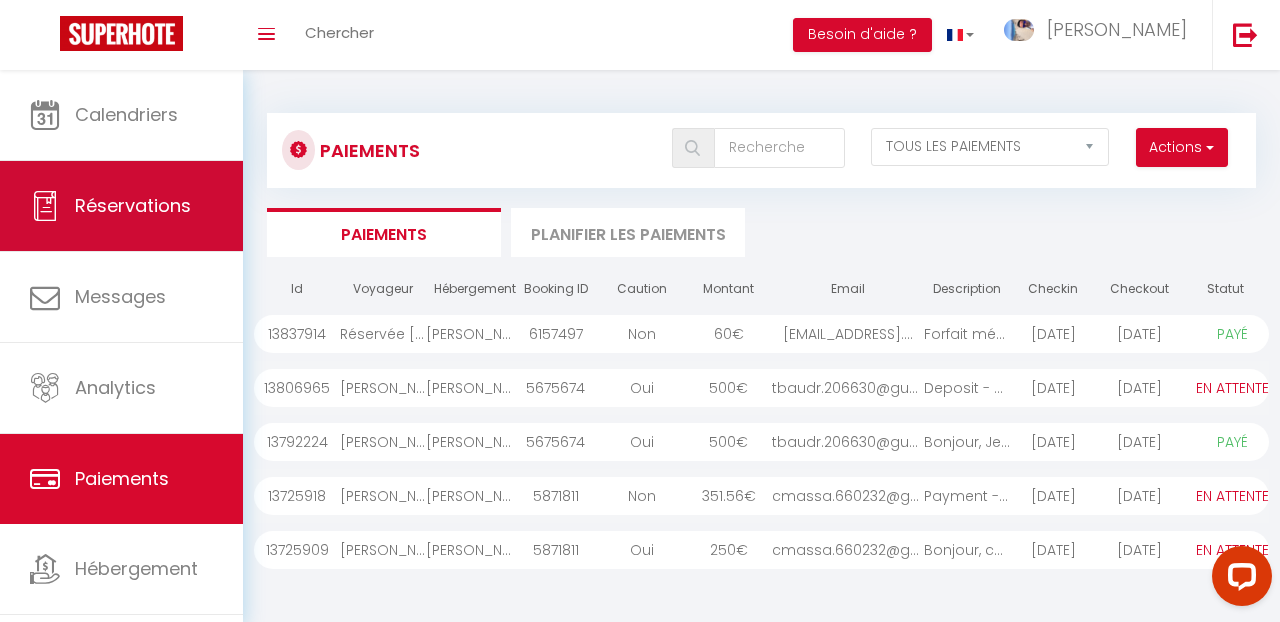 click on "Réservations" at bounding box center (121, 206) 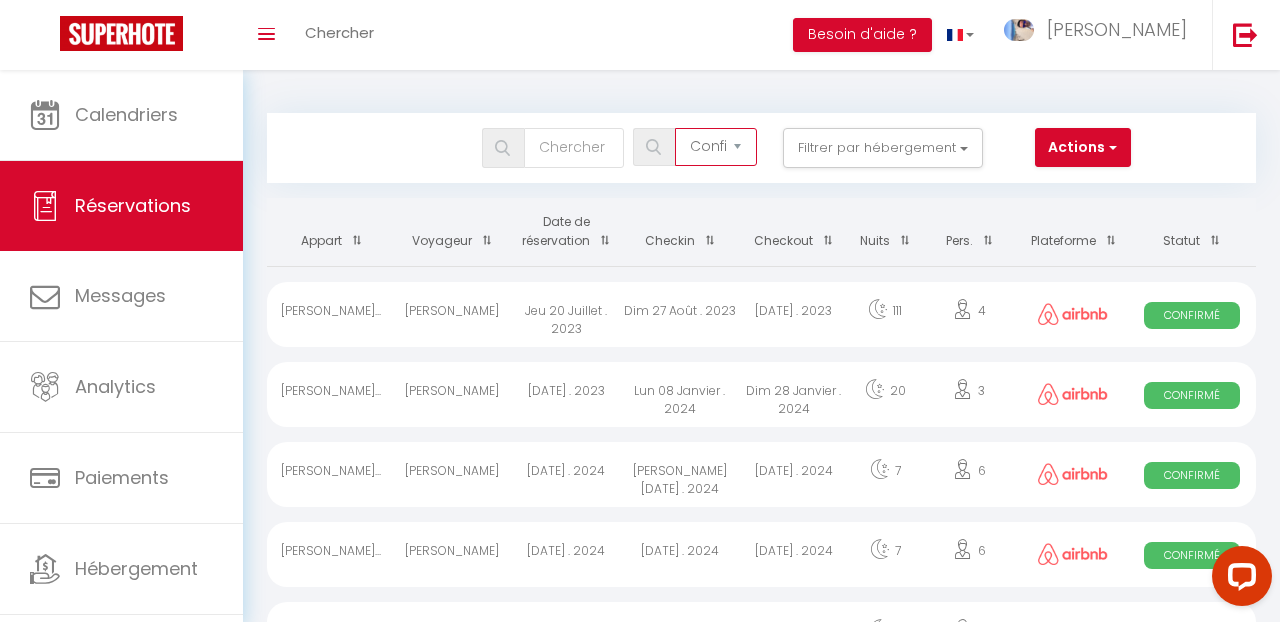 select on "all" 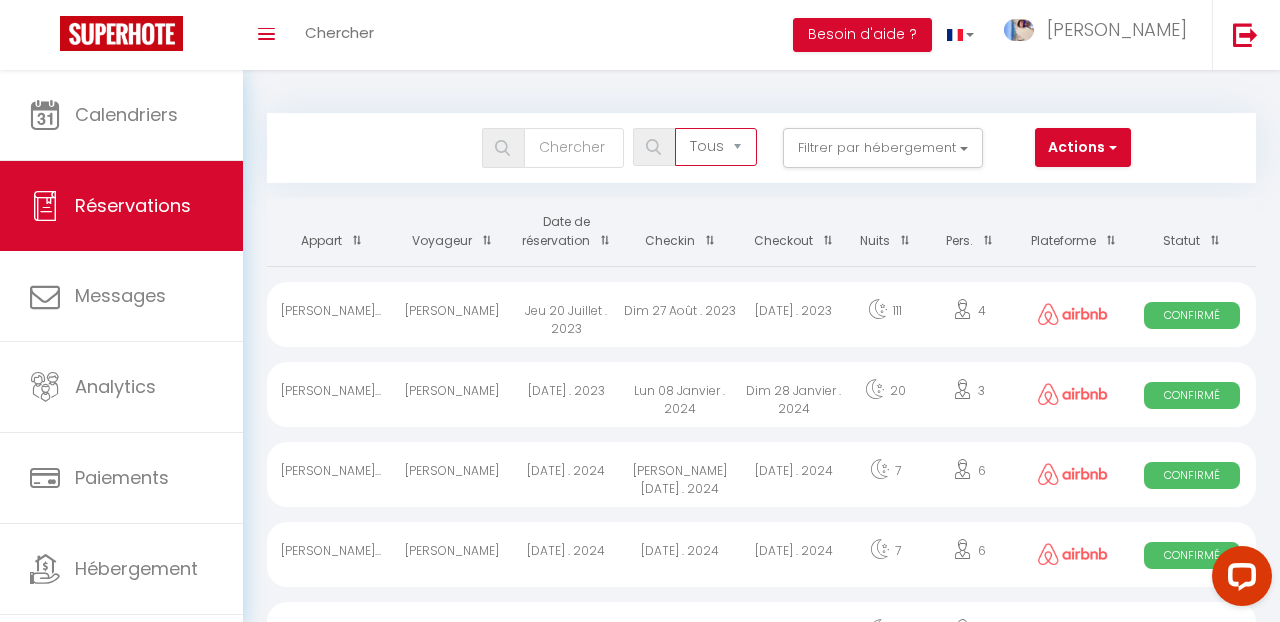 click at bounding box center (705, 240) 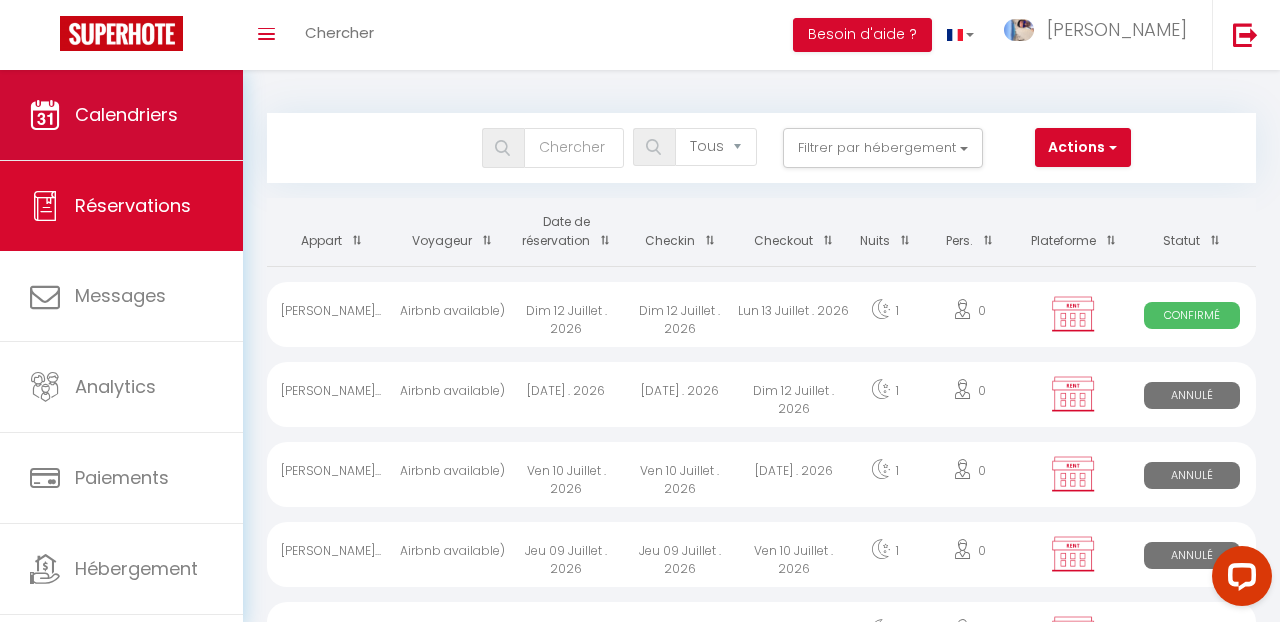 click on "Calendriers" at bounding box center (126, 114) 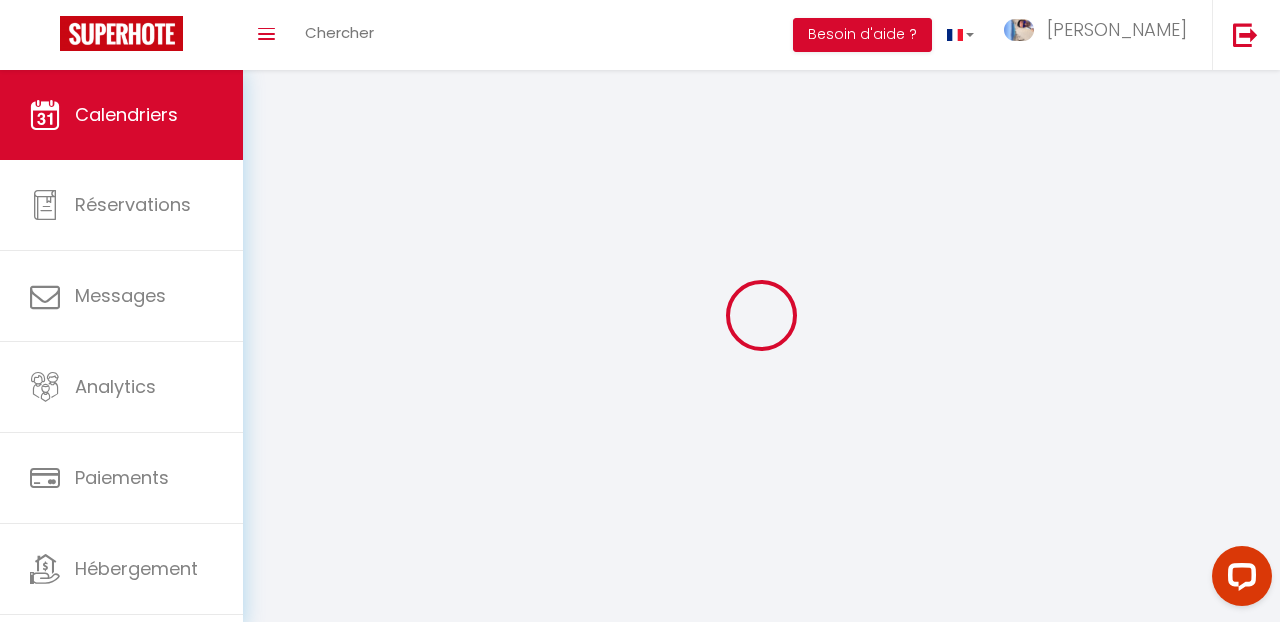 select 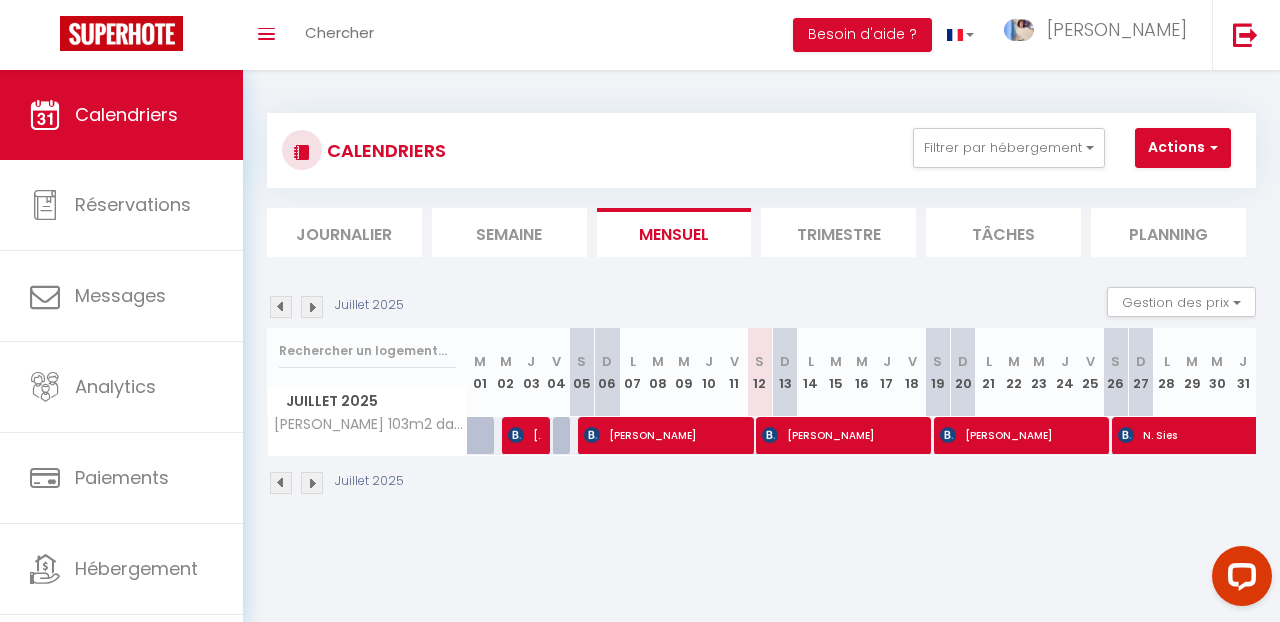 click on "[PERSON_NAME]" at bounding box center [841, 435] 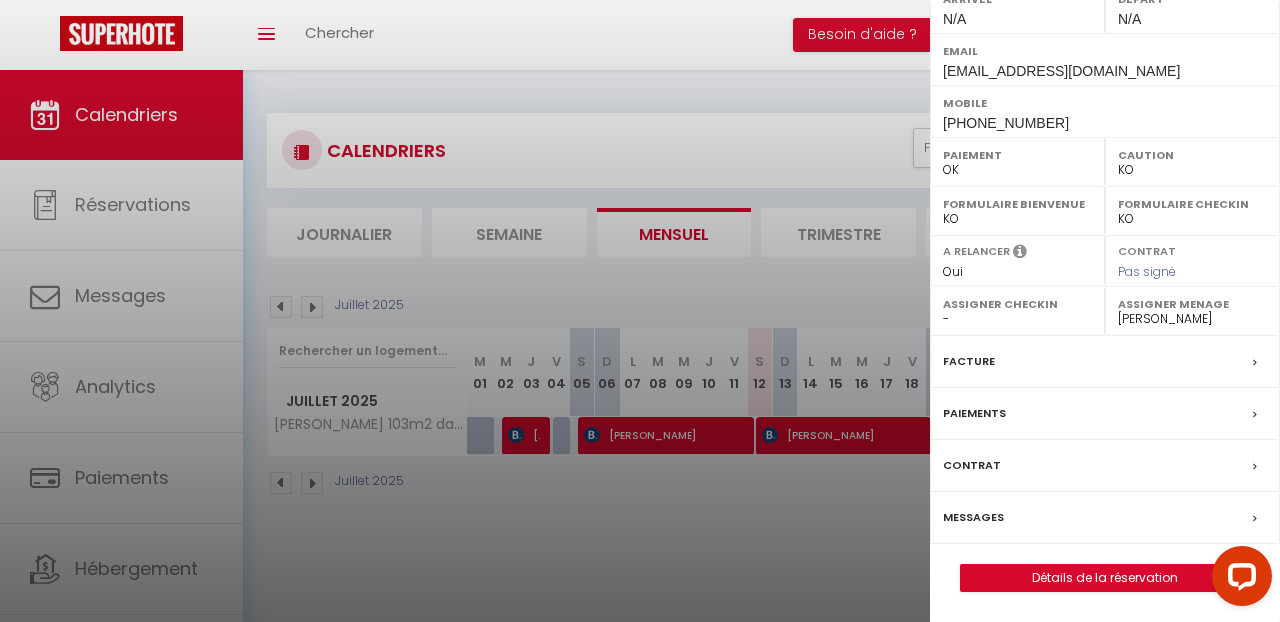 scroll, scrollTop: 356, scrollLeft: 0, axis: vertical 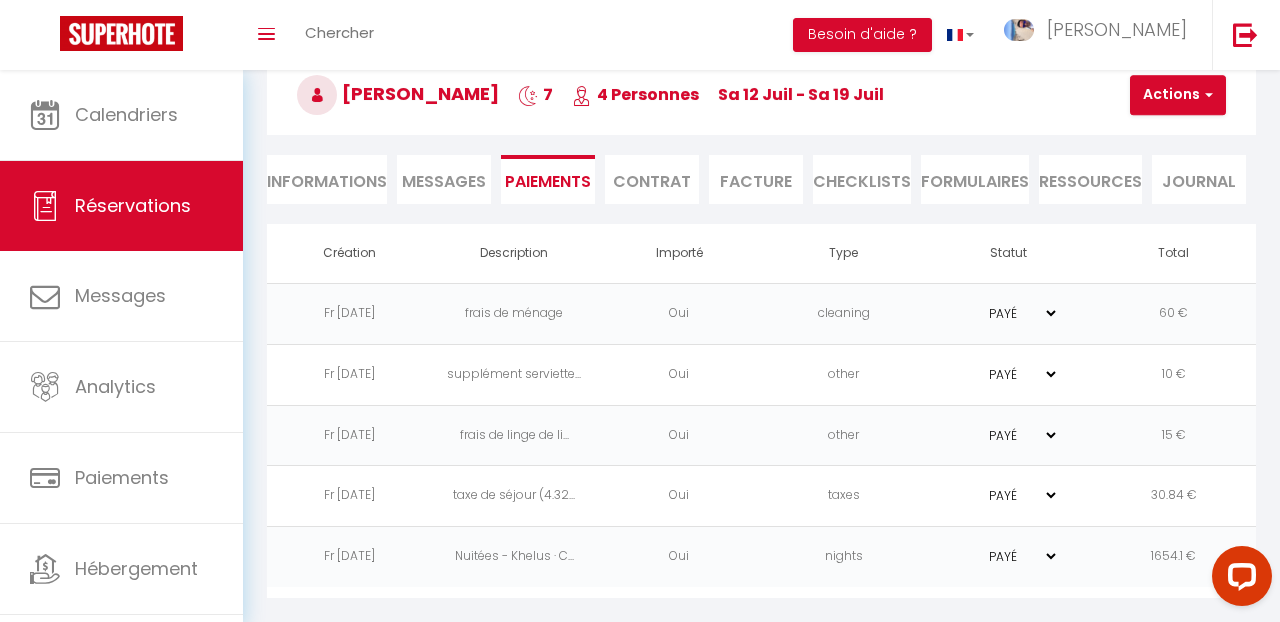 click at bounding box center (1206, 95) 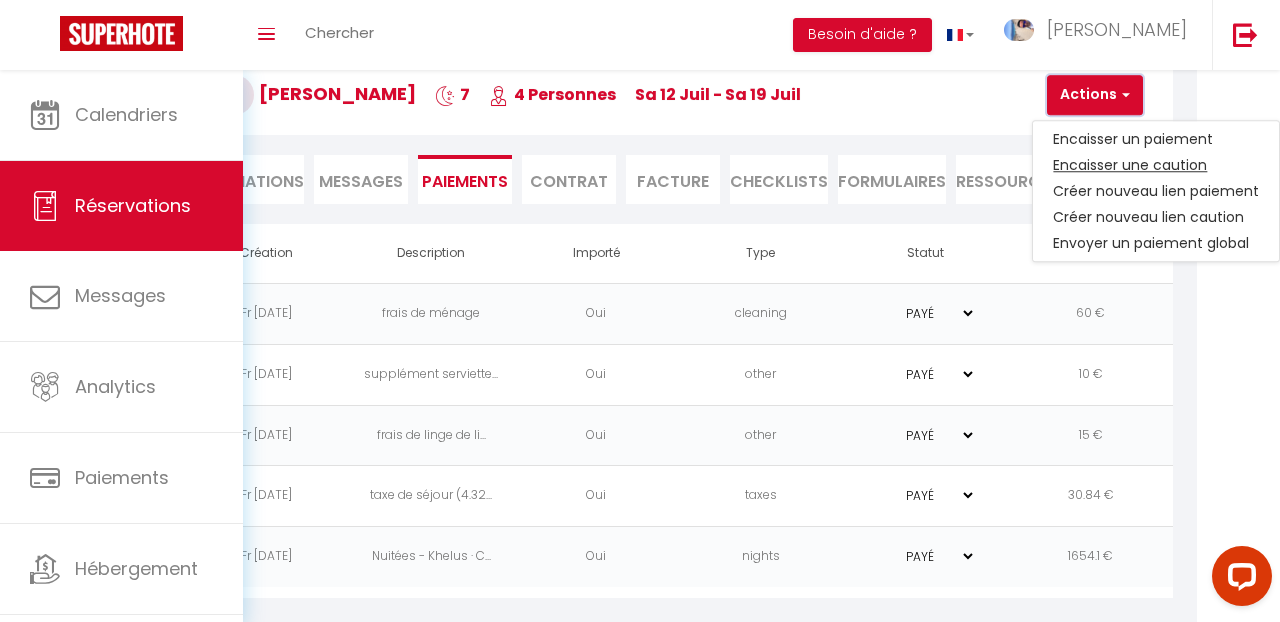 scroll, scrollTop: 112, scrollLeft: 82, axis: both 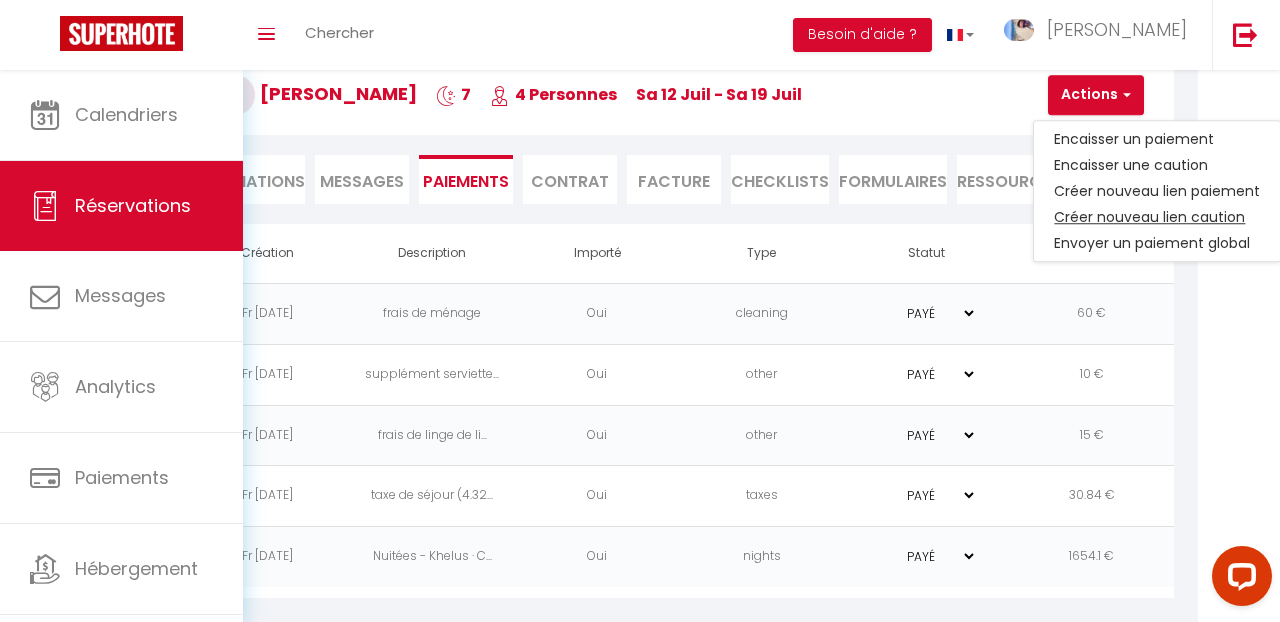 click on "Créer nouveau lien caution" at bounding box center [1157, 217] 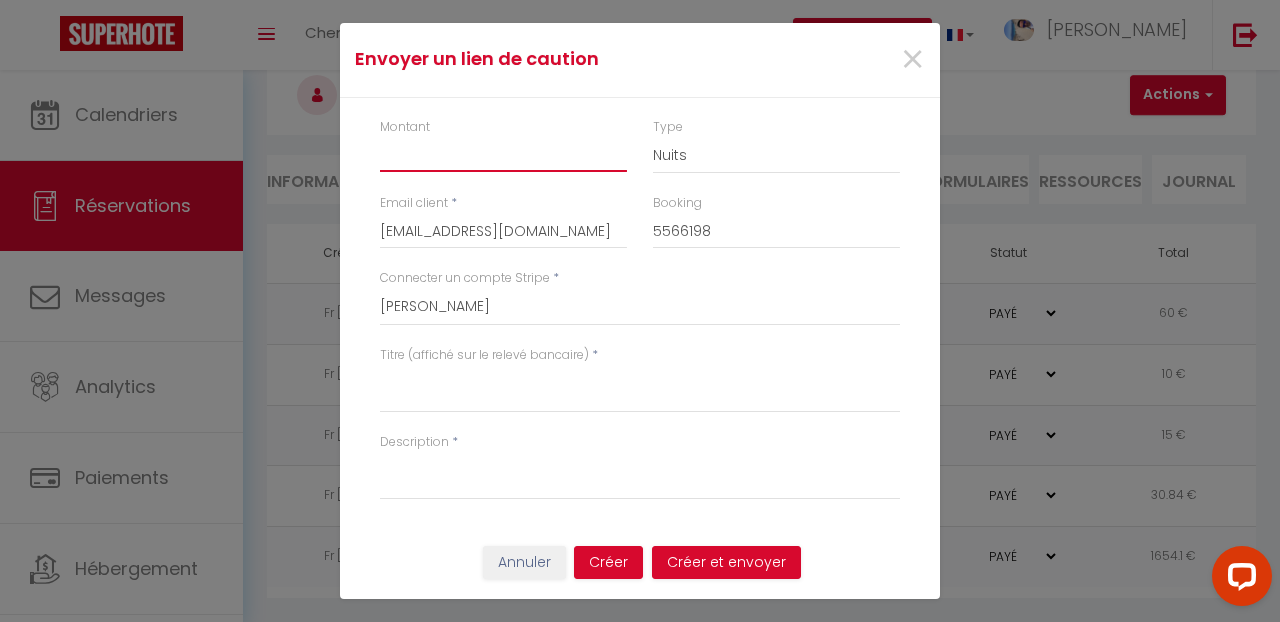 click on "Montant" at bounding box center (503, 154) 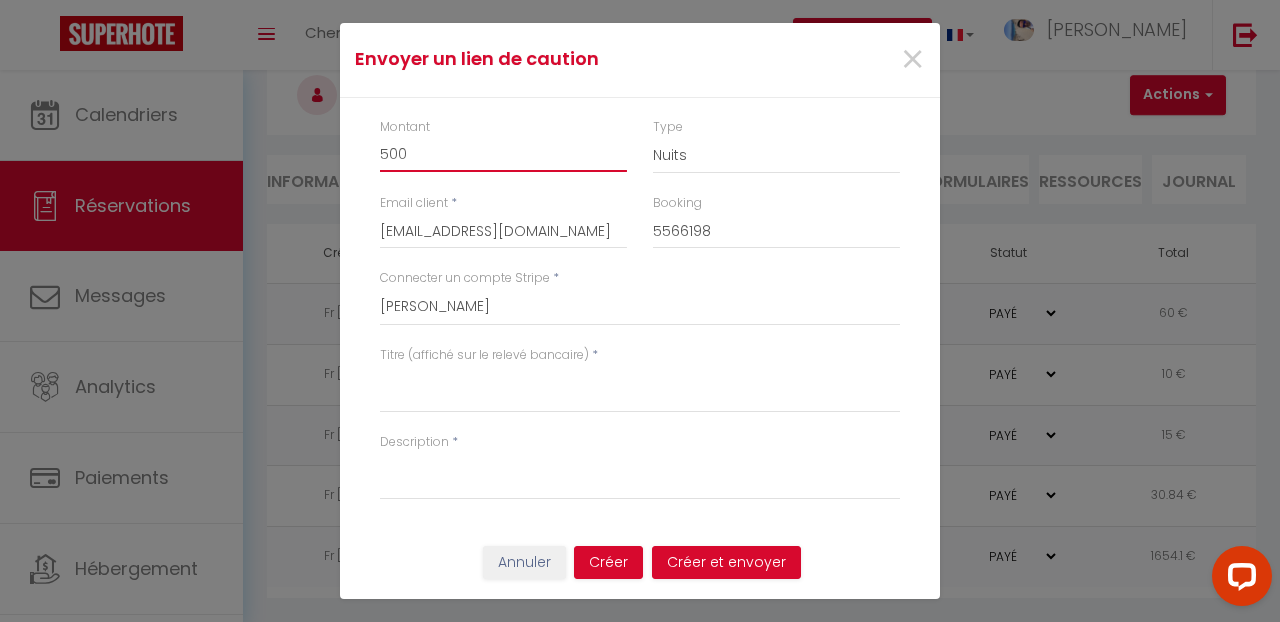 type on "500" 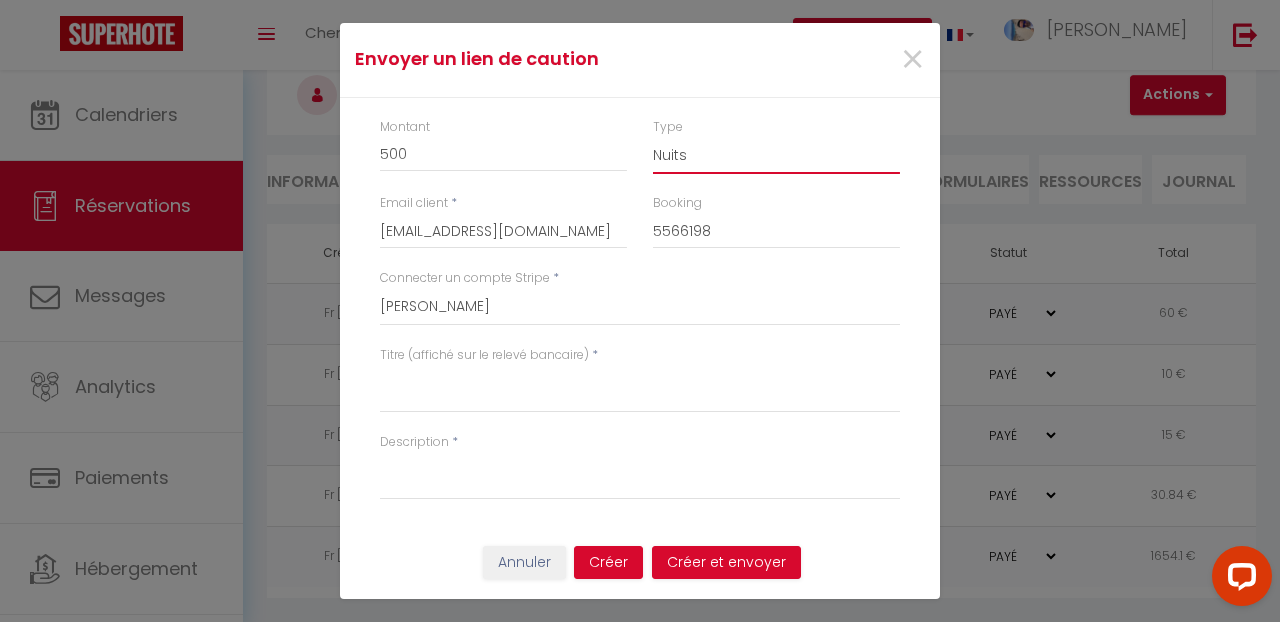 select on "other" 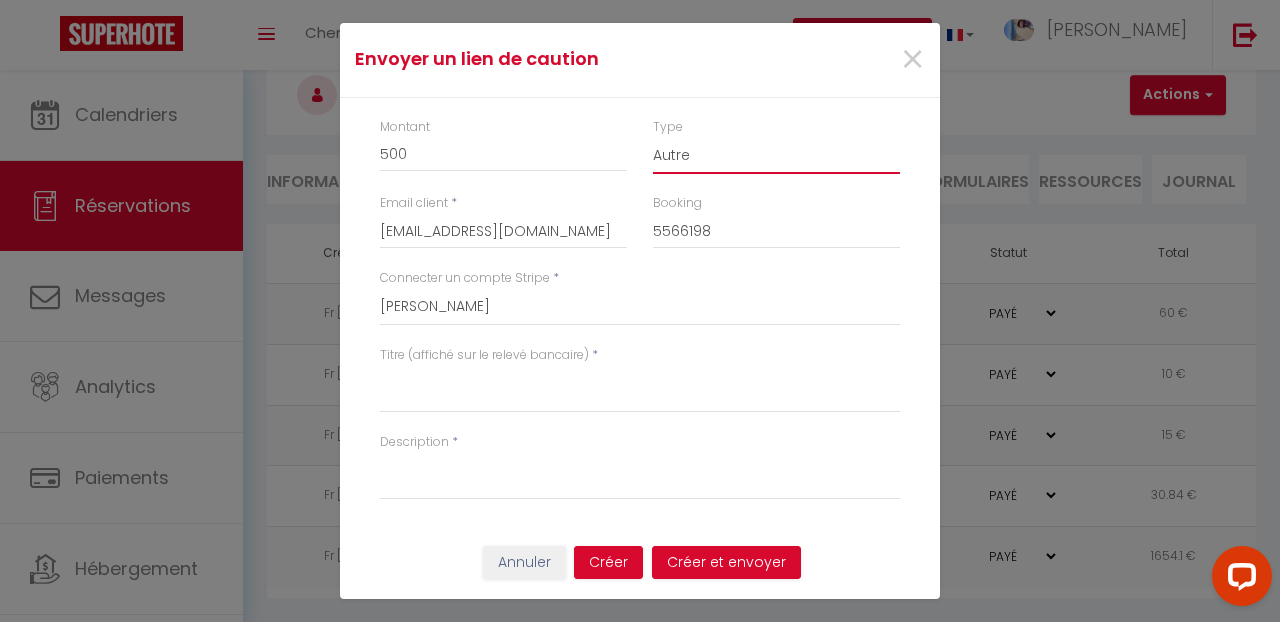 click on "Titre (affiché sur le relevé bancaire)" at bounding box center [640, 389] 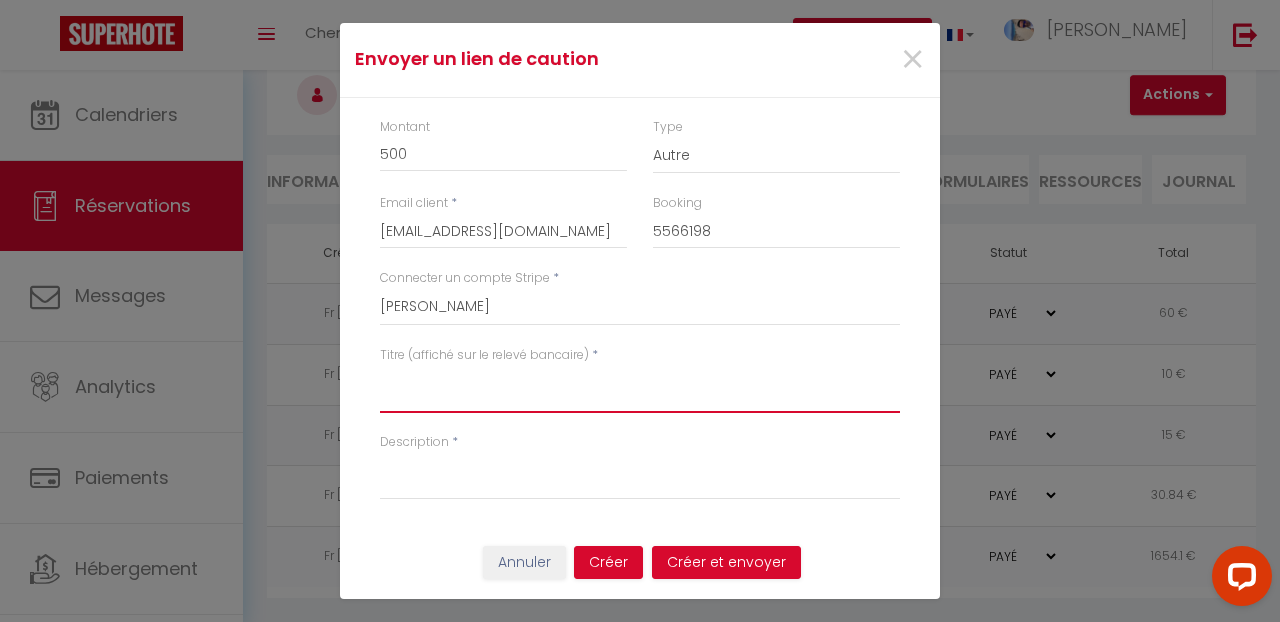 click on "Titre (affiché sur le relevé bancaire)" at bounding box center (640, 389) 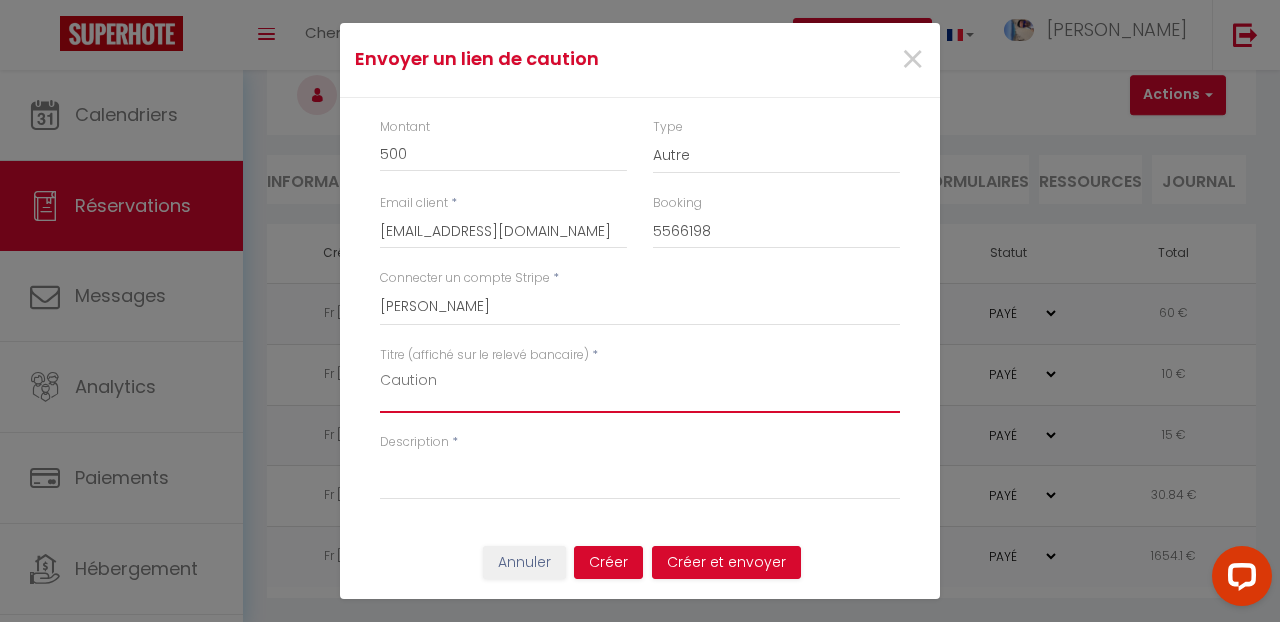 click on "Caution" at bounding box center (640, 389) 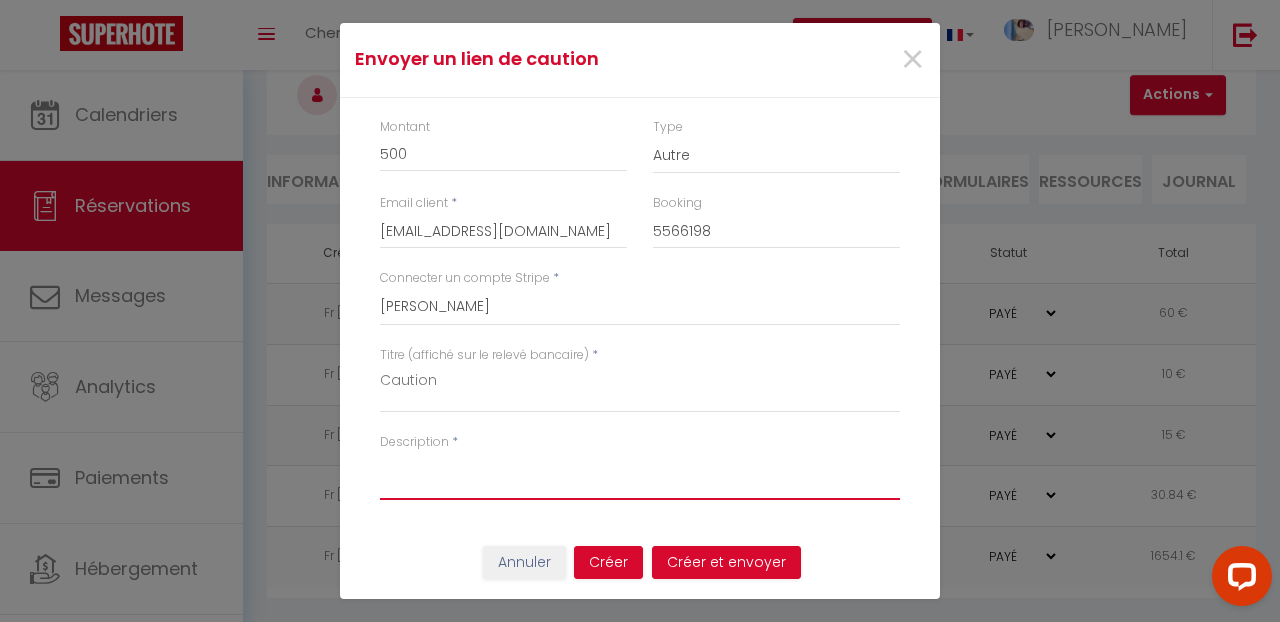 click on "Description" at bounding box center (640, 476) 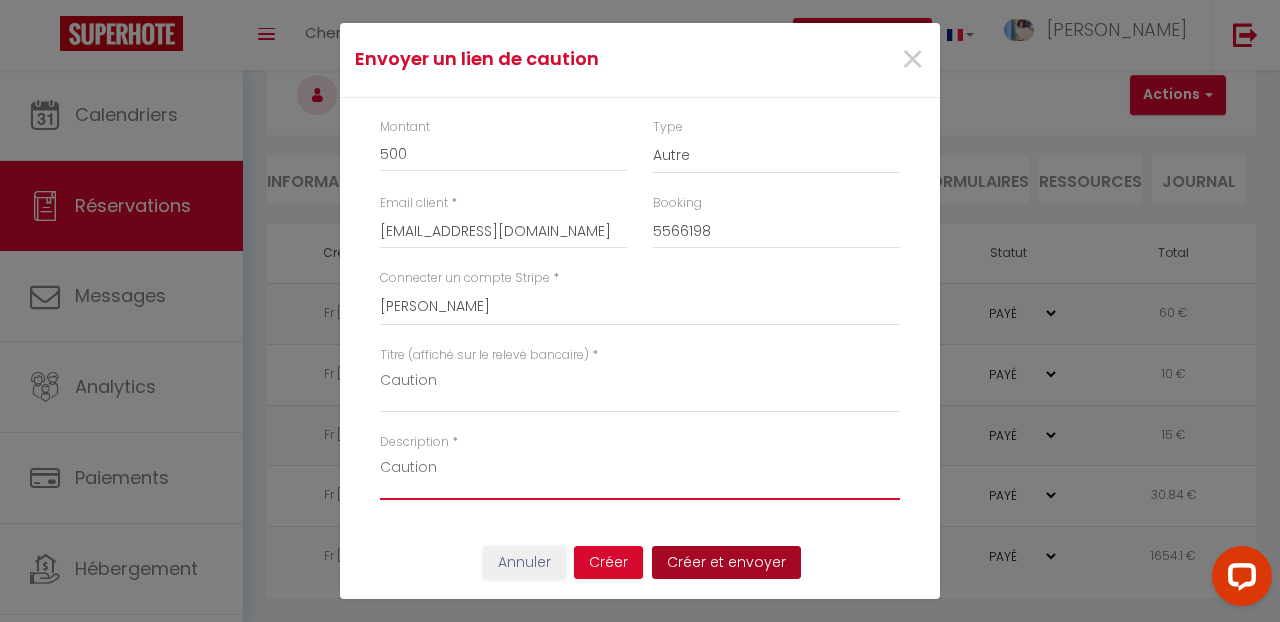 type on "Caution" 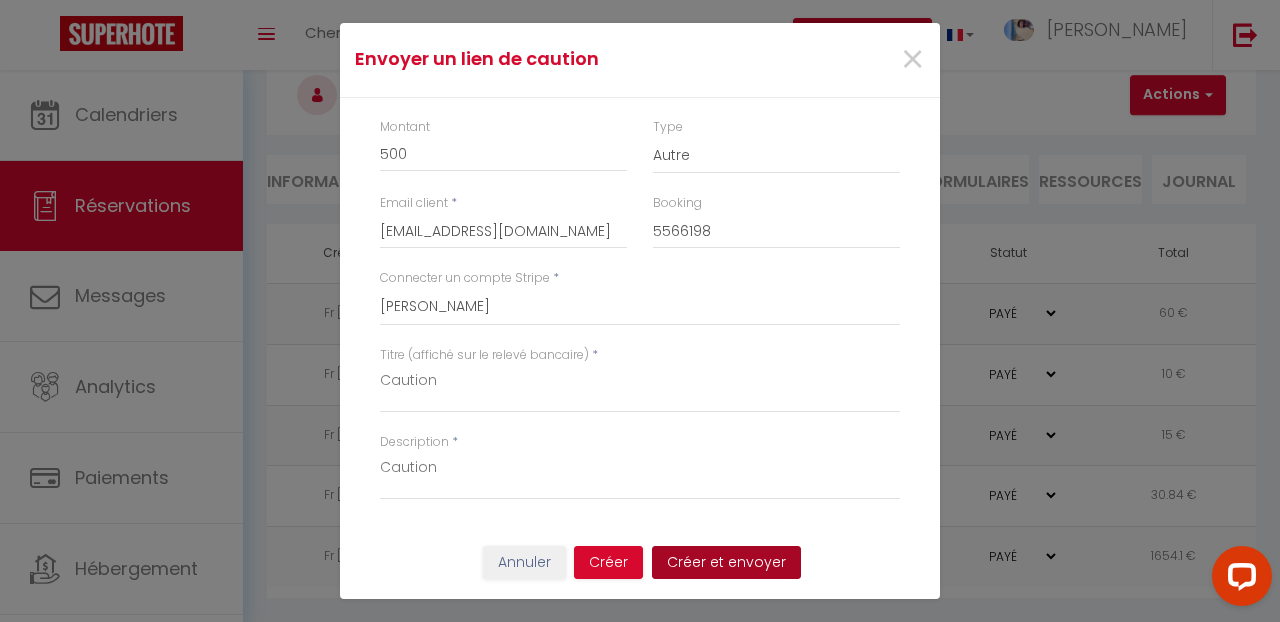 click on "Créer et envoyer" at bounding box center [726, 563] 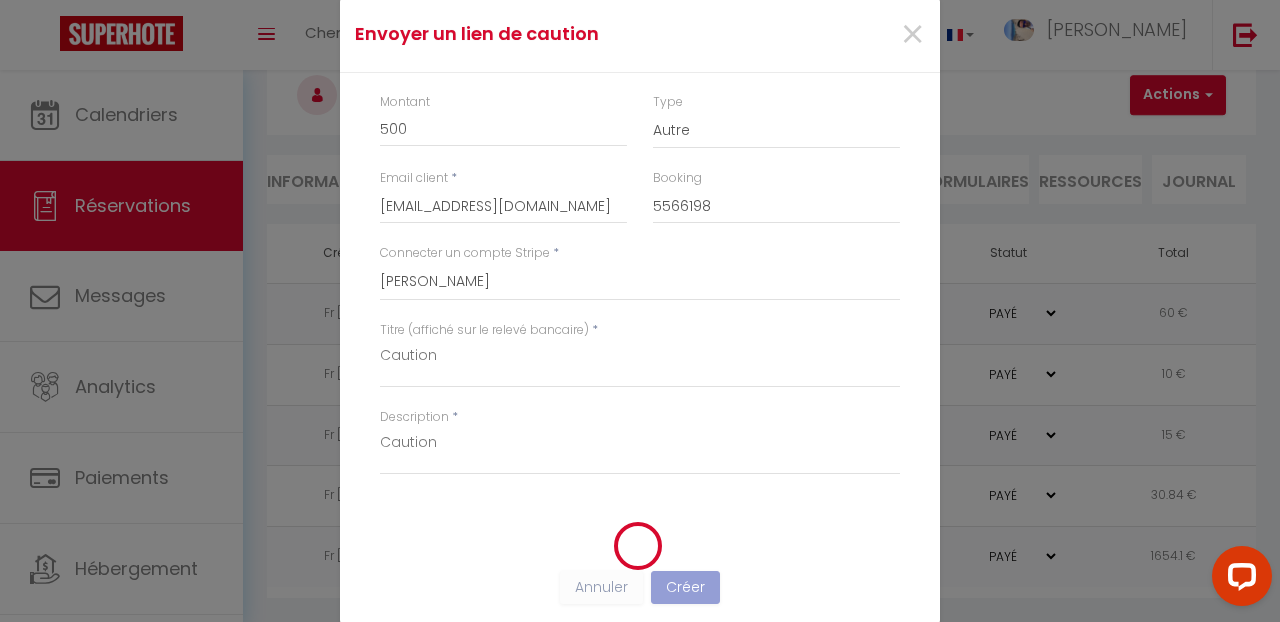 click on "Envoyer un lien de caution   ×         Montant   500   Type   Nuits   Frais de ménage   Taxe de séjour   Autre     Email client   *   [EMAIL_ADDRESS][DOMAIN_NAME]   Booking   5566198
Connecter un compte Stripe
*   [PERSON_NAME]   Titre (affiché sur le relevé bancaire)   *   Caution   Description   *   Caution     Annuler
Créer   Créer et envoyer" at bounding box center (640, 311) 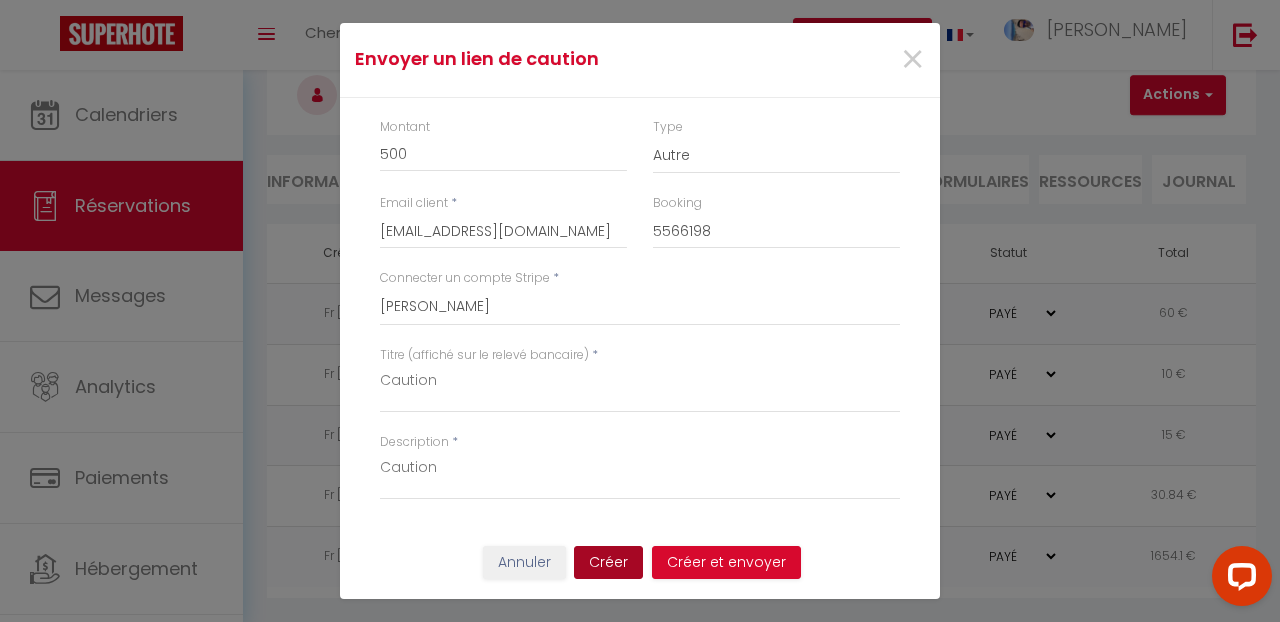 click on "Créer" at bounding box center [608, 563] 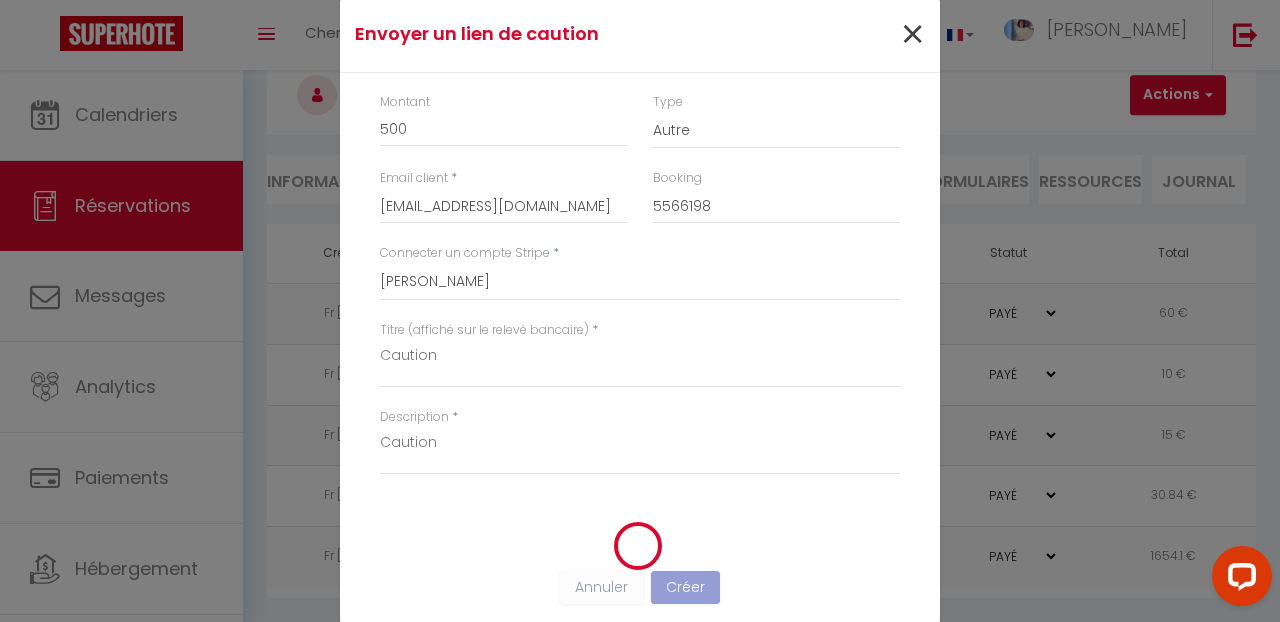 click on "×" at bounding box center (912, 35) 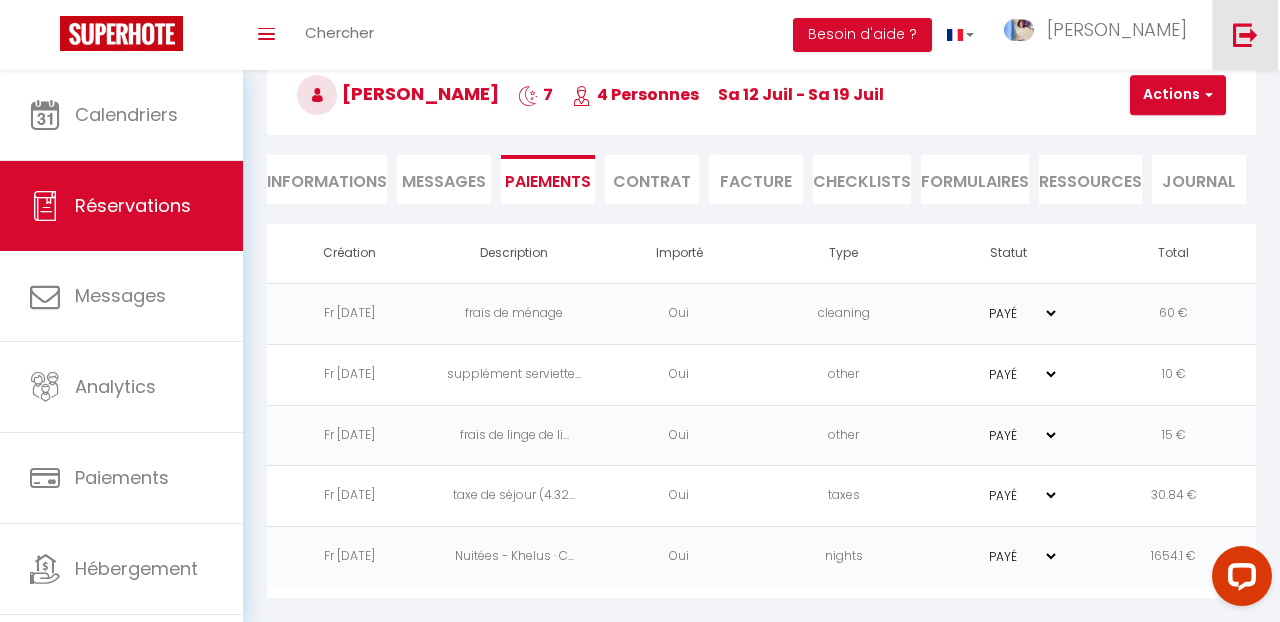 click at bounding box center [1245, 34] 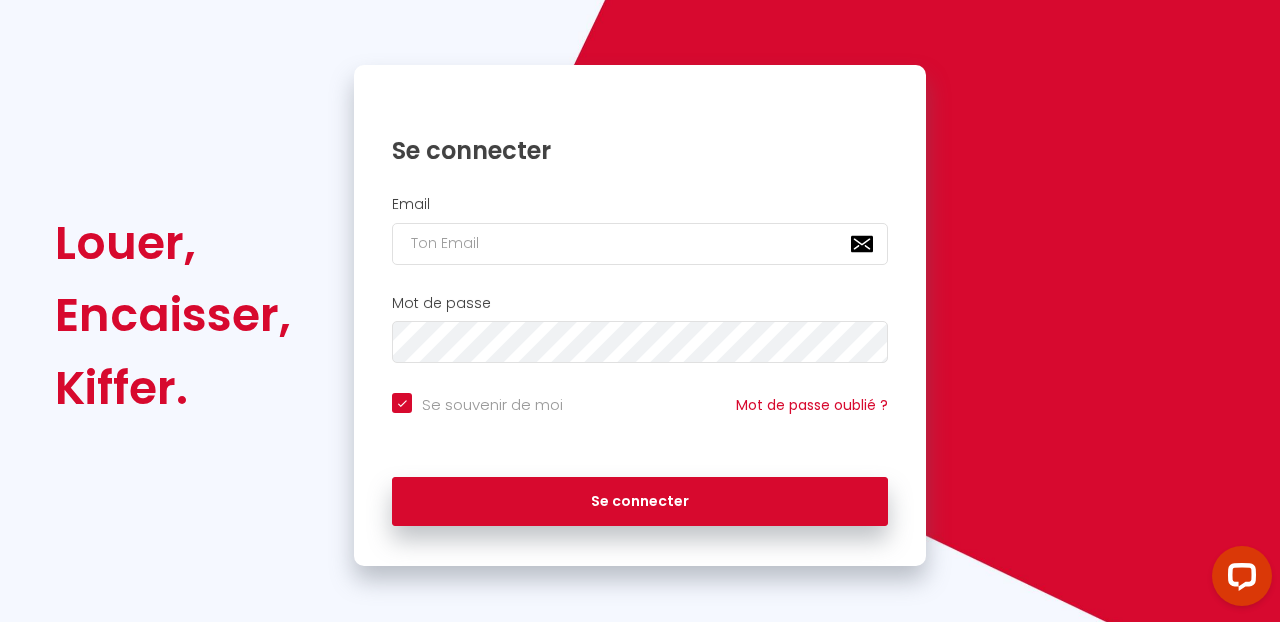 scroll, scrollTop: 95, scrollLeft: 0, axis: vertical 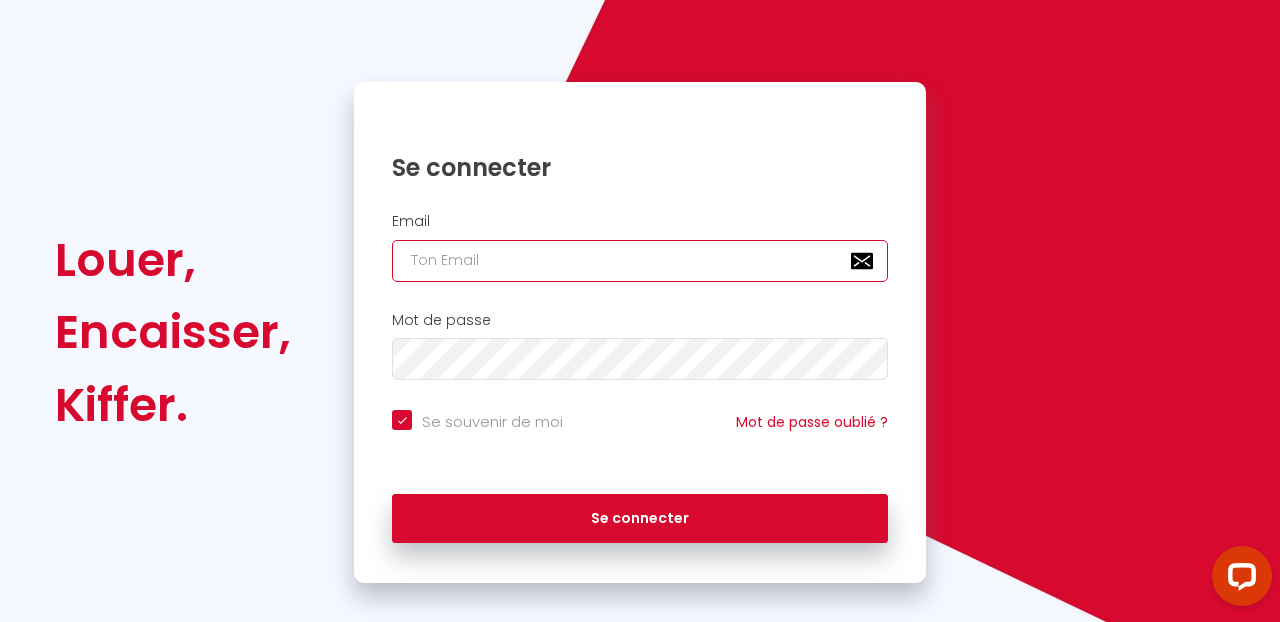 type on "[EMAIL_ADDRESS][DOMAIN_NAME]" 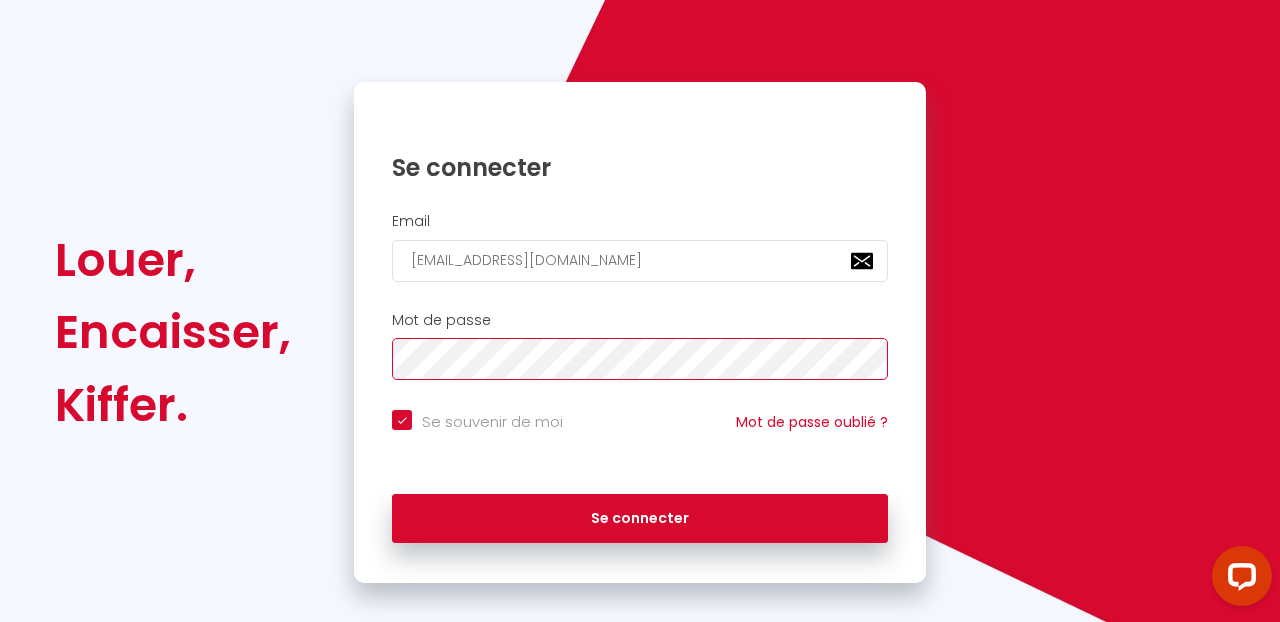 click on "Se connecter" at bounding box center [640, 519] 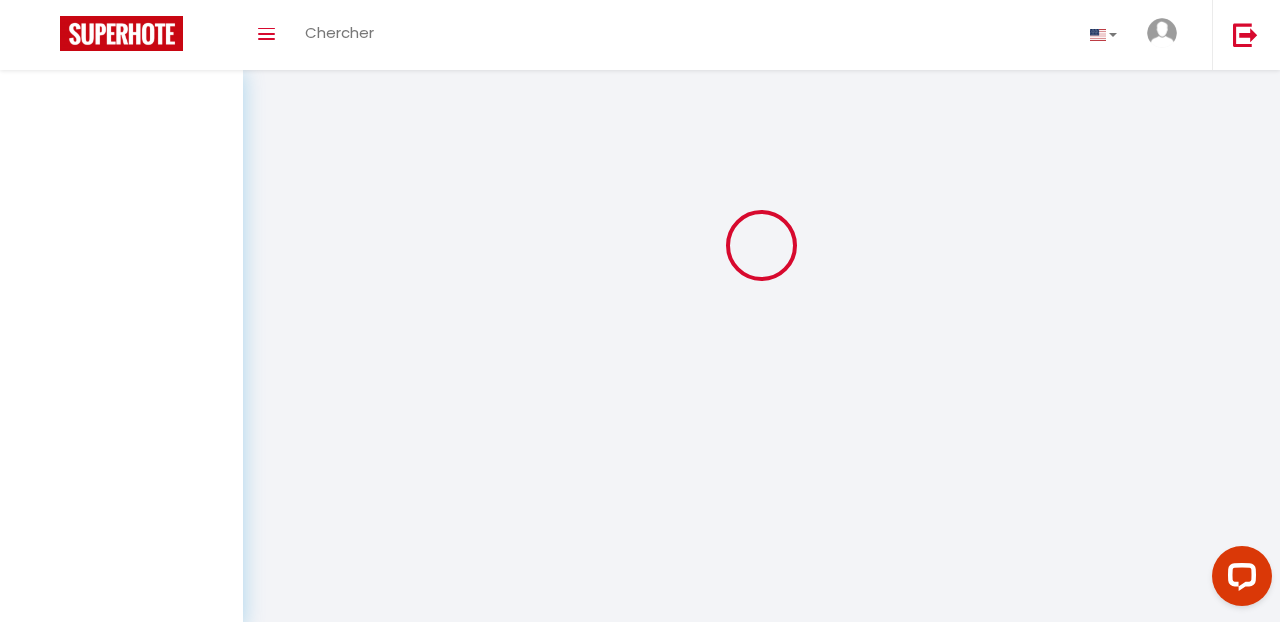 scroll, scrollTop: 0, scrollLeft: 0, axis: both 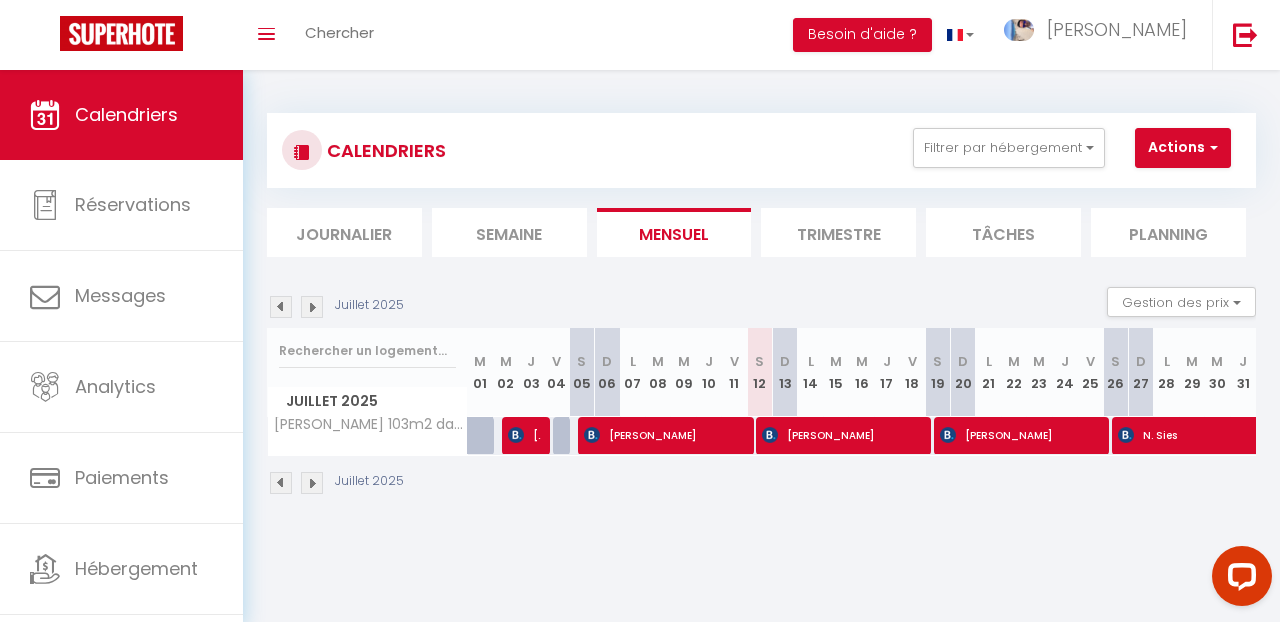 click on "[PERSON_NAME]" at bounding box center [841, 435] 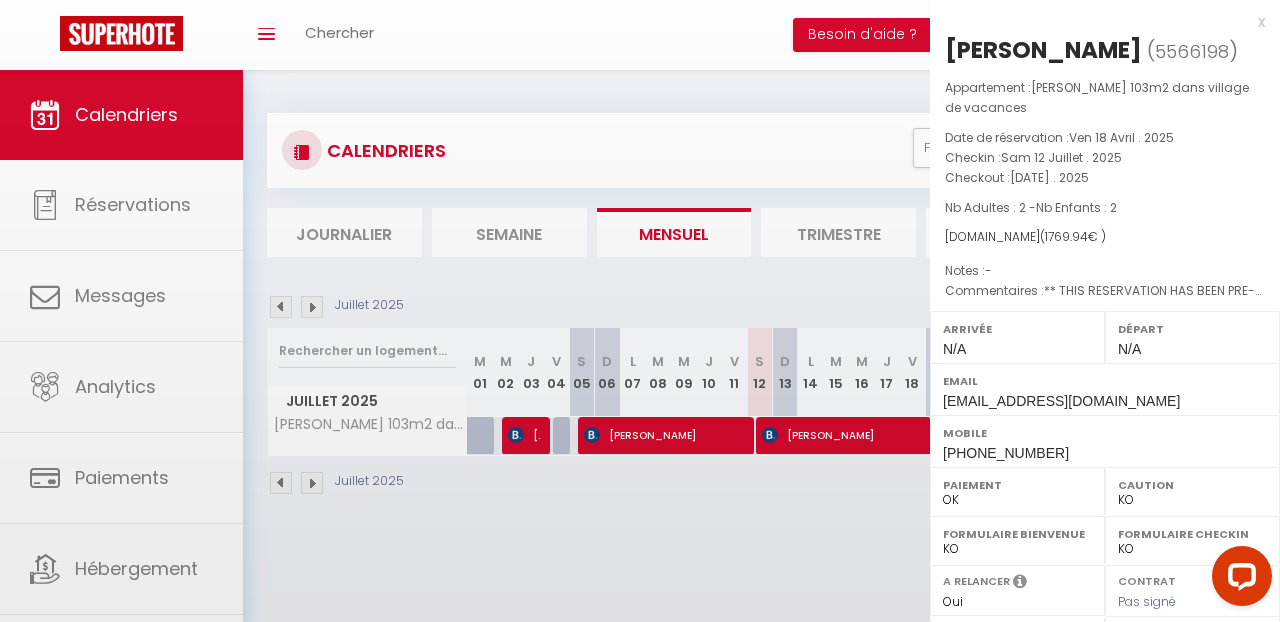 select on "42532" 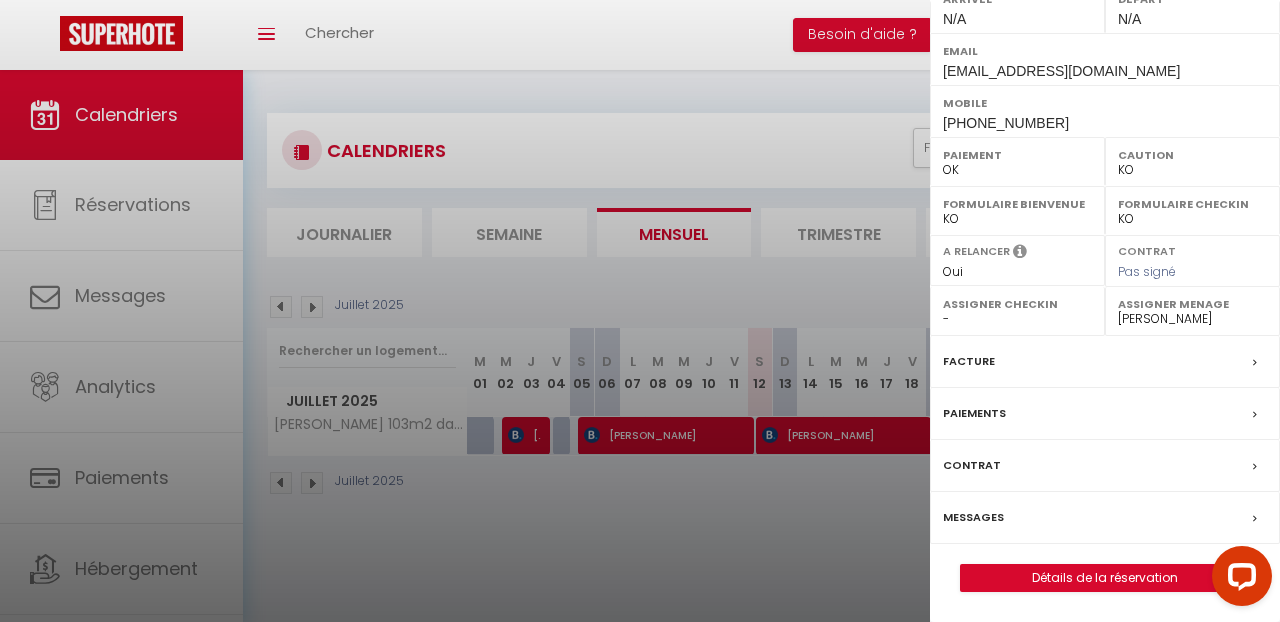 scroll, scrollTop: 356, scrollLeft: 0, axis: vertical 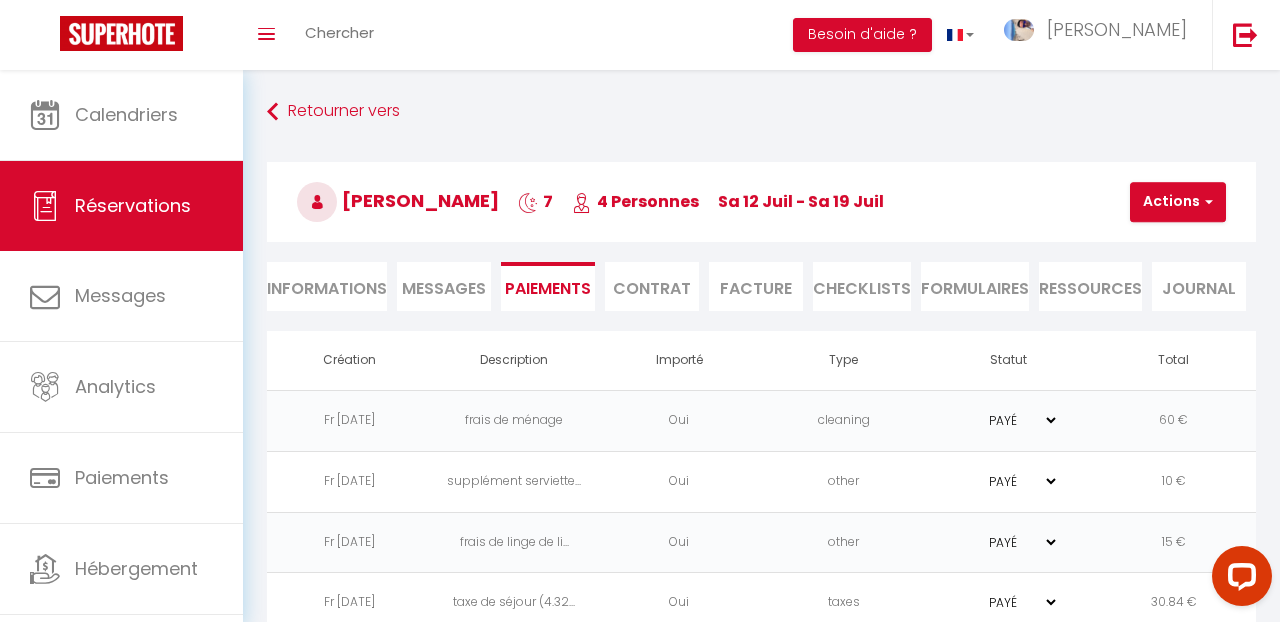 click on "Actions" at bounding box center [1178, 202] 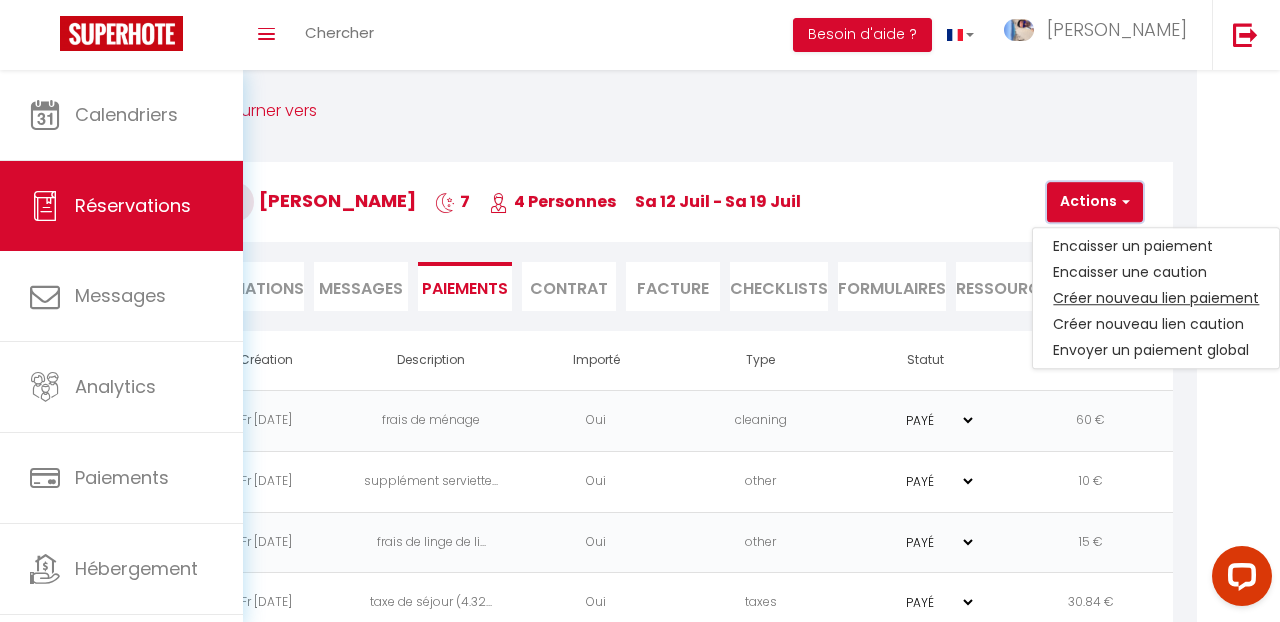 scroll, scrollTop: 0, scrollLeft: 82, axis: horizontal 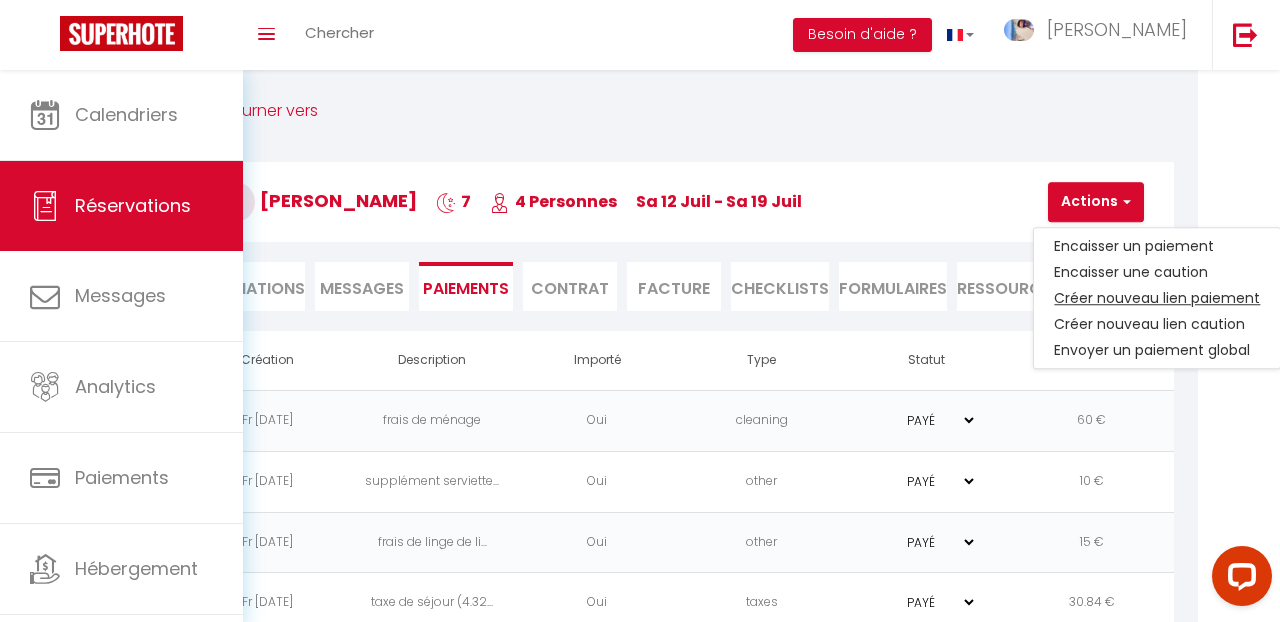 click on "Créer nouveau lien paiement" at bounding box center (1157, 298) 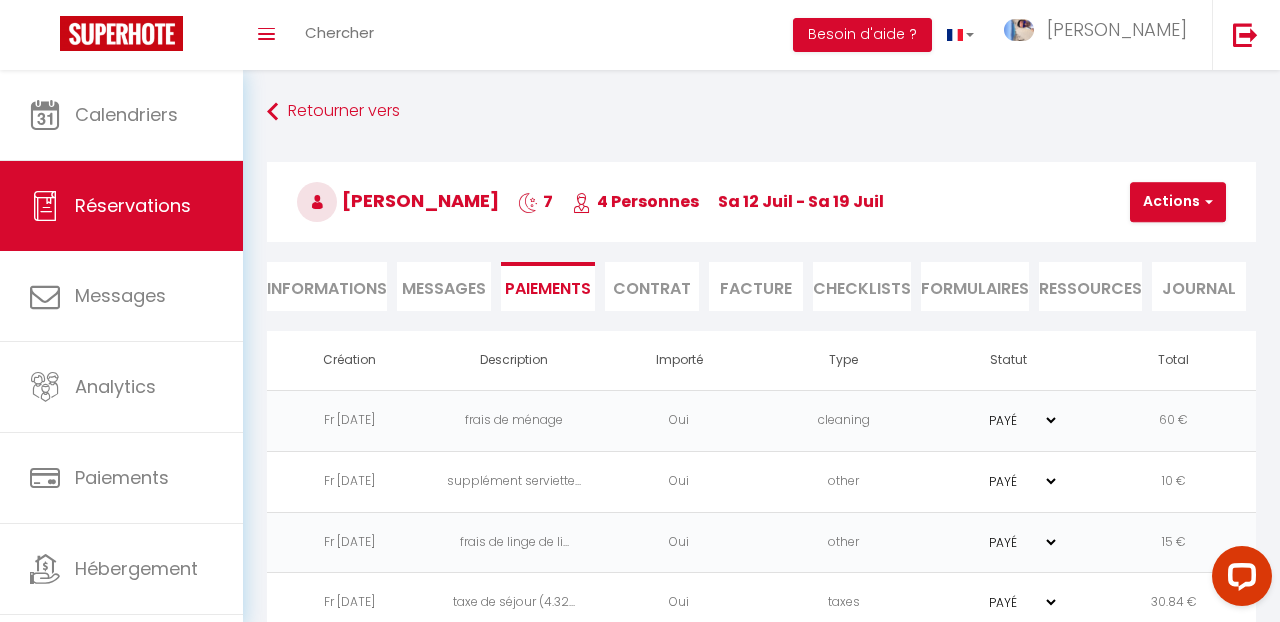 scroll, scrollTop: 0, scrollLeft: 0, axis: both 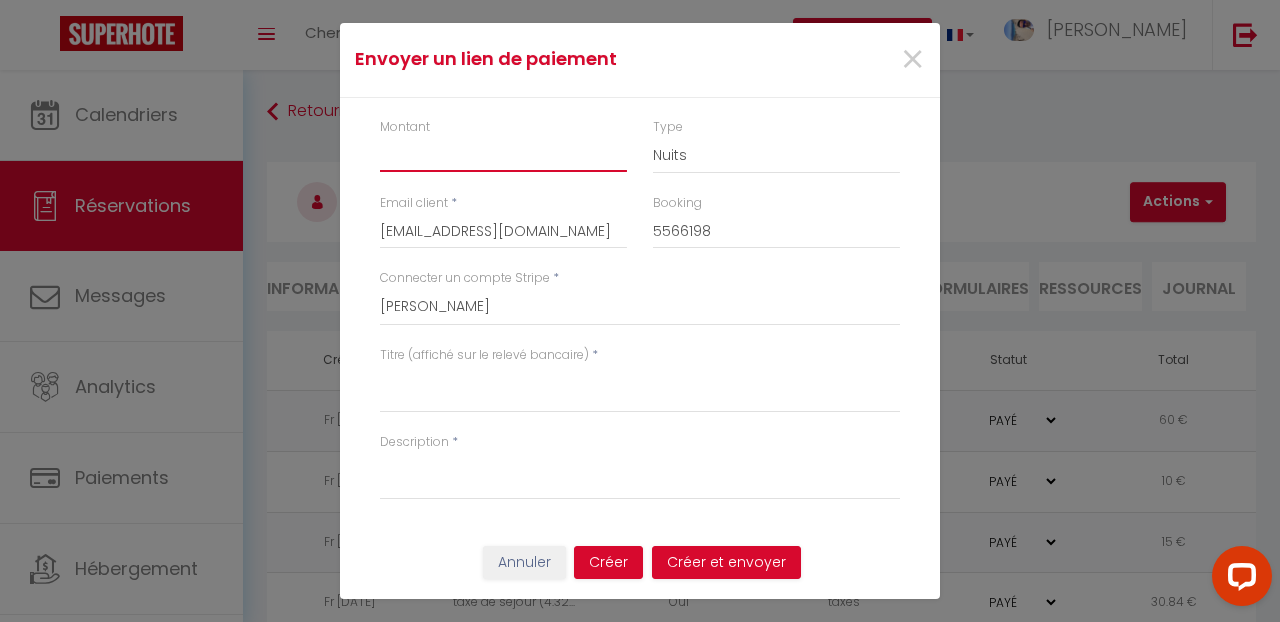click on "Montant" at bounding box center [503, 154] 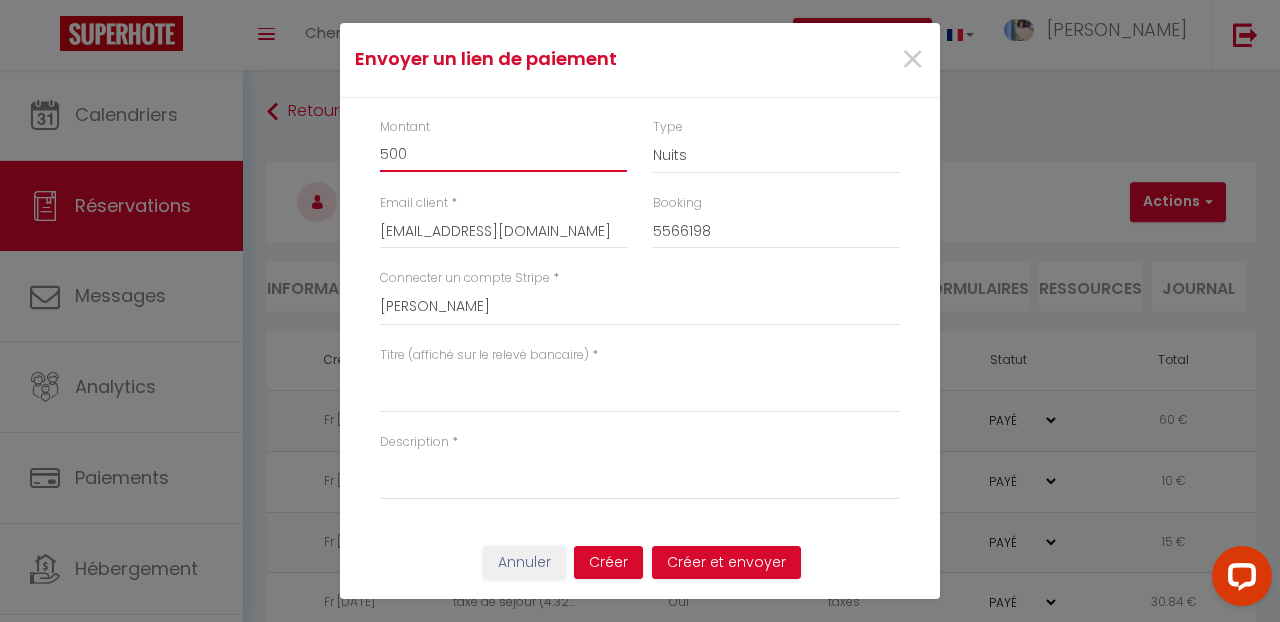 type on "500" 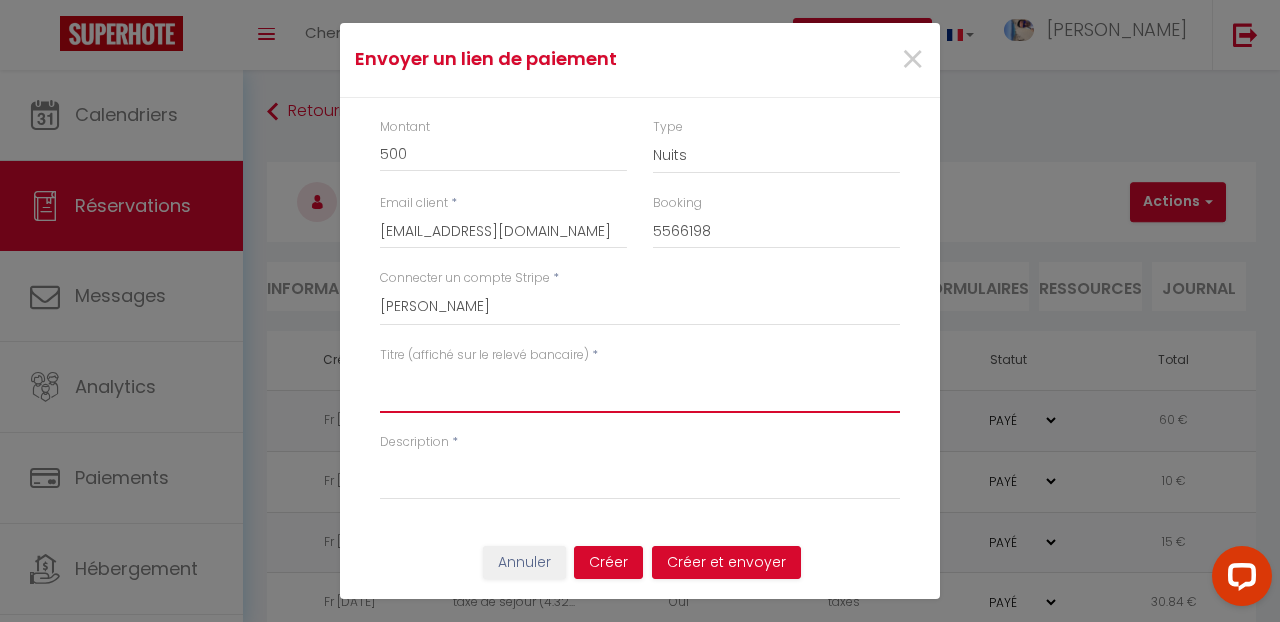 click on "Titre (affiché sur le relevé bancaire)" at bounding box center (640, 389) 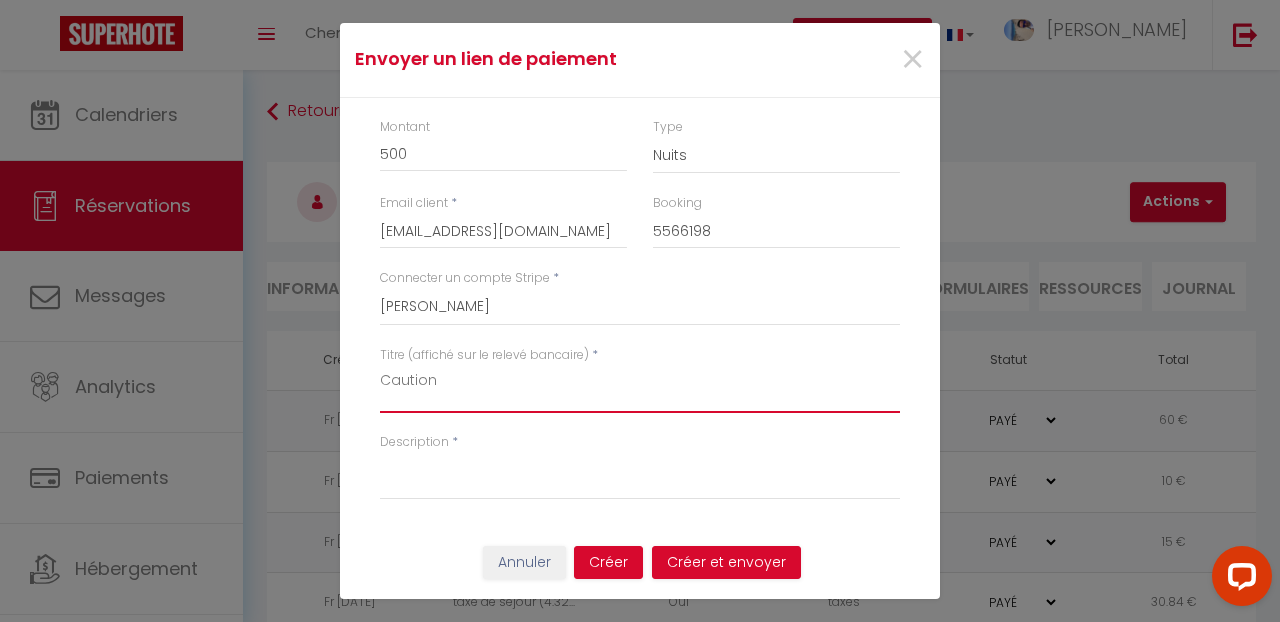 type on "Caution" 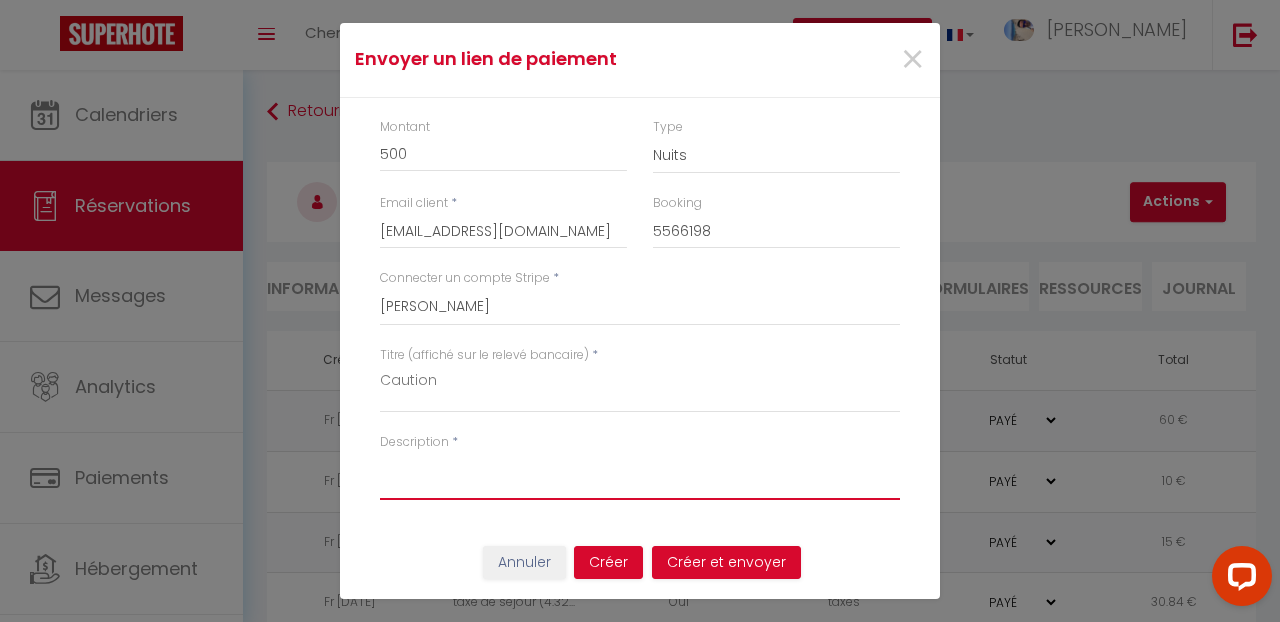 click on "Description" at bounding box center [640, 476] 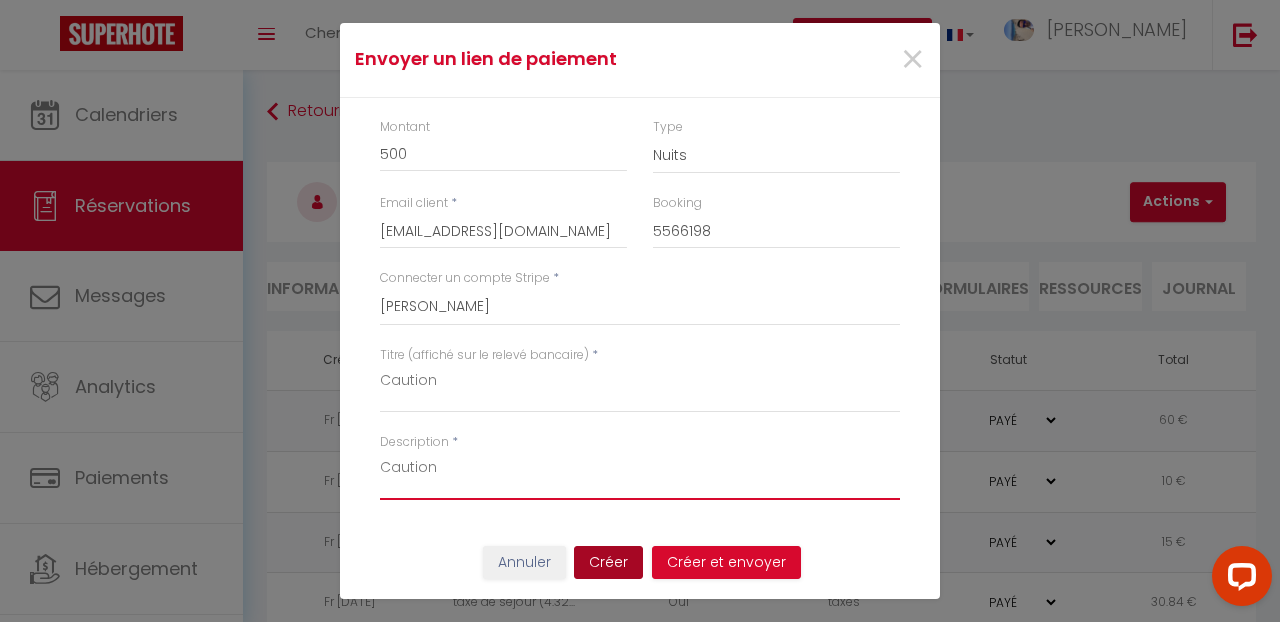 type on "Caution" 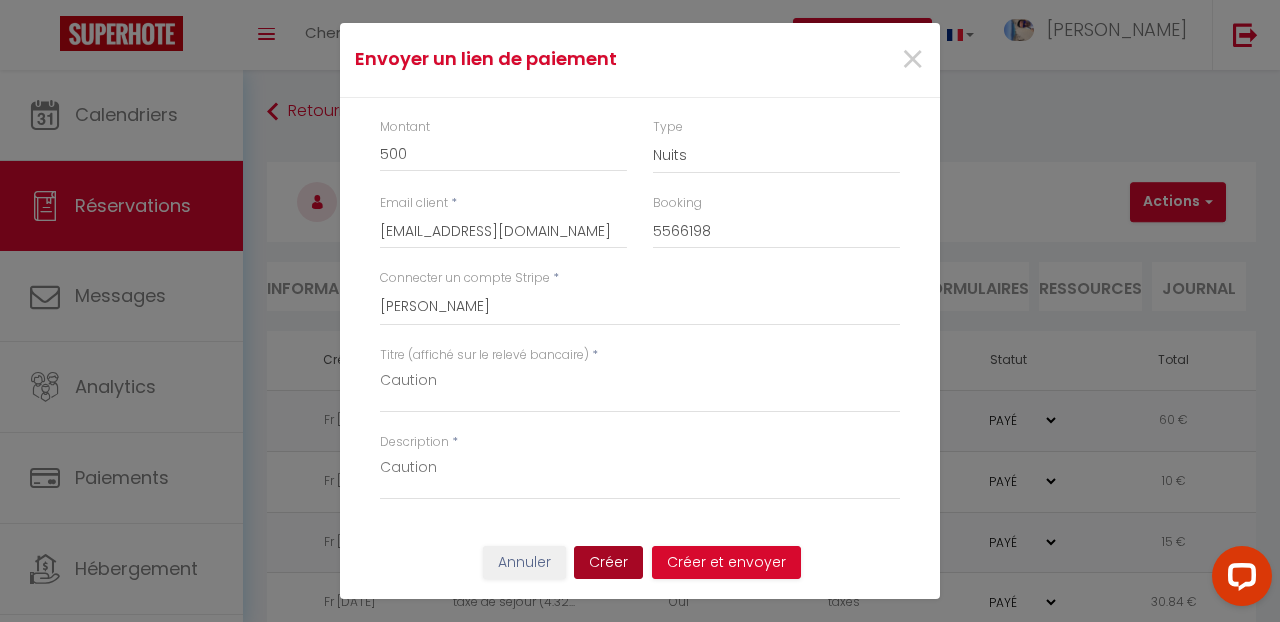 click on "Créer" at bounding box center (608, 563) 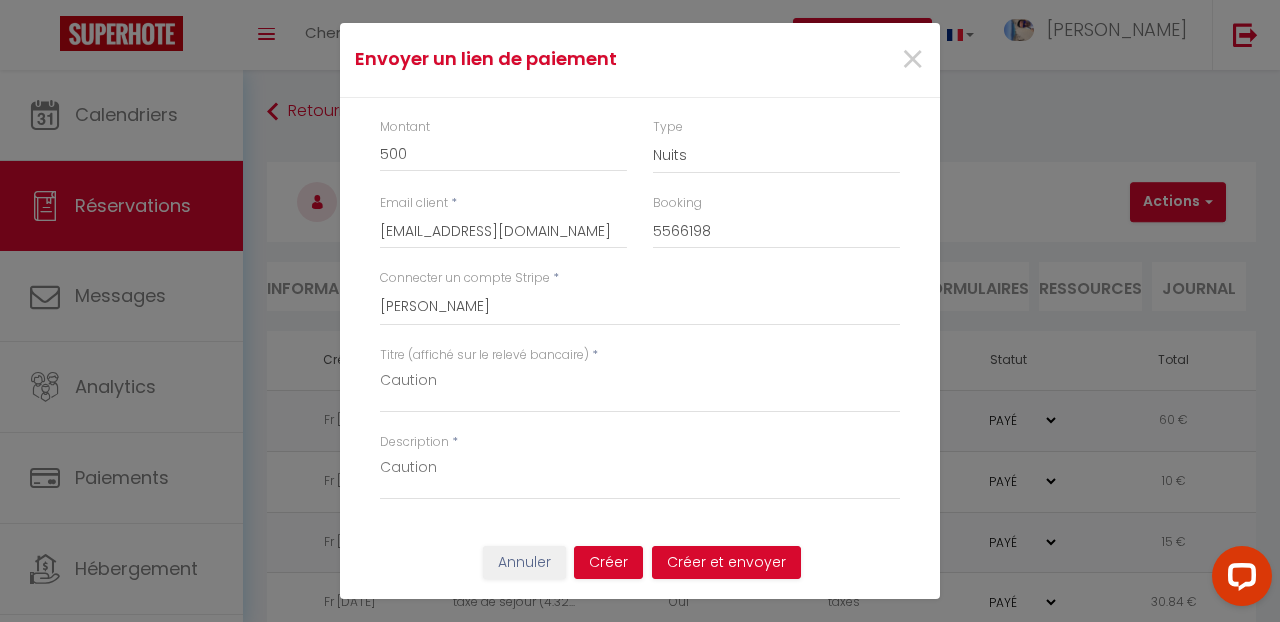 click on "Annuler" at bounding box center (524, 563) 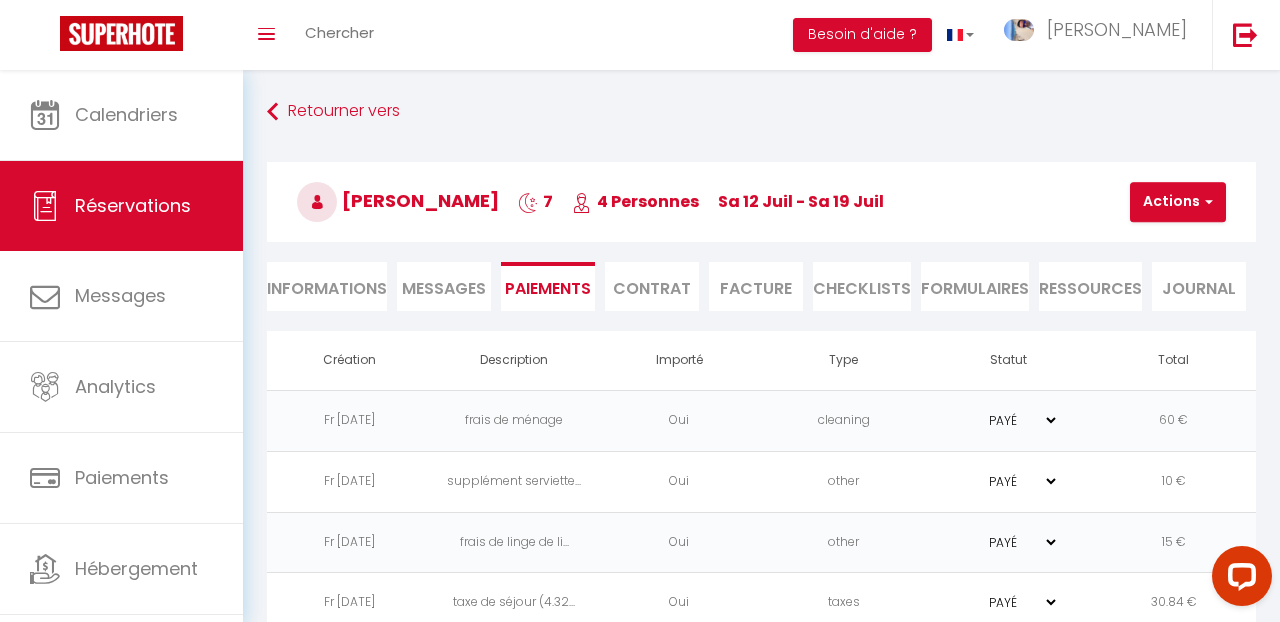 click on "Messages" at bounding box center [444, 288] 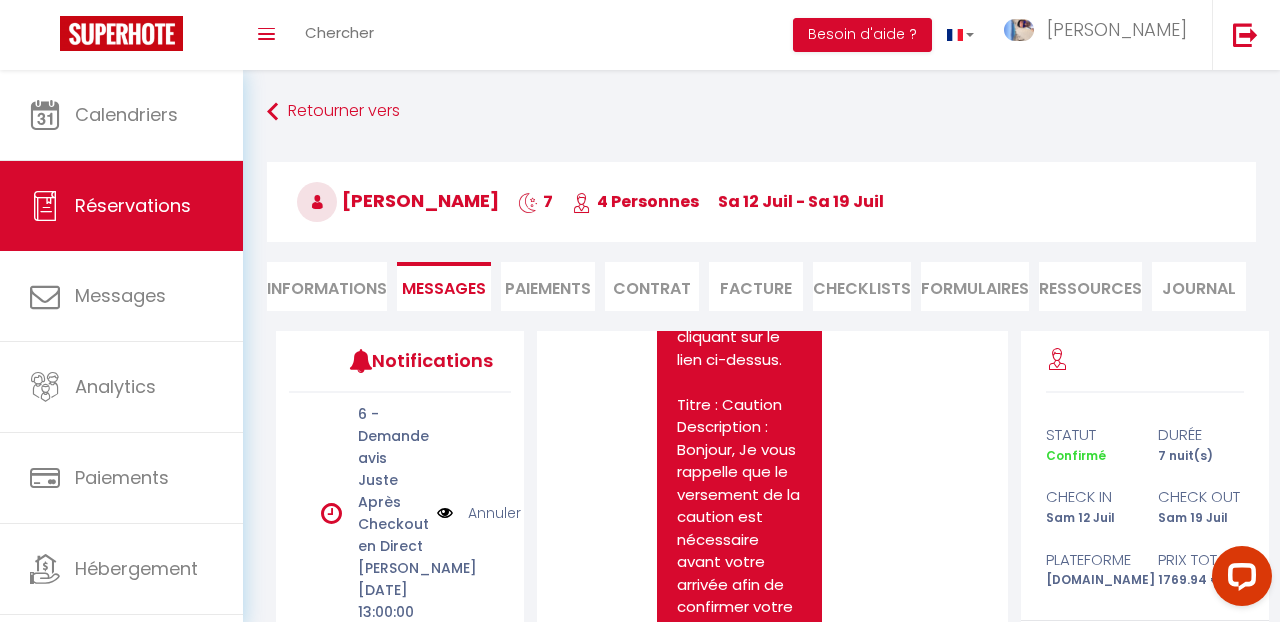 scroll, scrollTop: 311, scrollLeft: 0, axis: vertical 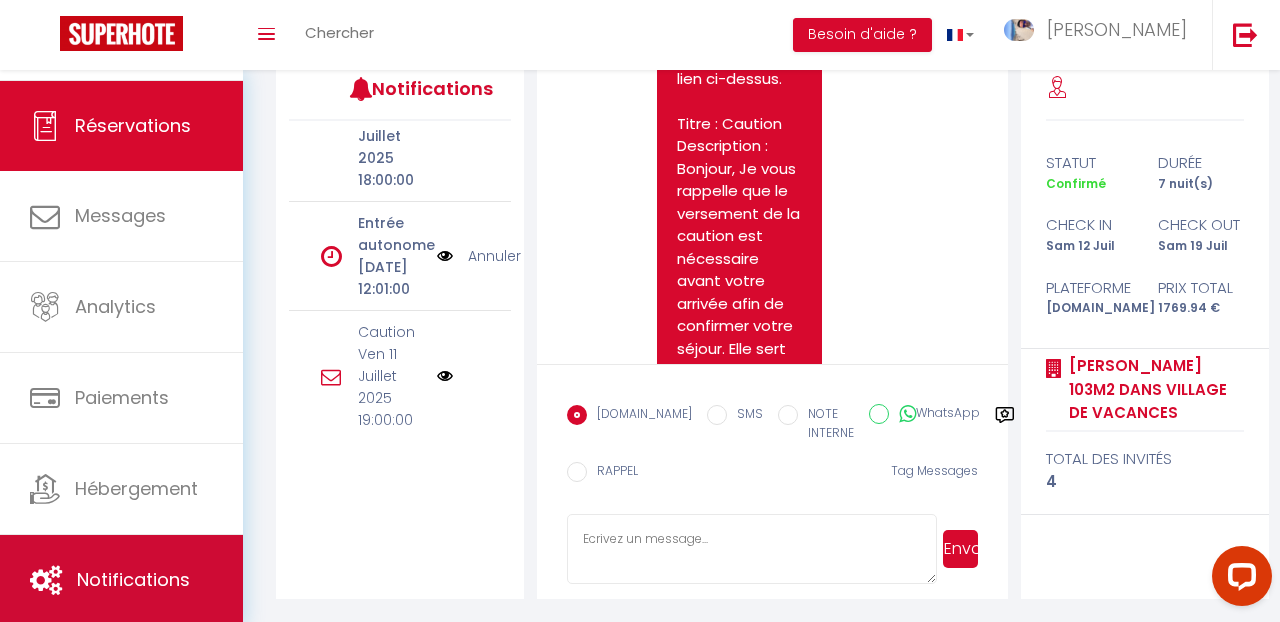 click on "Notifications" at bounding box center (133, 579) 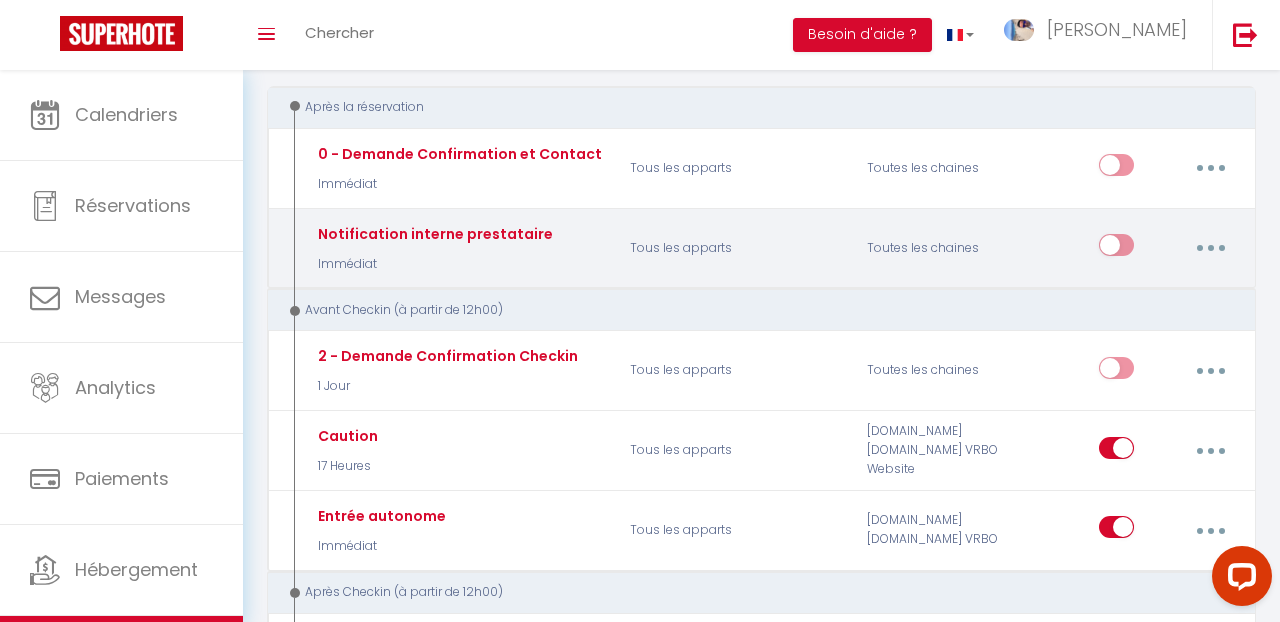 scroll, scrollTop: 245, scrollLeft: 0, axis: vertical 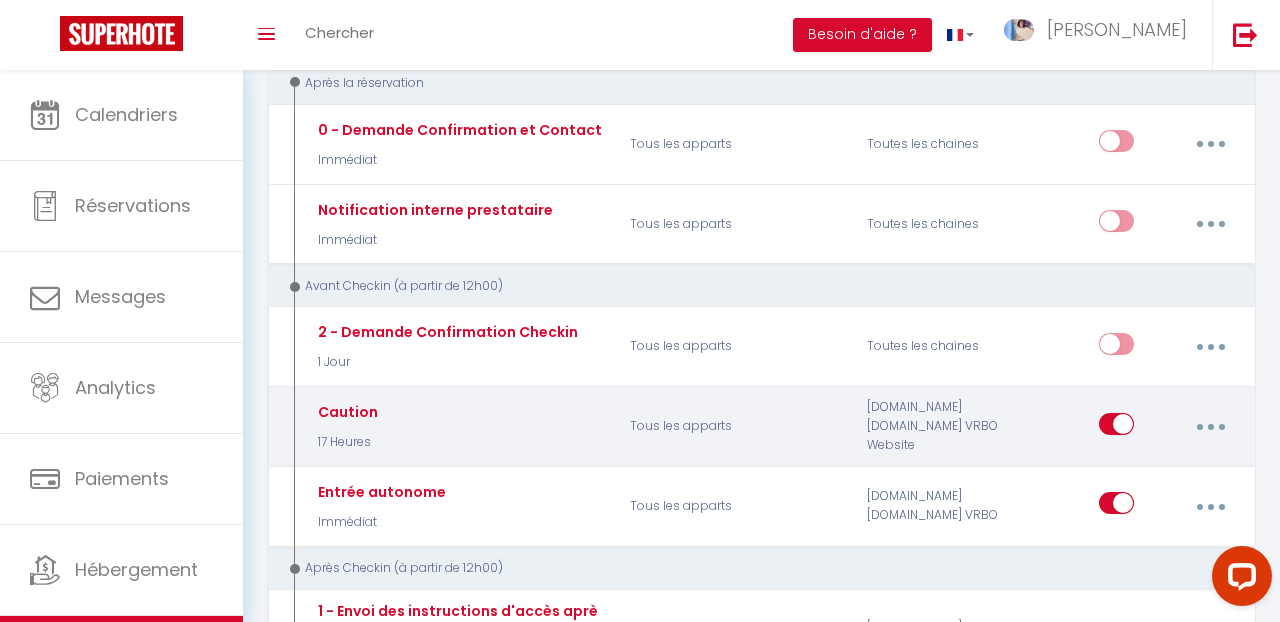 click at bounding box center (1210, 427) 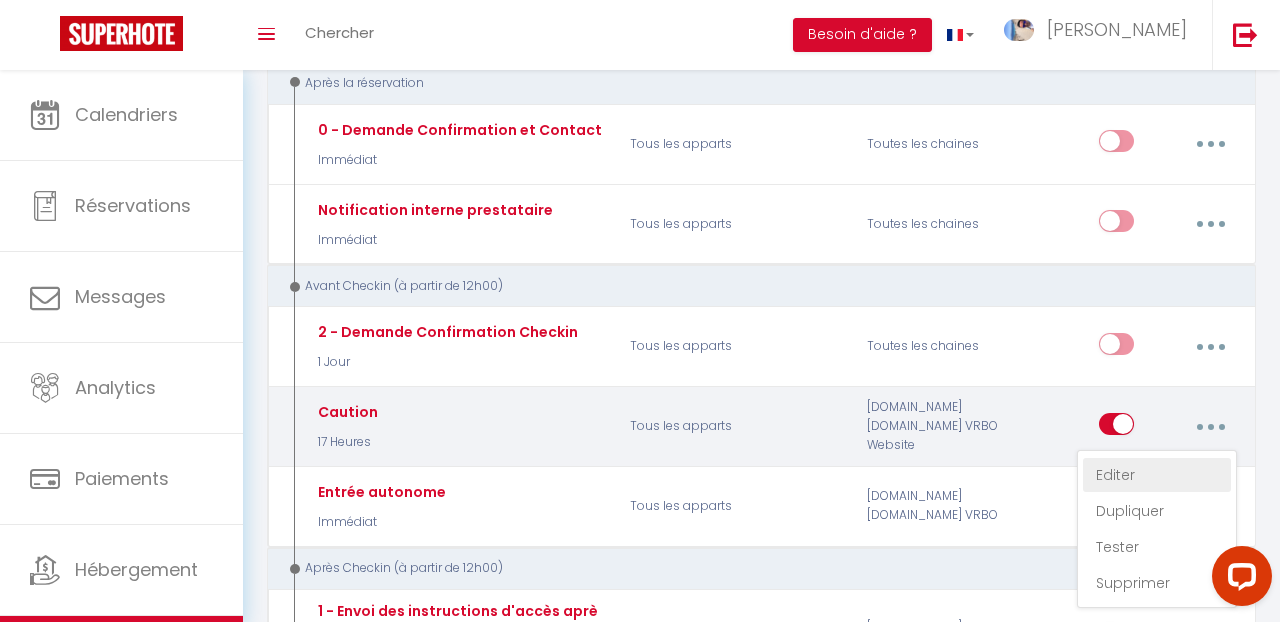 click on "Editer" at bounding box center (1157, 475) 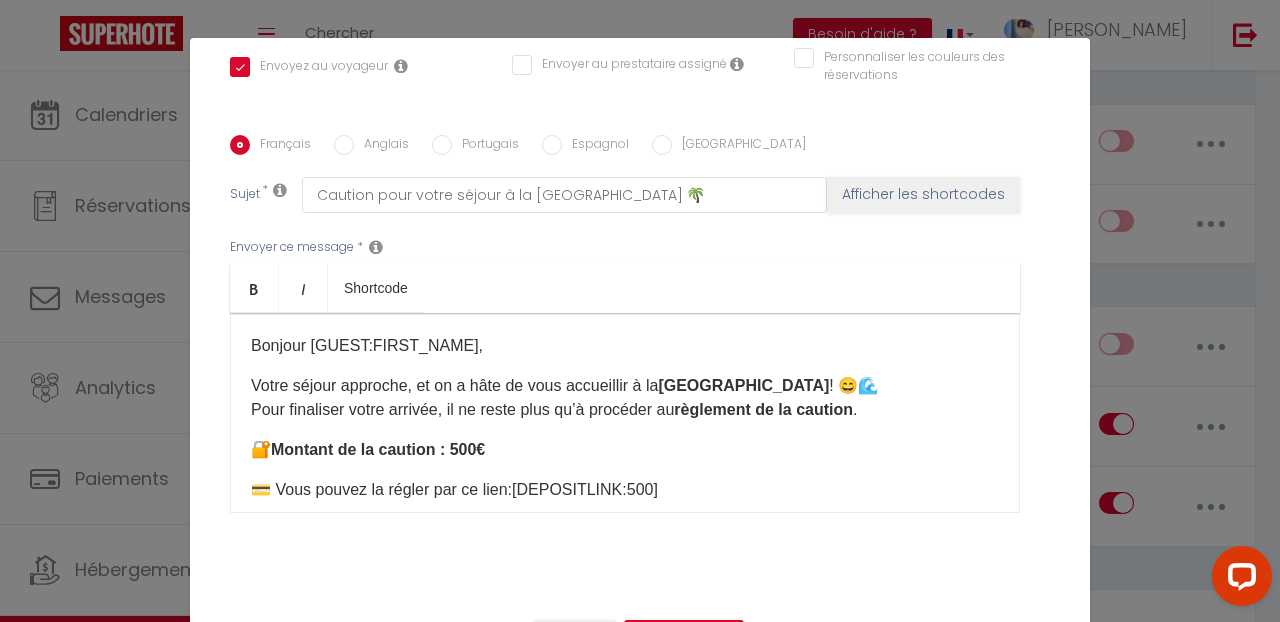 scroll, scrollTop: 457, scrollLeft: 0, axis: vertical 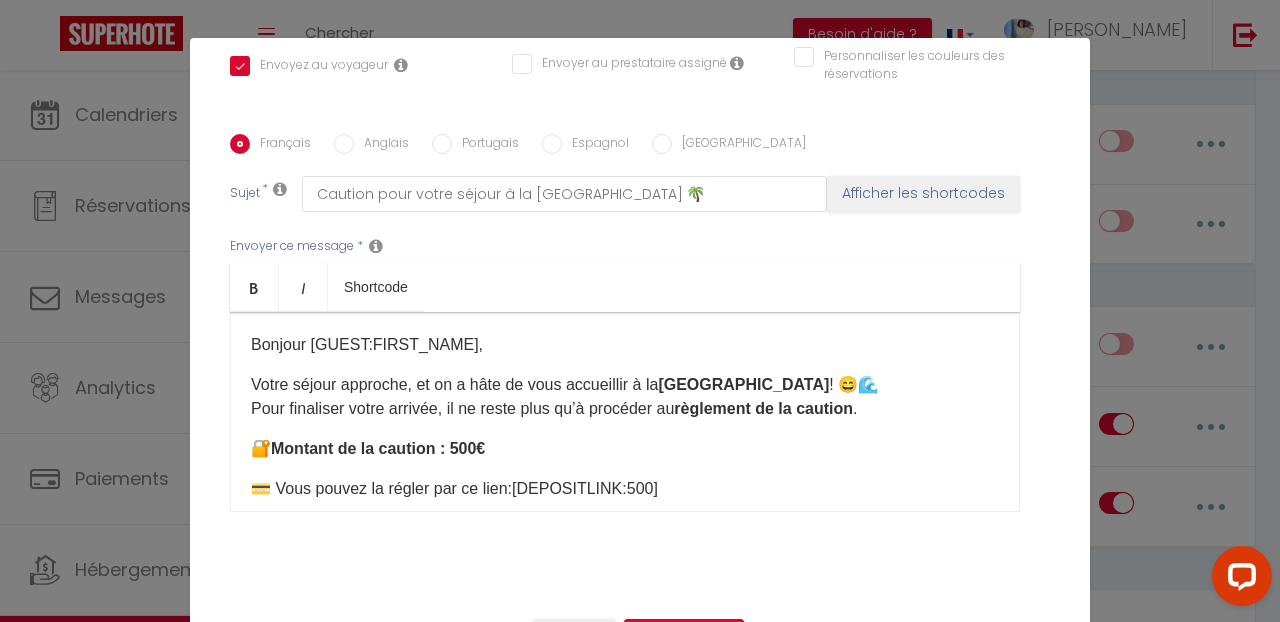 click on "💳 Vous pouvez la régler par ce lien:[DEPOSITLINK:500]" at bounding box center (625, 489) 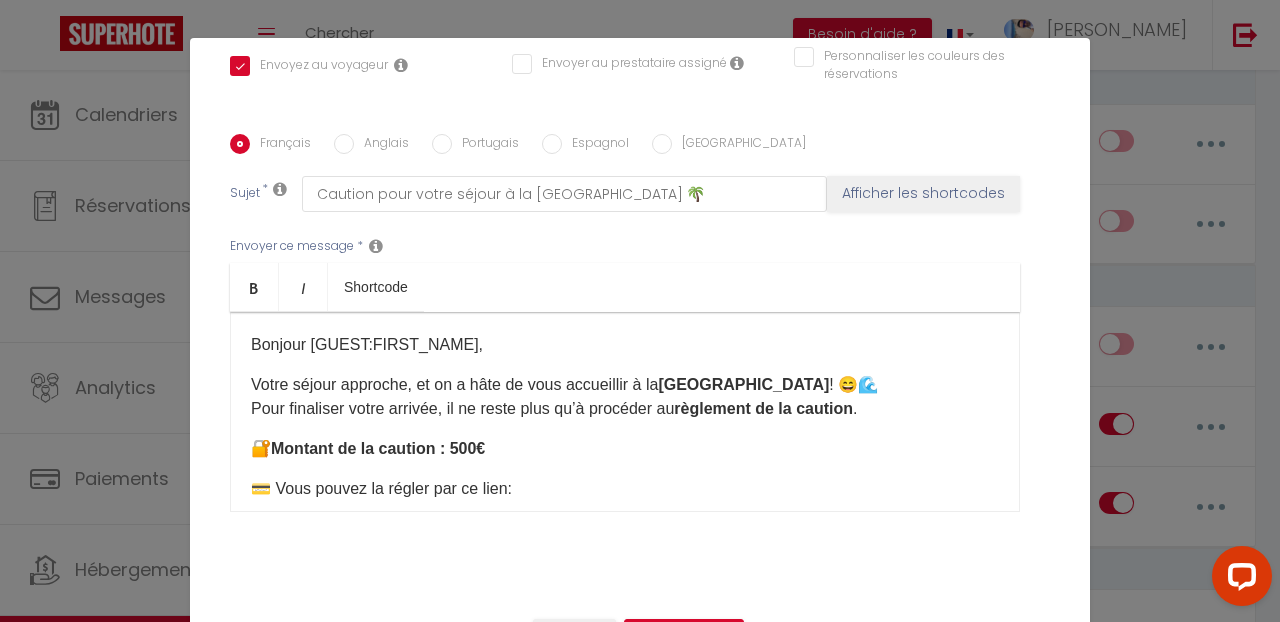 scroll, scrollTop: 117, scrollLeft: 0, axis: vertical 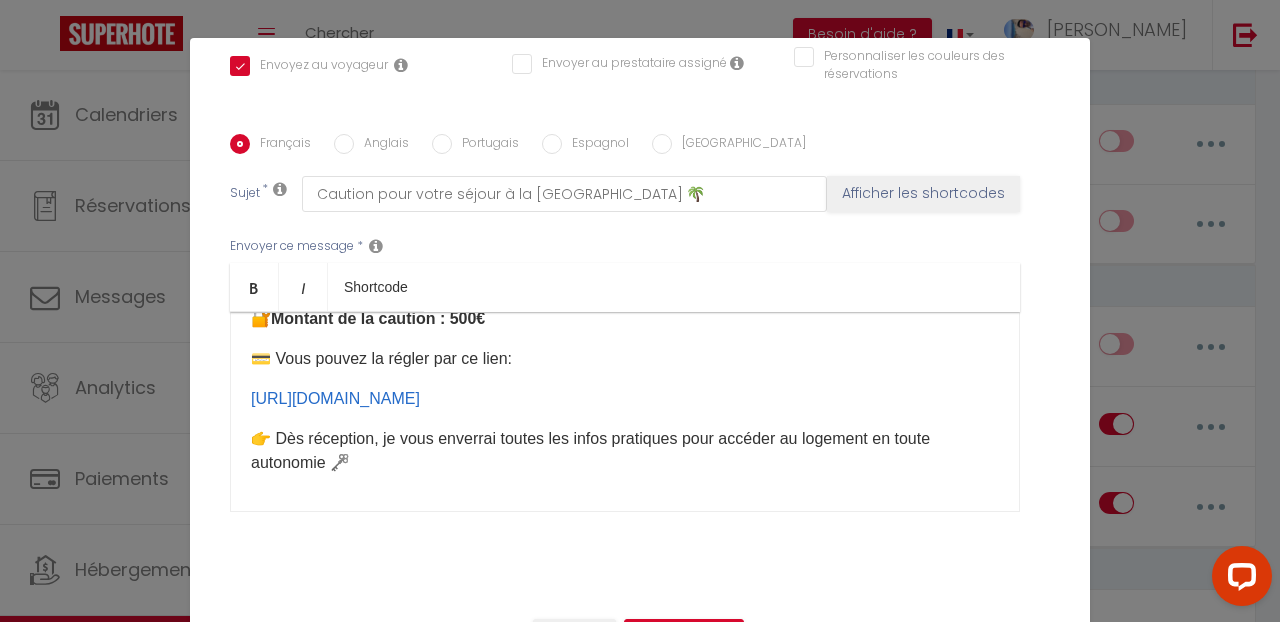drag, startPoint x: 357, startPoint y: 458, endPoint x: 252, endPoint y: 355, distance: 147.085 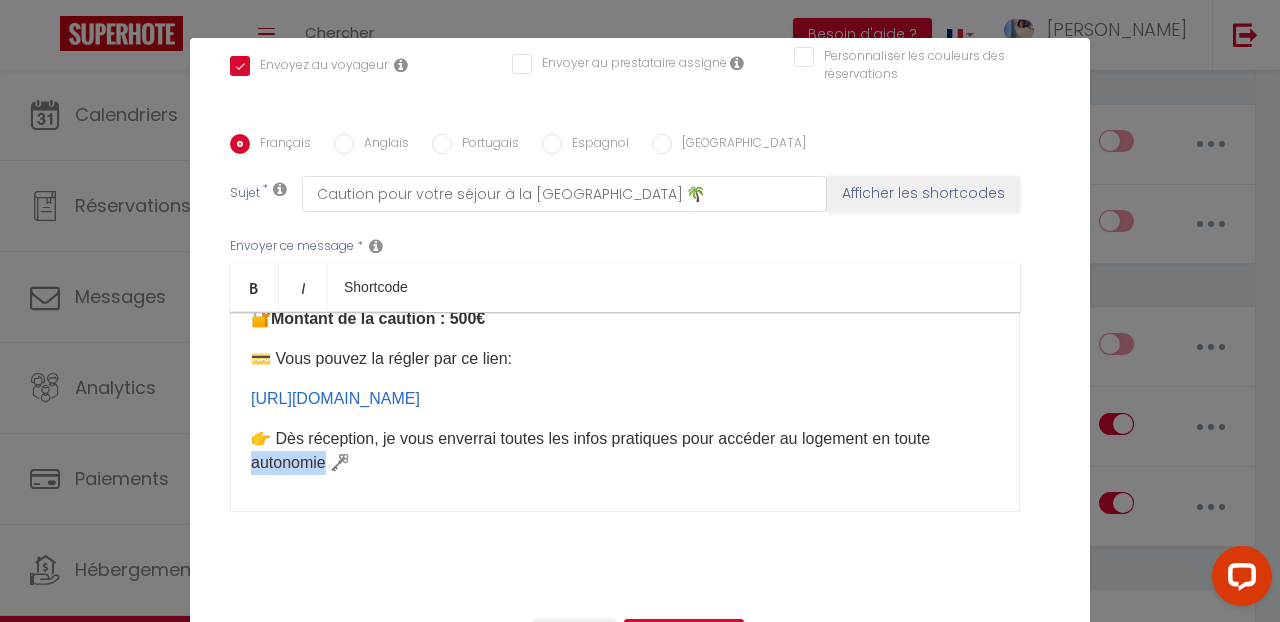 click on "👉 Dès réception, je vous enverrai toutes les infos pratiques pour accéder au logement en toute autonomie 🗝️" at bounding box center (625, 451) 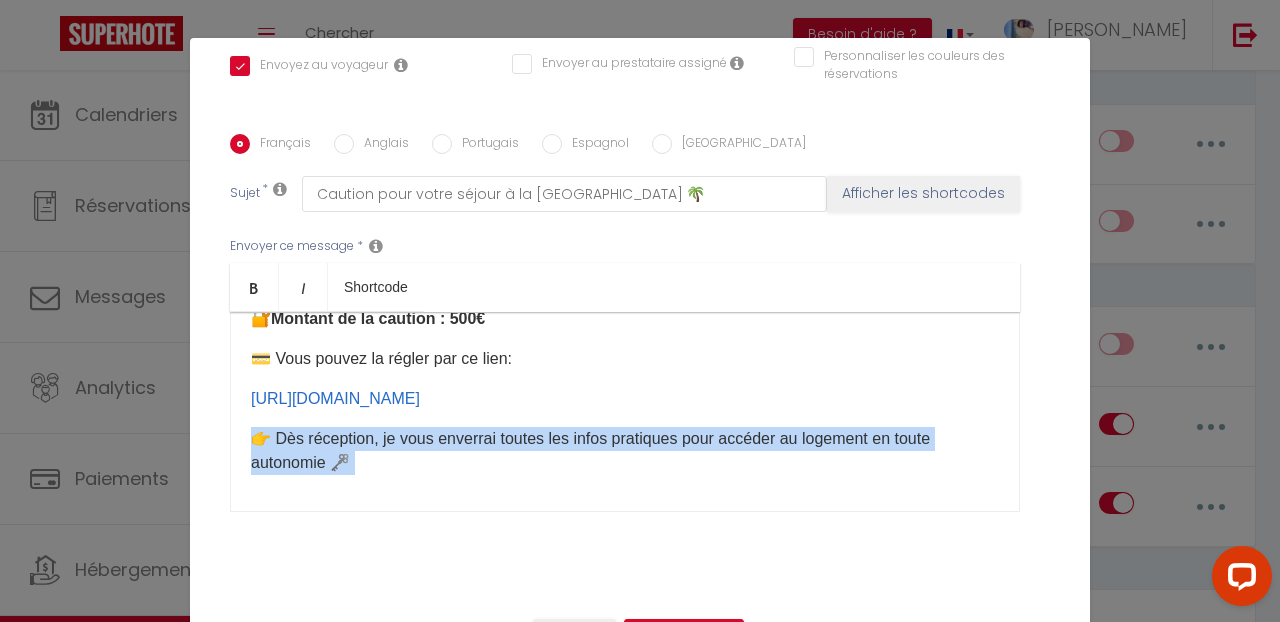 click on "👉 Dès réception, je vous enverrai toutes les infos pratiques pour accéder au logement en toute autonomie 🗝️" at bounding box center (625, 451) 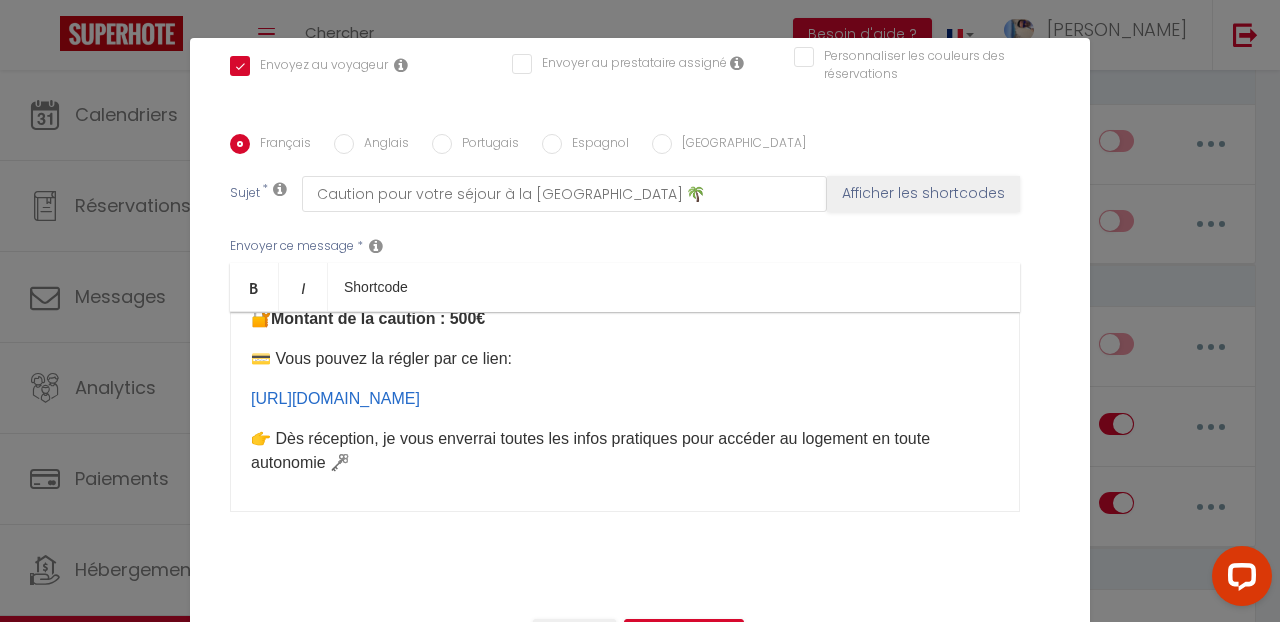 click on "👉 Dès réception, je vous enverrai toutes les infos pratiques pour accéder au logement en toute autonomie 🗝️" at bounding box center (625, 451) 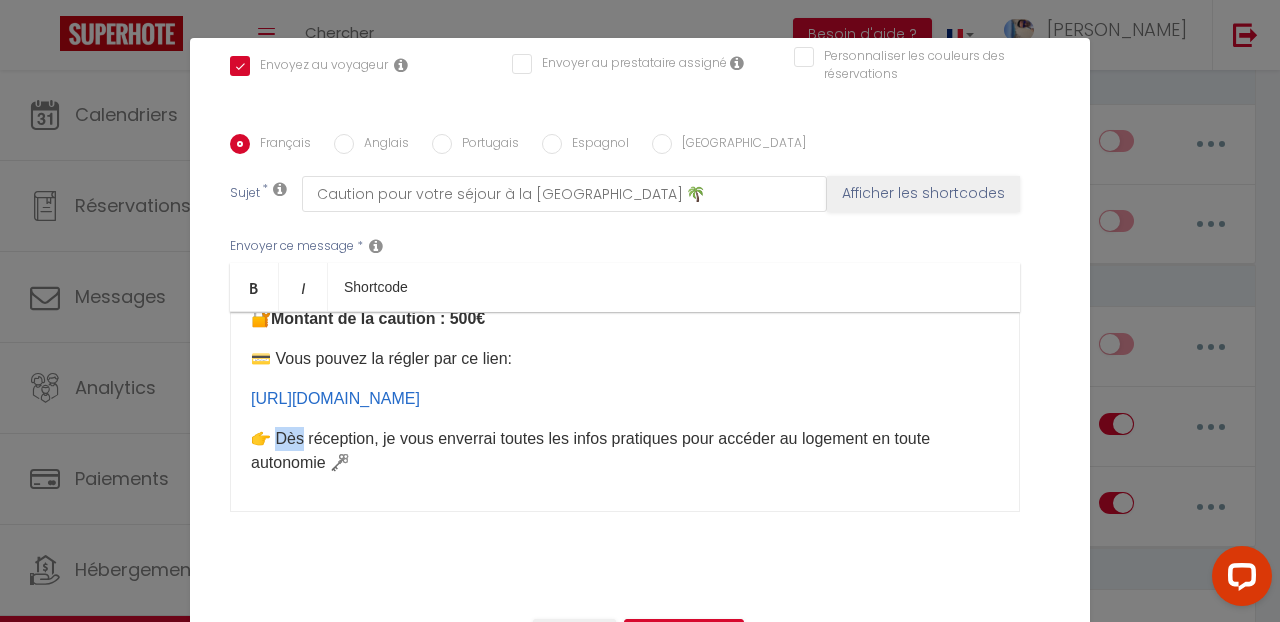 click on "👉 Dès réception, je vous enverrai toutes les infos pratiques pour accéder au logement en toute autonomie 🗝️" at bounding box center [625, 451] 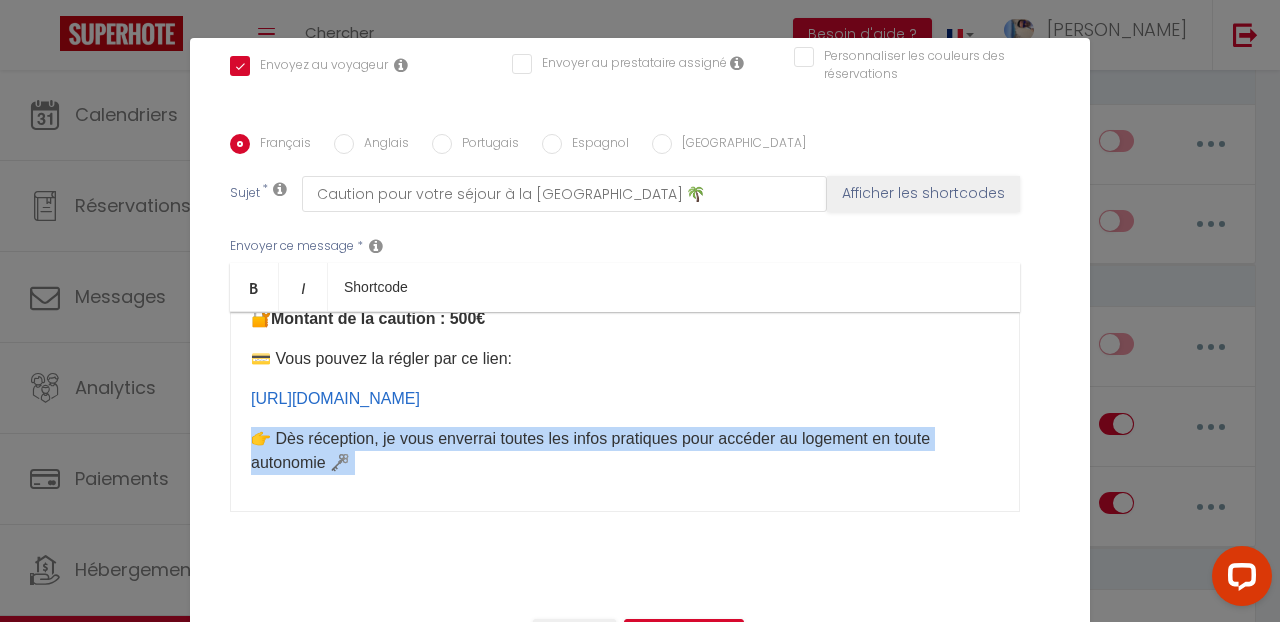 click on "👉 Dès réception, je vous enverrai toutes les infos pratiques pour accéder au logement en toute autonomie 🗝️" at bounding box center (625, 451) 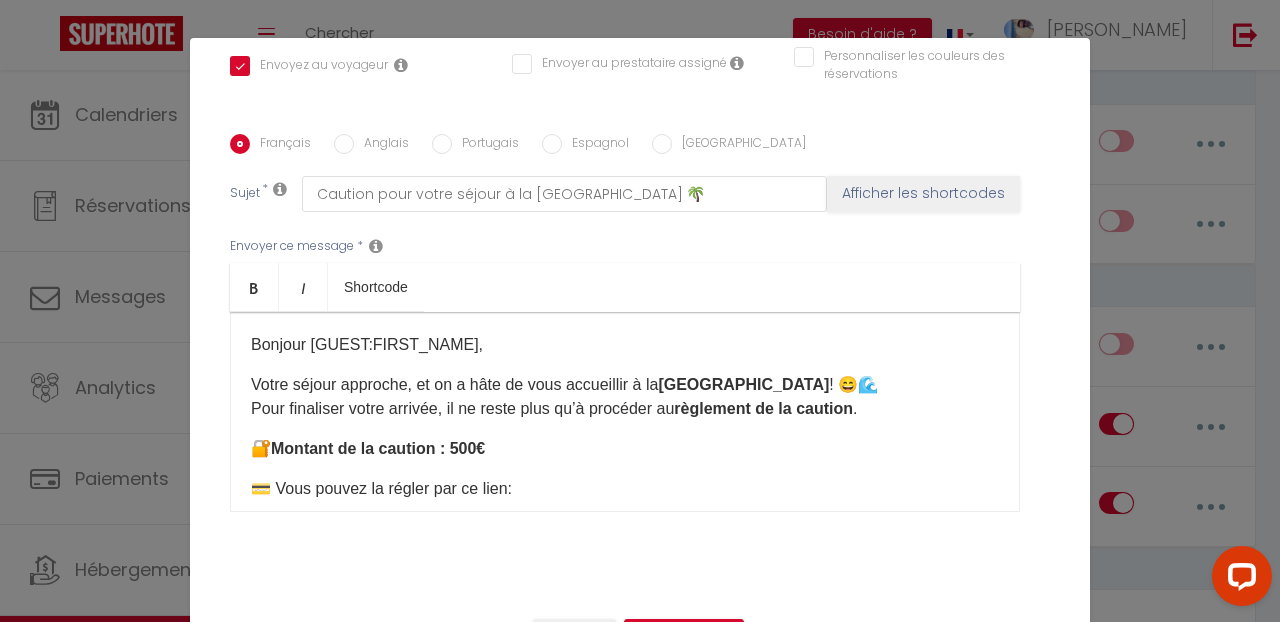 scroll, scrollTop: 0, scrollLeft: 0, axis: both 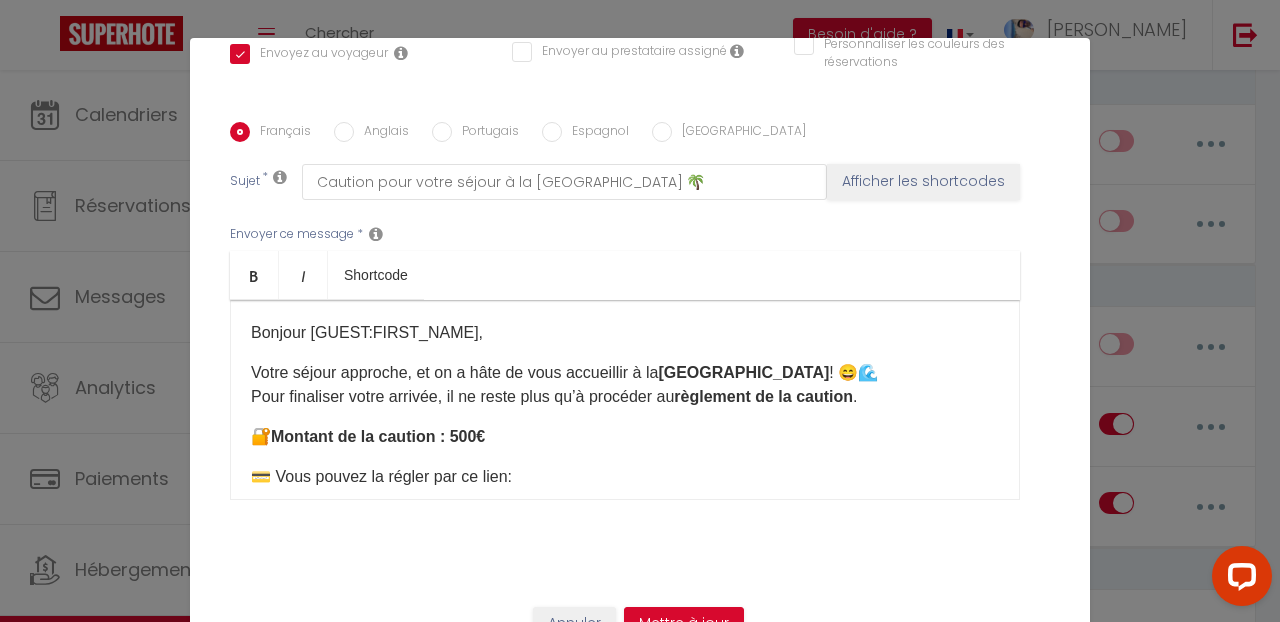 drag, startPoint x: 254, startPoint y: 327, endPoint x: 412, endPoint y: 356, distance: 160.63934 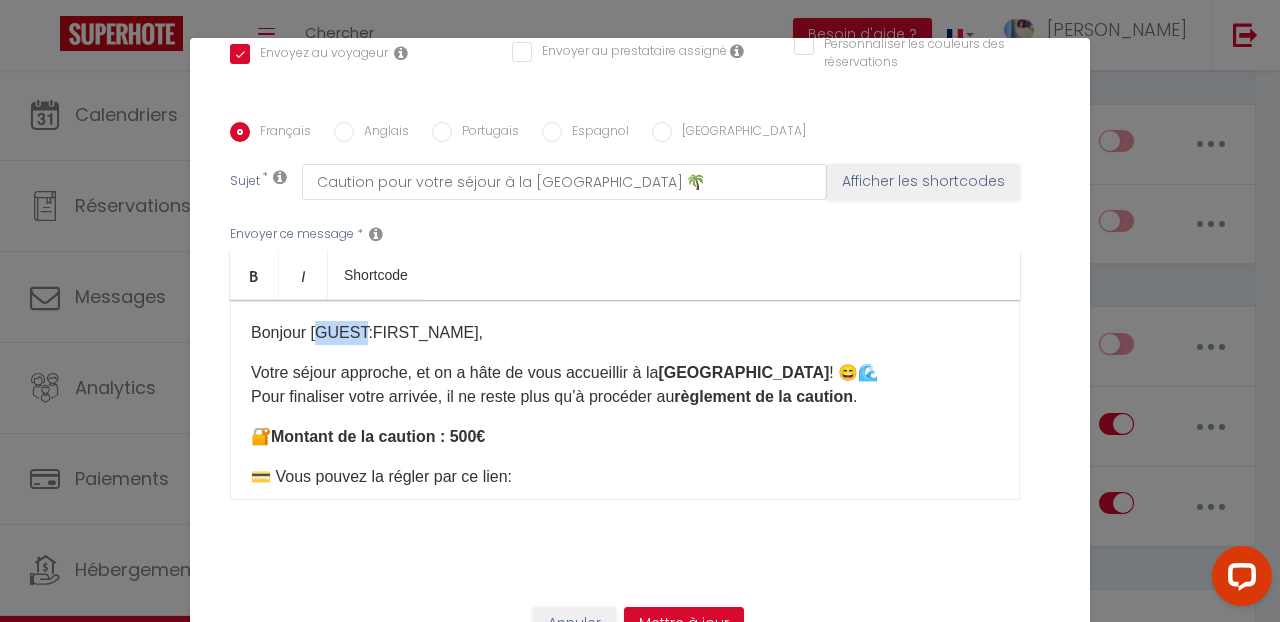 click on "Bonjour [GUEST:FIRST_NAME]​," at bounding box center [625, 333] 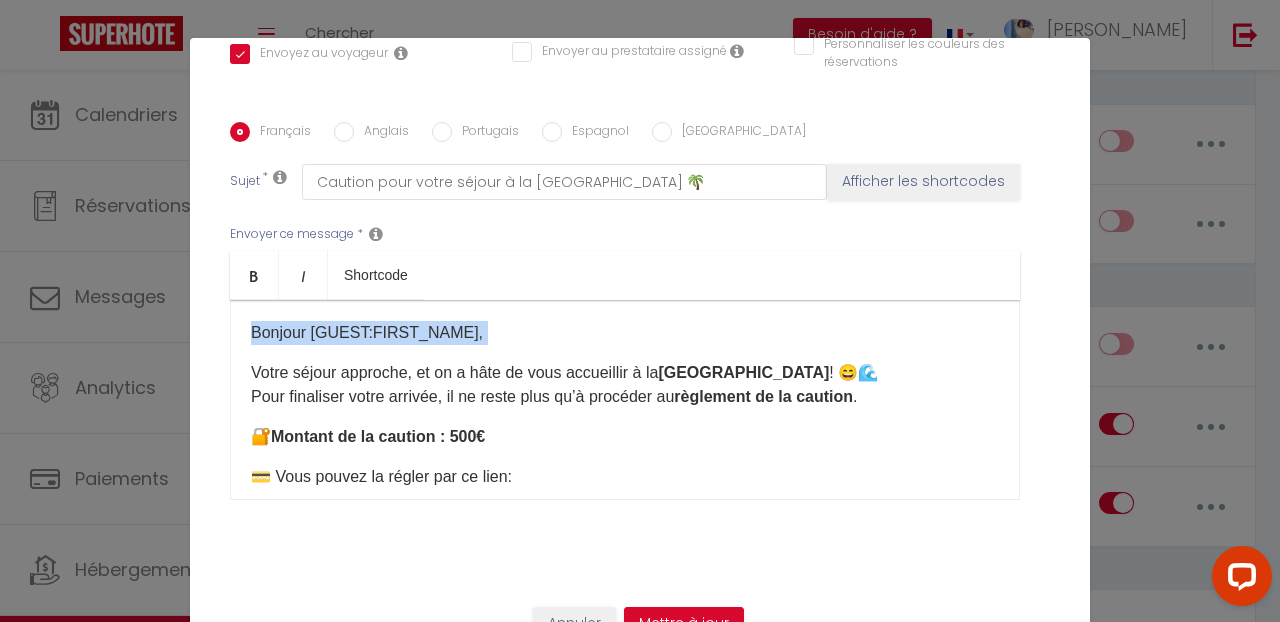 click on "Bonjour [GUEST:FIRST_NAME]​," at bounding box center (625, 333) 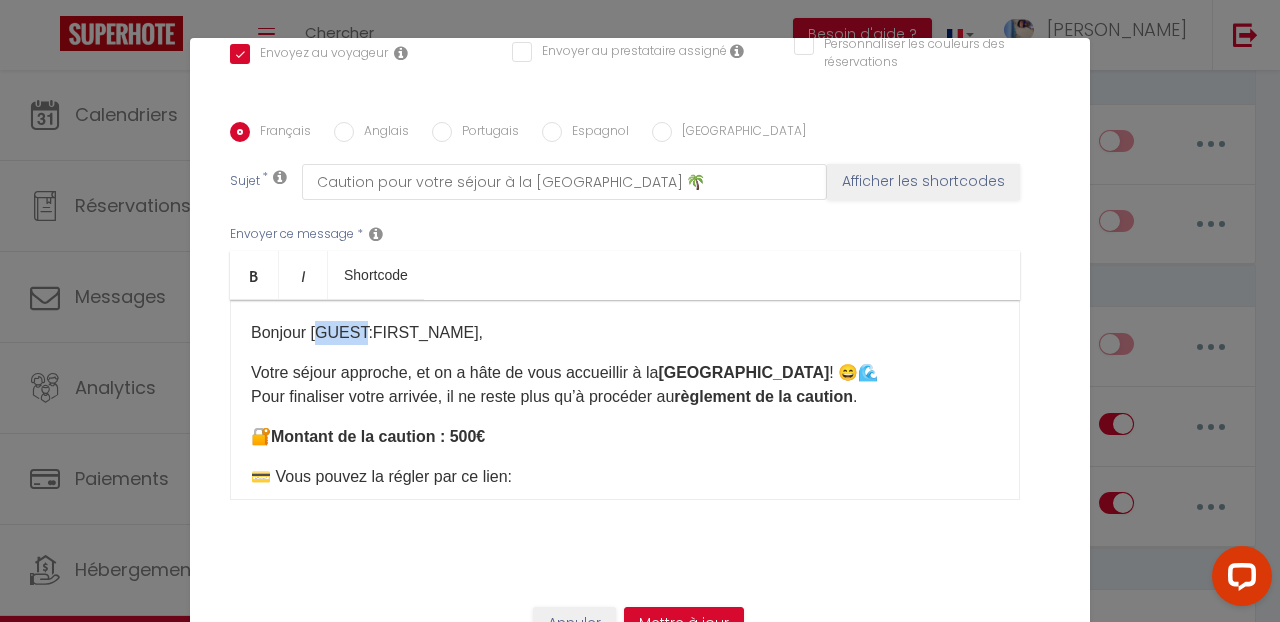 click on "Bonjour [GUEST:FIRST_NAME]​," at bounding box center [625, 333] 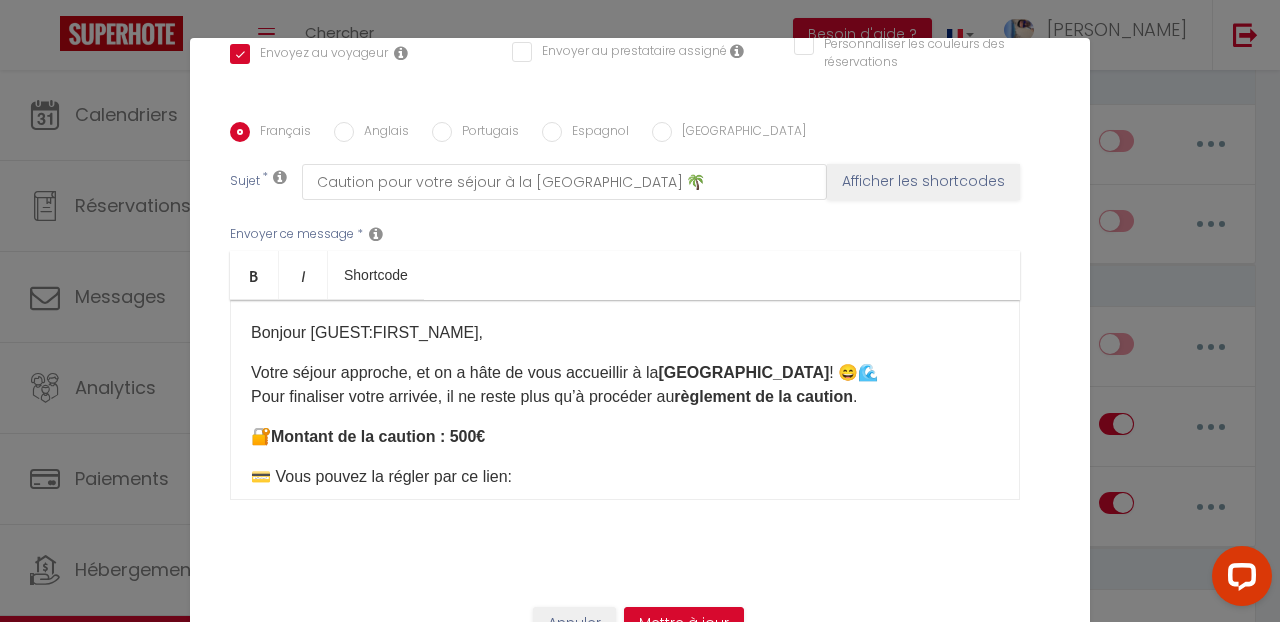 click on "Votre séjour approche, et on a hâte de vous accueillir à la  [GEOGRAPHIC_DATA]  ! 😄🌊 Pour finaliser votre arrivée, il ne reste plus qu’à procéder au  règlement de la caution ." at bounding box center (625, 385) 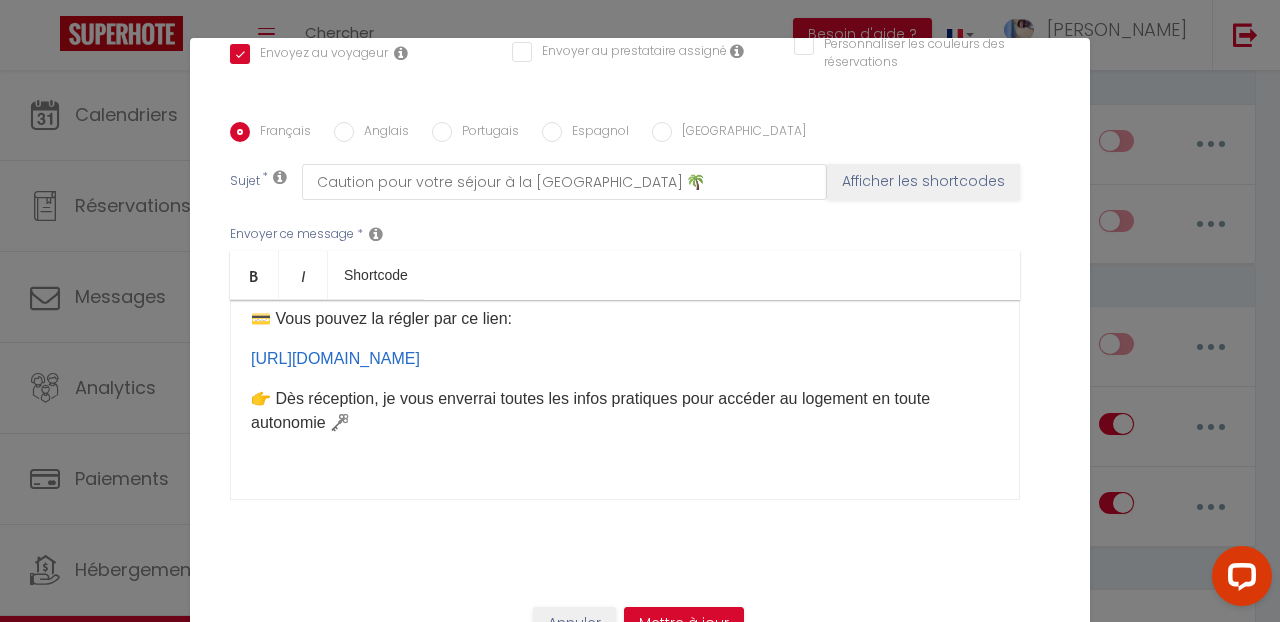 scroll, scrollTop: 158, scrollLeft: 0, axis: vertical 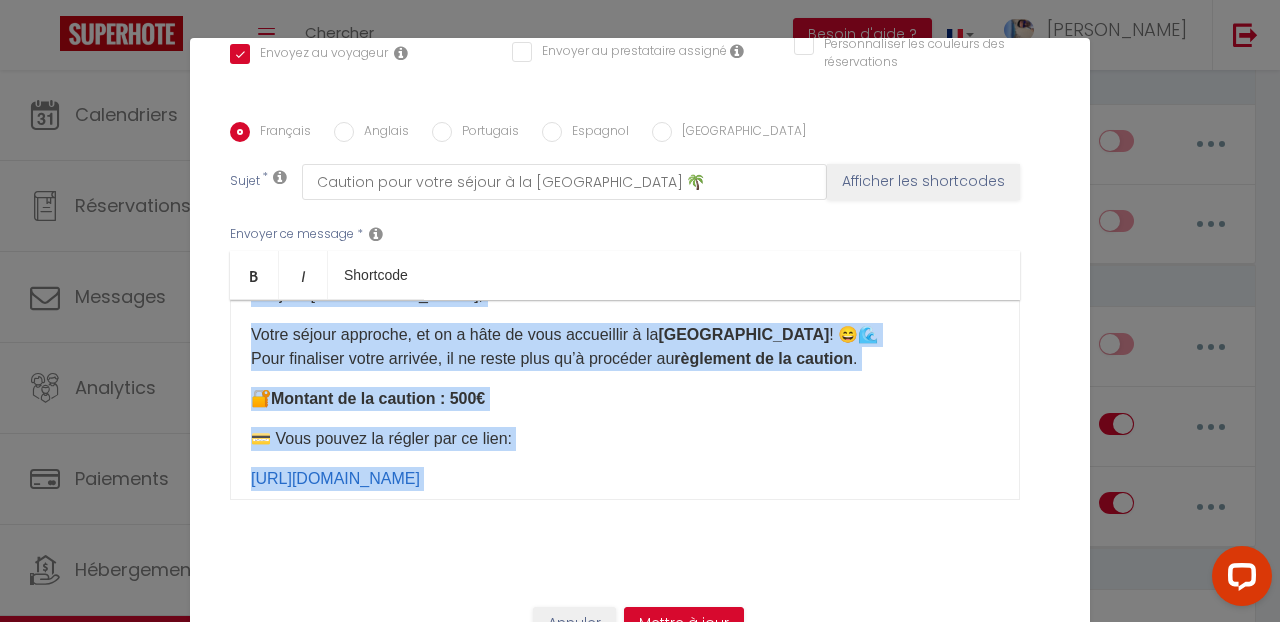 copy on "Bonjour [GUEST:FIRST_NAME]​,
Votre séjour approche, et on a hâte de vous accueillir à la  [GEOGRAPHIC_DATA]  ! 😄🌊 Pour finaliser votre arrivée, il ne reste plus qu’à procéder au  règlement de la caution .
🔐  Montant de la caution : 500€ 💳 Vous pouvez la régler par ce lien:  [URL][DOMAIN_NAME] ​
👉 Dès réception, je vous enverrai toutes les infos pratiques pour accéder au logement en toute autonomie 🗝️ ​" 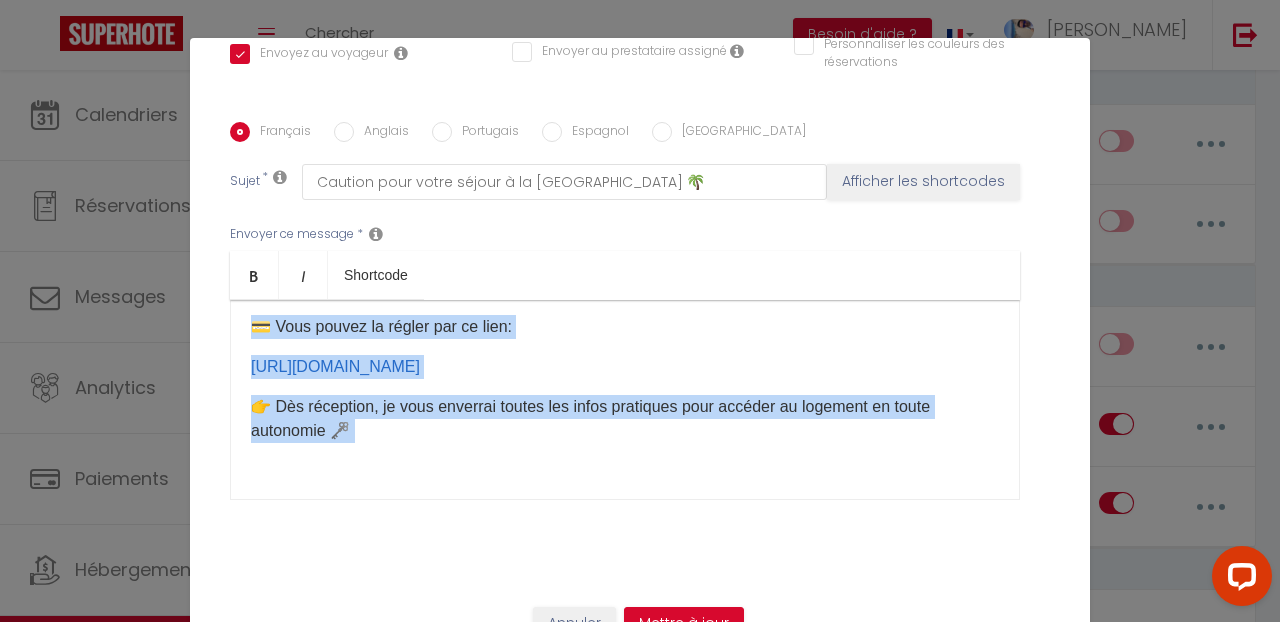click on "Annuler" at bounding box center (574, 624) 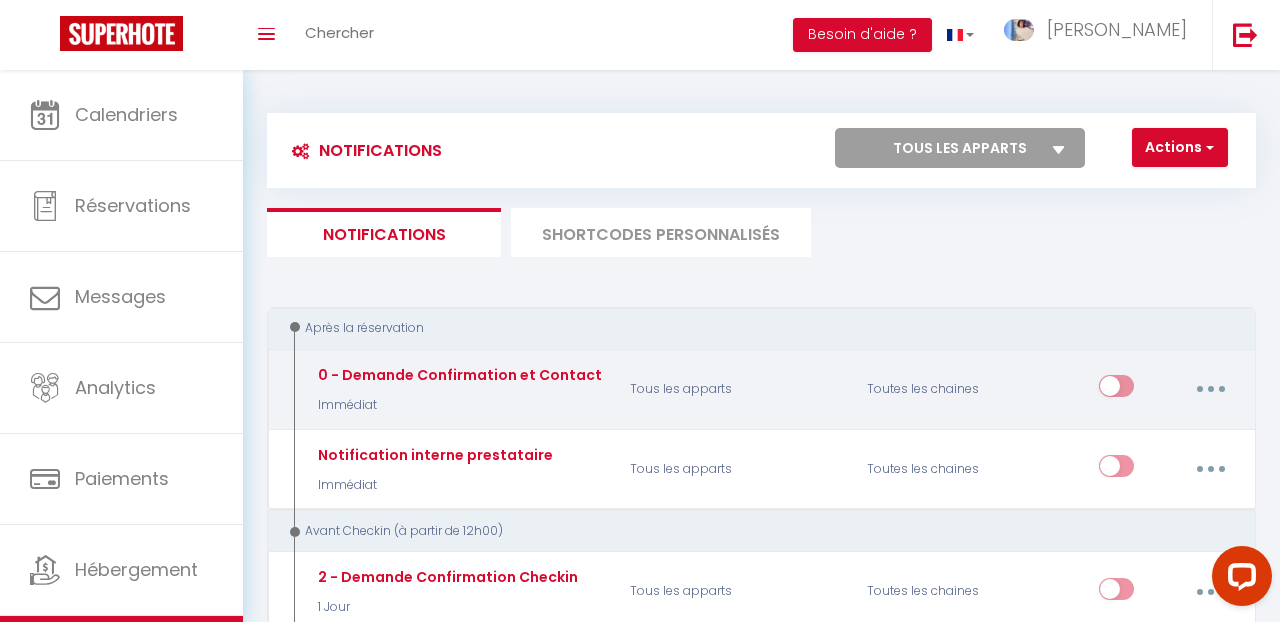 scroll, scrollTop: 0, scrollLeft: 0, axis: both 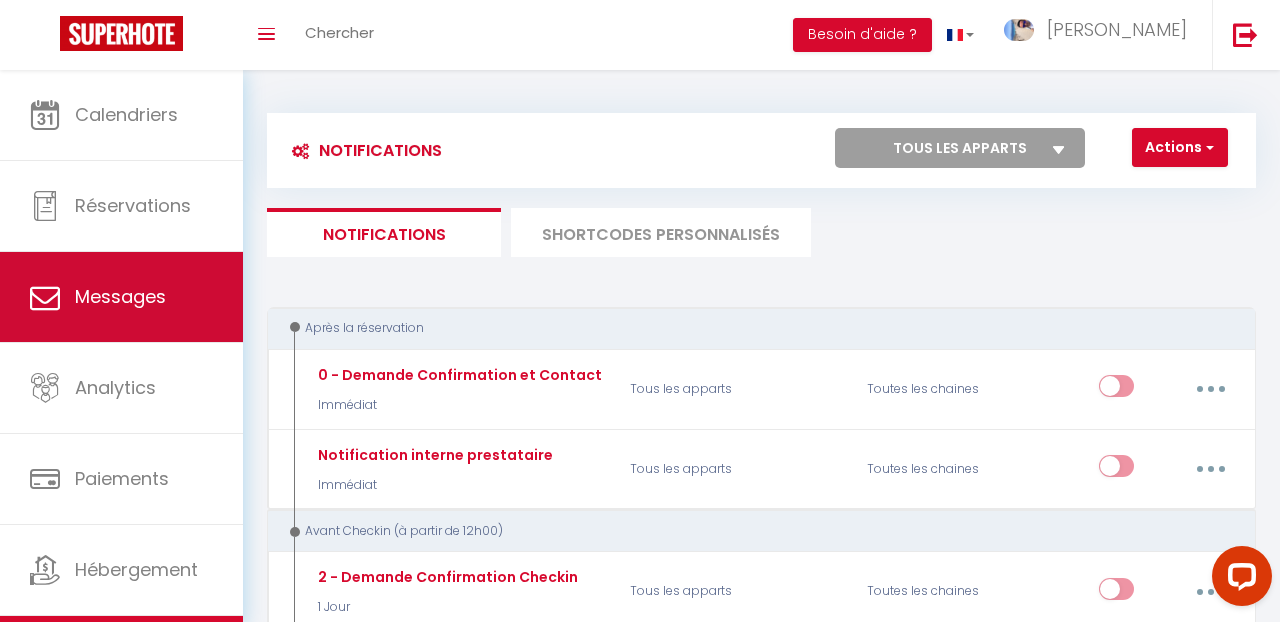 click on "Messages" at bounding box center (120, 296) 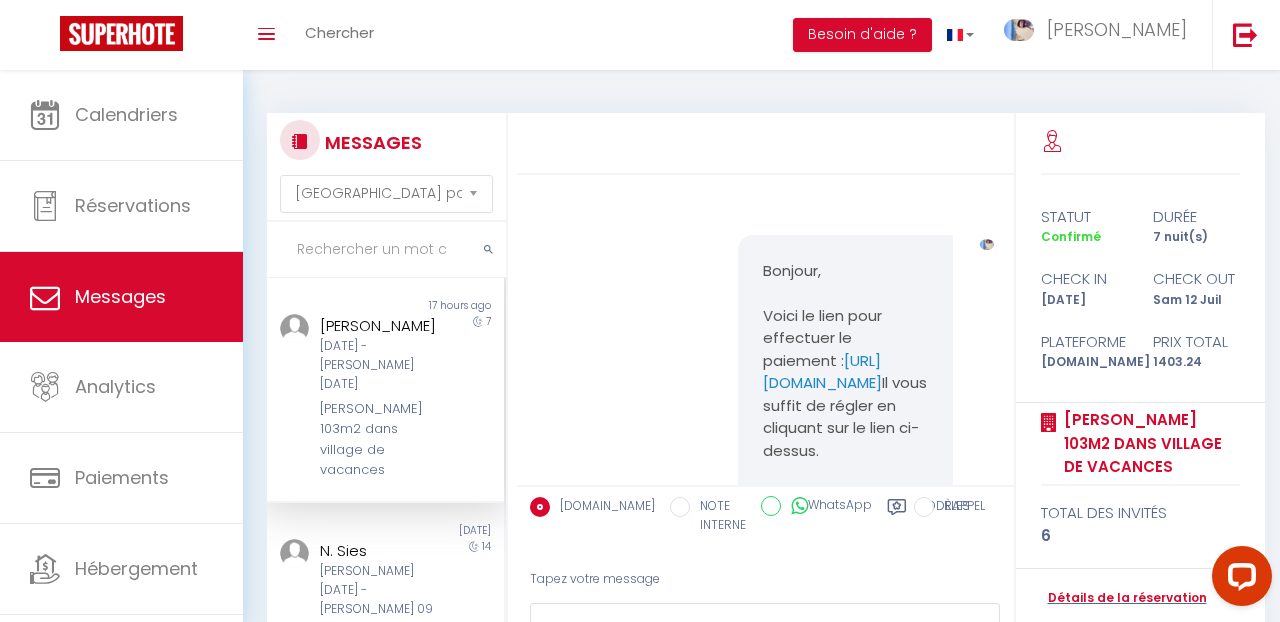 scroll, scrollTop: 3754, scrollLeft: 0, axis: vertical 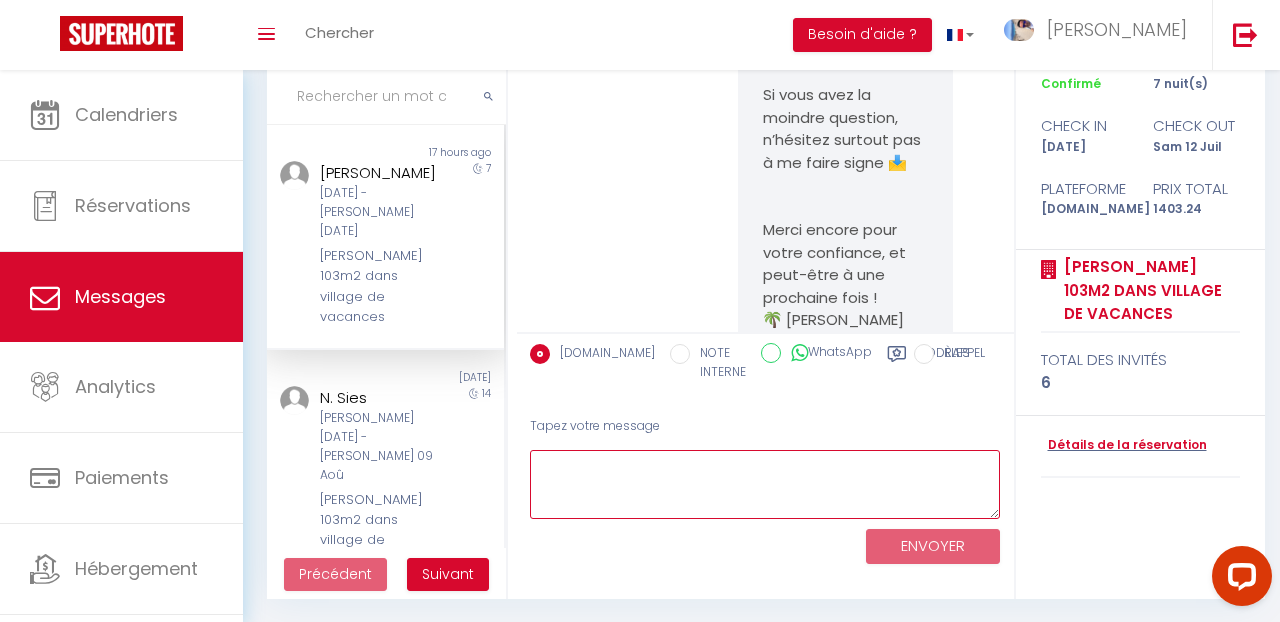 click at bounding box center (765, 484) 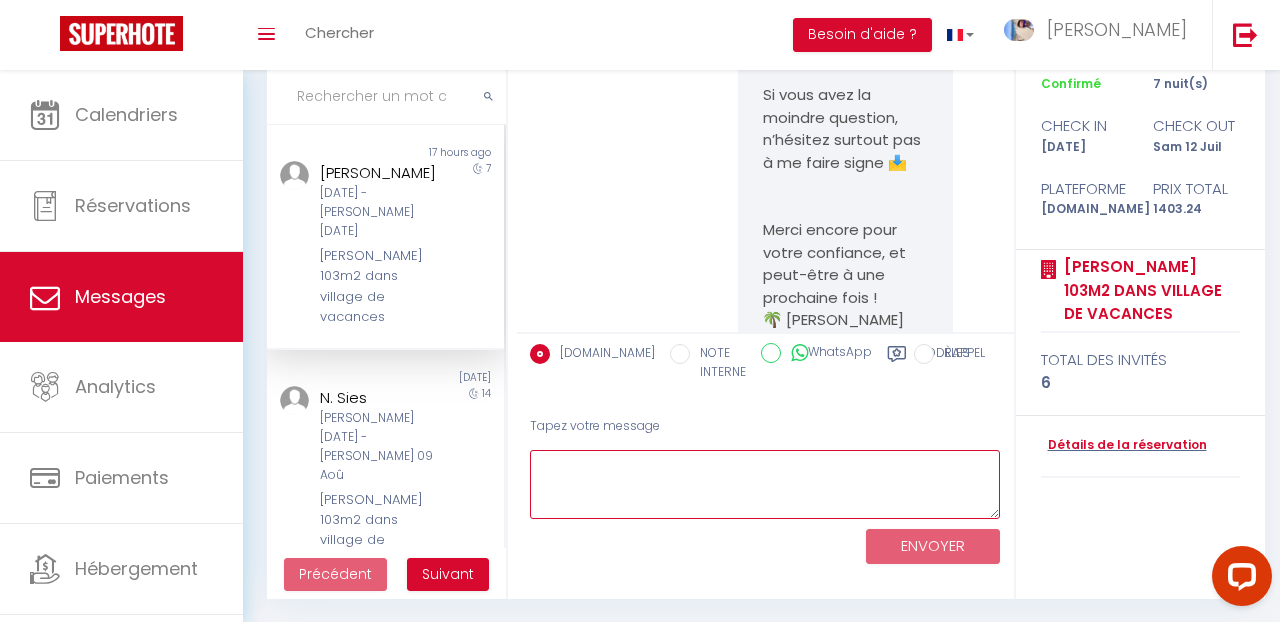 paste on "Bonjour [GUEST:FIRST_NAME]​,
Votre séjour approche, et on a hâte de vous accueillir à la [GEOGRAPHIC_DATA] ! 😄🌊
Pour finaliser votre arrivée, il ne reste plus qu’à procéder au règlement de la caution.
🔐 Montant de la caution : 500€
💳 Vous pouvez la régler par ce lien:
[URL][DOMAIN_NAME]​
👉 Dès réception, je vous enverrai toutes les infos pratiques pour accéder au logement en toute autonomie 🗝️
​" 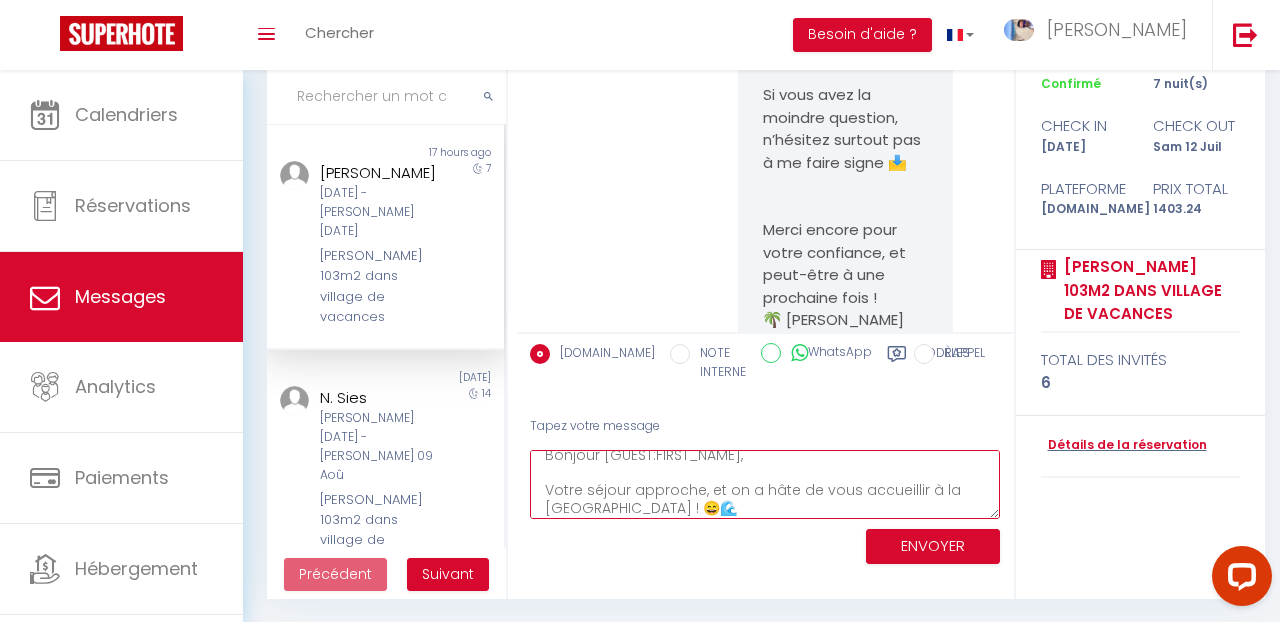 scroll, scrollTop: 0, scrollLeft: 0, axis: both 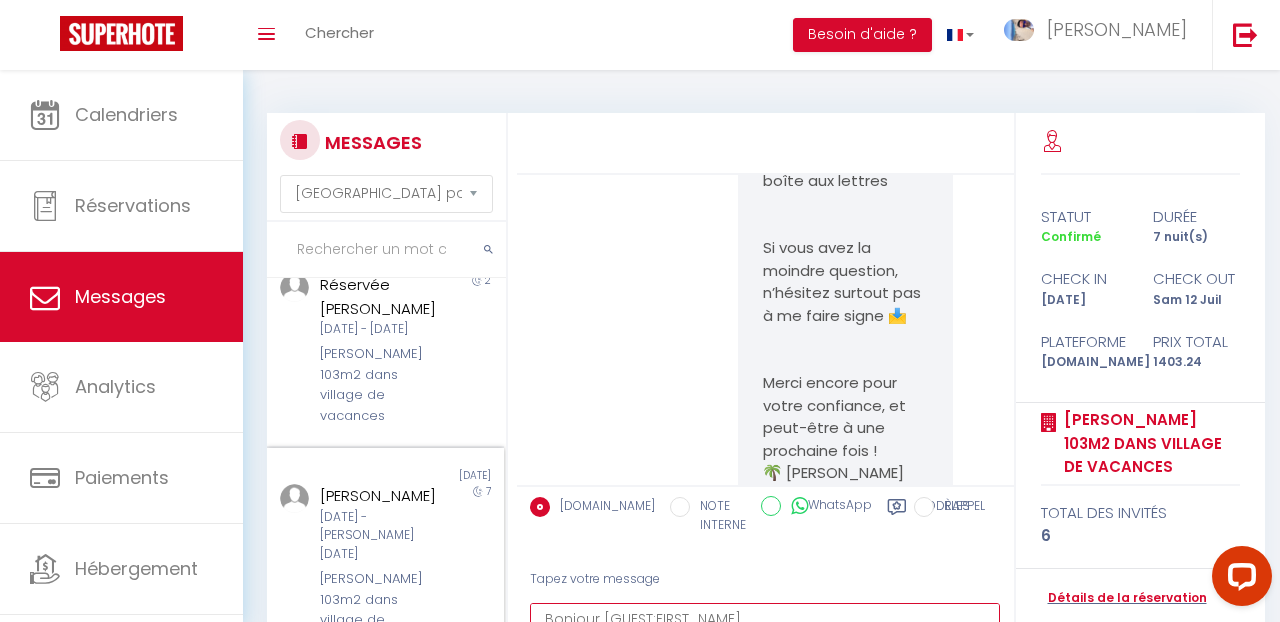 type on "Bonjour [GUEST:FIRST_NAME]​,
Votre séjour approche, et on a hâte de vous accueillir à la [GEOGRAPHIC_DATA] ! 😄🌊
Pour finaliser votre arrivée, il ne reste plus qu’à procéder au règlement de la caution.
🔐 Montant de la caution : 500€
💳 Vous pouvez la régler par ce lien:
[URL][DOMAIN_NAME]​
👉 Dès réception, je vous enverrai toutes les infos pratiques pour accéder au logement en toute autonomie 🗝️
​" 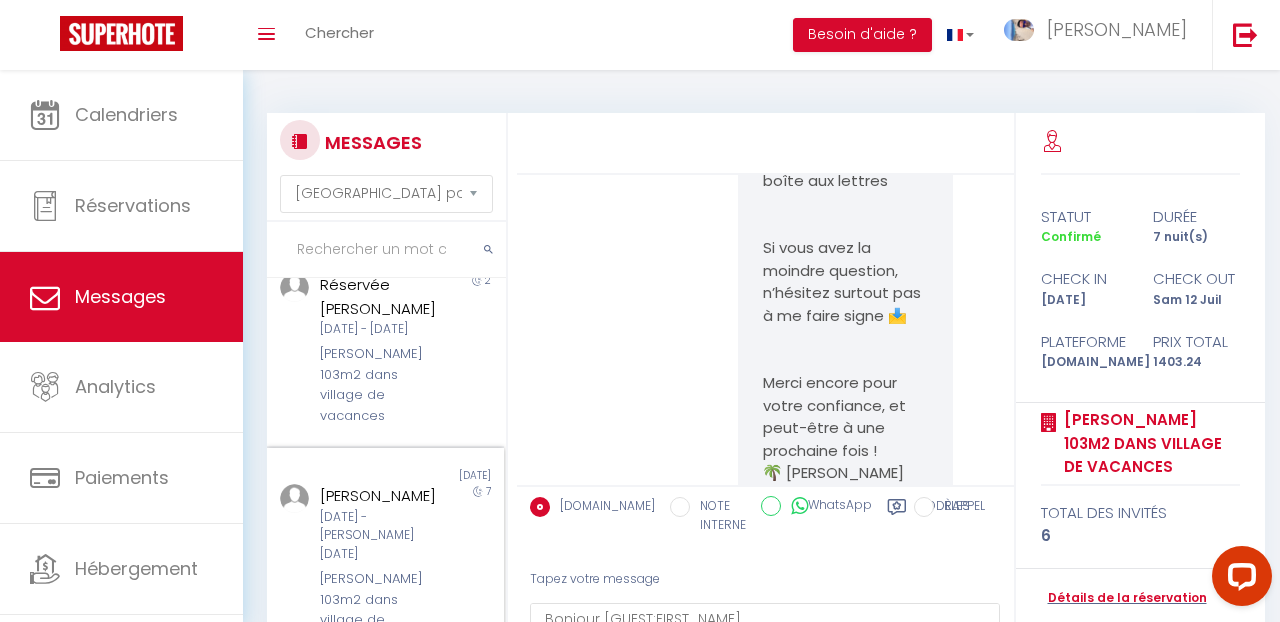 click on "[PERSON_NAME]" at bounding box center [382, 496] 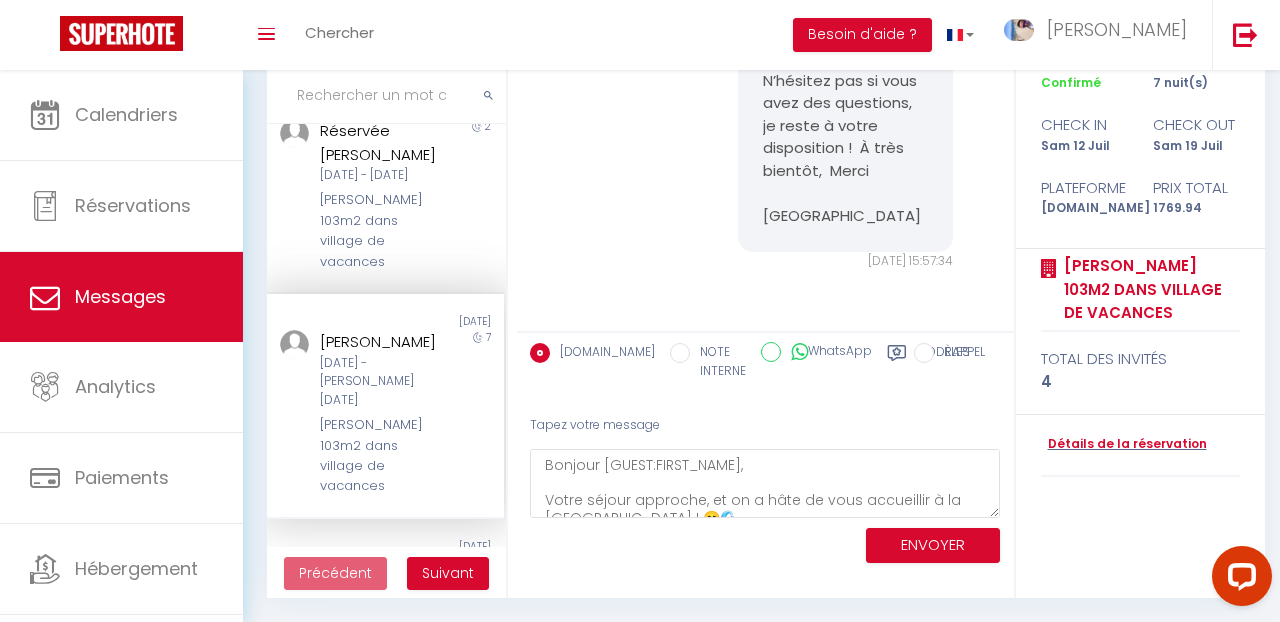scroll, scrollTop: 153, scrollLeft: 0, axis: vertical 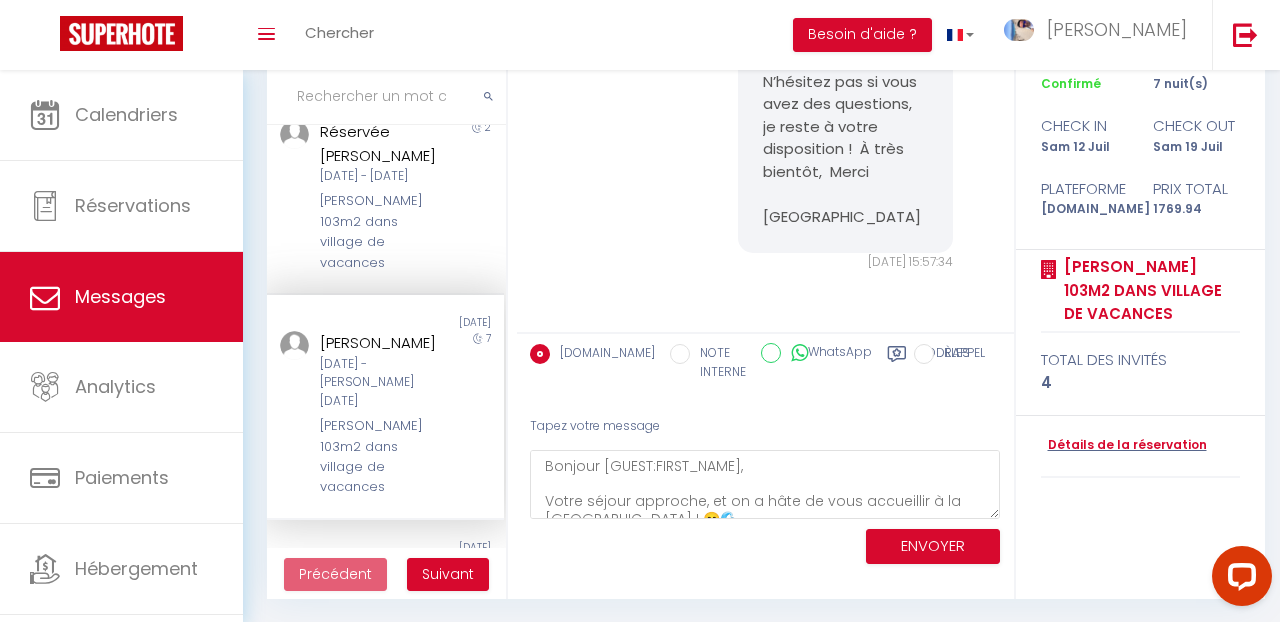 click on "ENVOYER" at bounding box center [933, 546] 